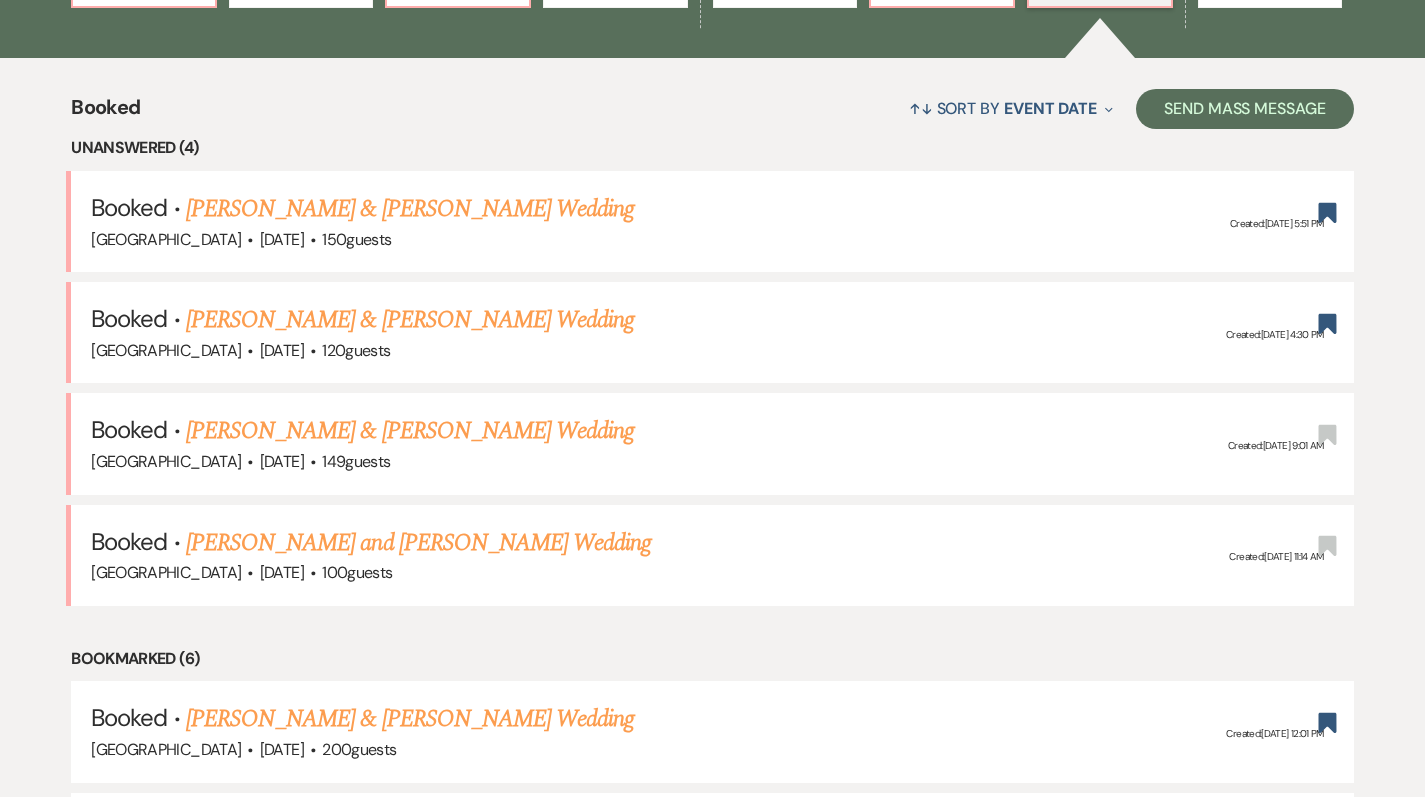 scroll, scrollTop: 712, scrollLeft: 0, axis: vertical 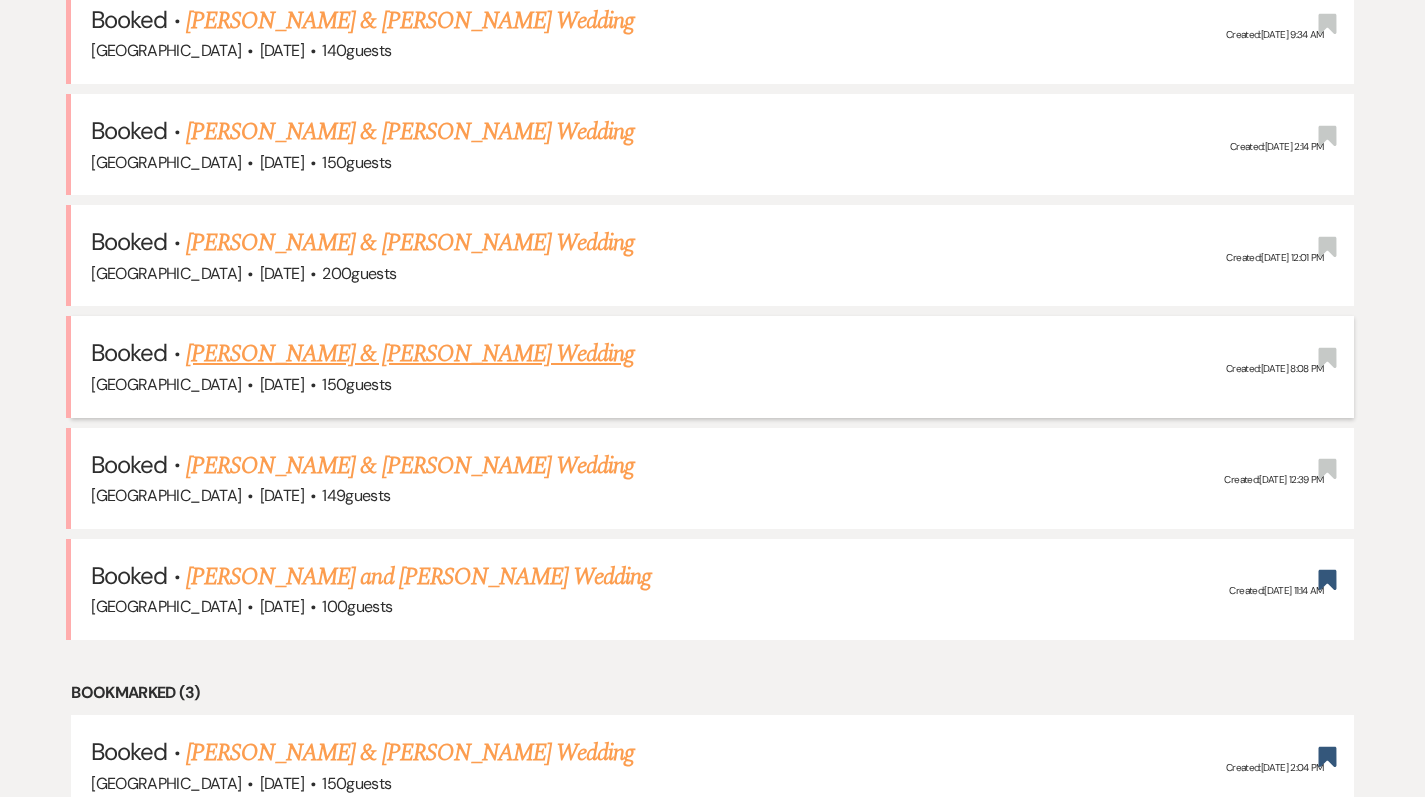click on "[PERSON_NAME] & [PERSON_NAME] Wedding" at bounding box center (410, 354) 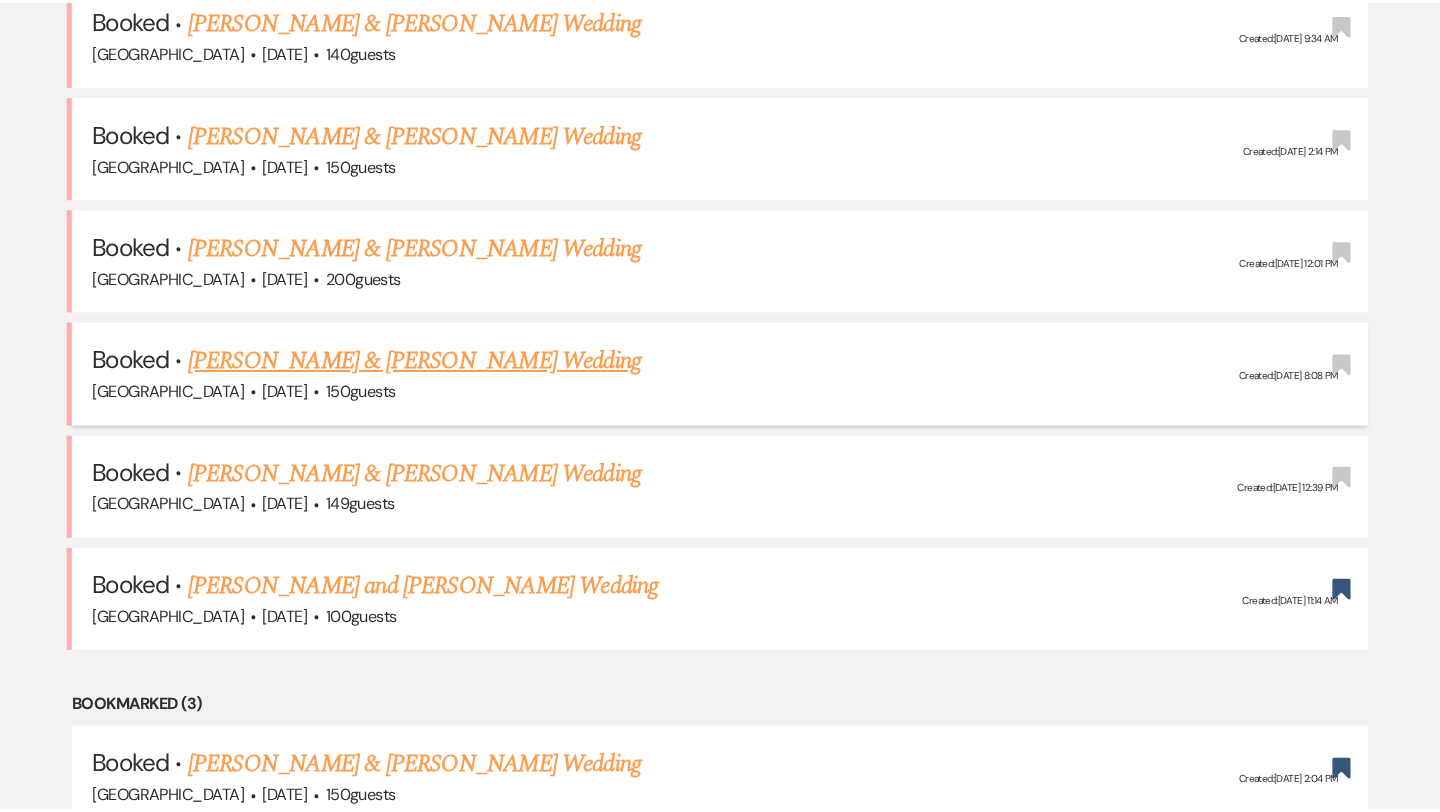 scroll, scrollTop: 0, scrollLeft: 0, axis: both 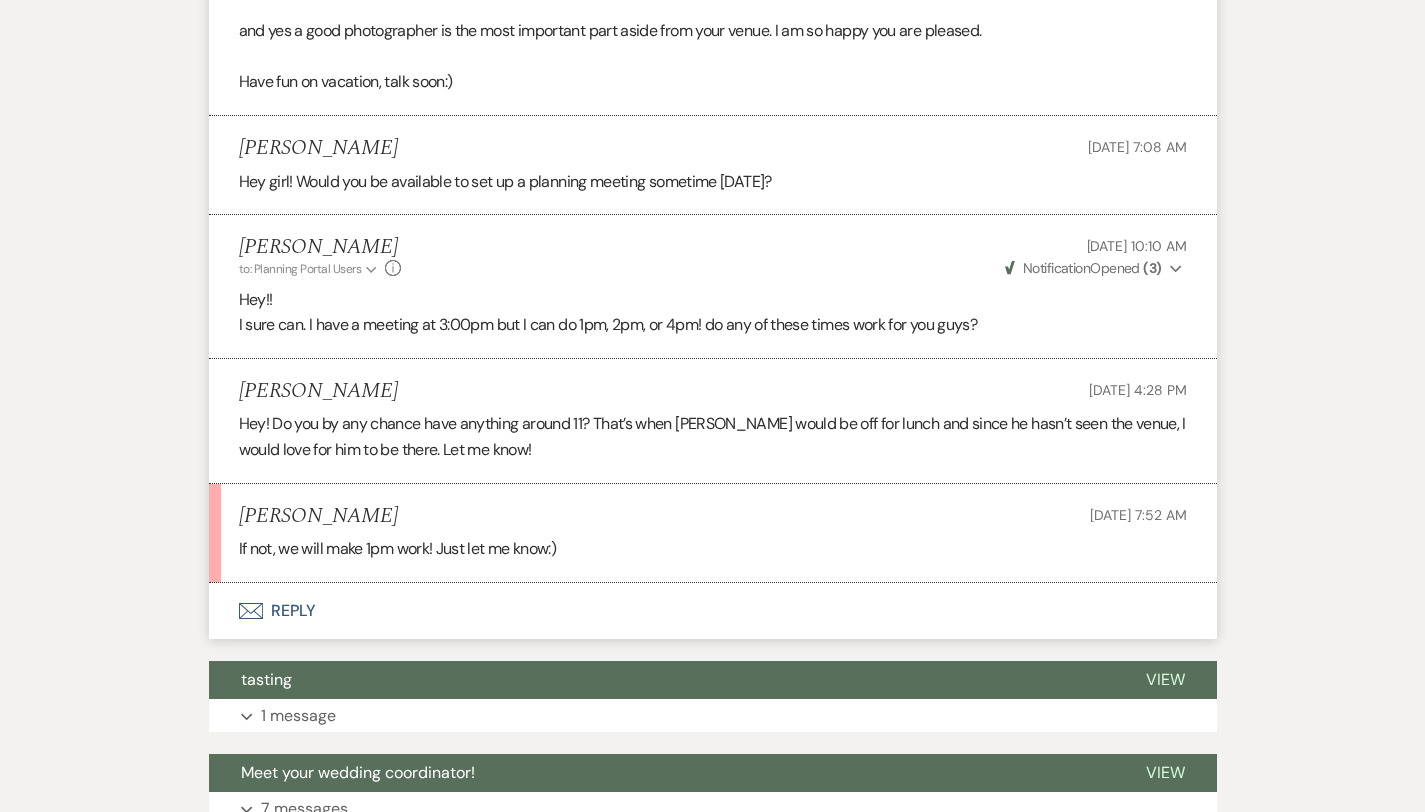 click on "Envelope Reply" at bounding box center [713, 611] 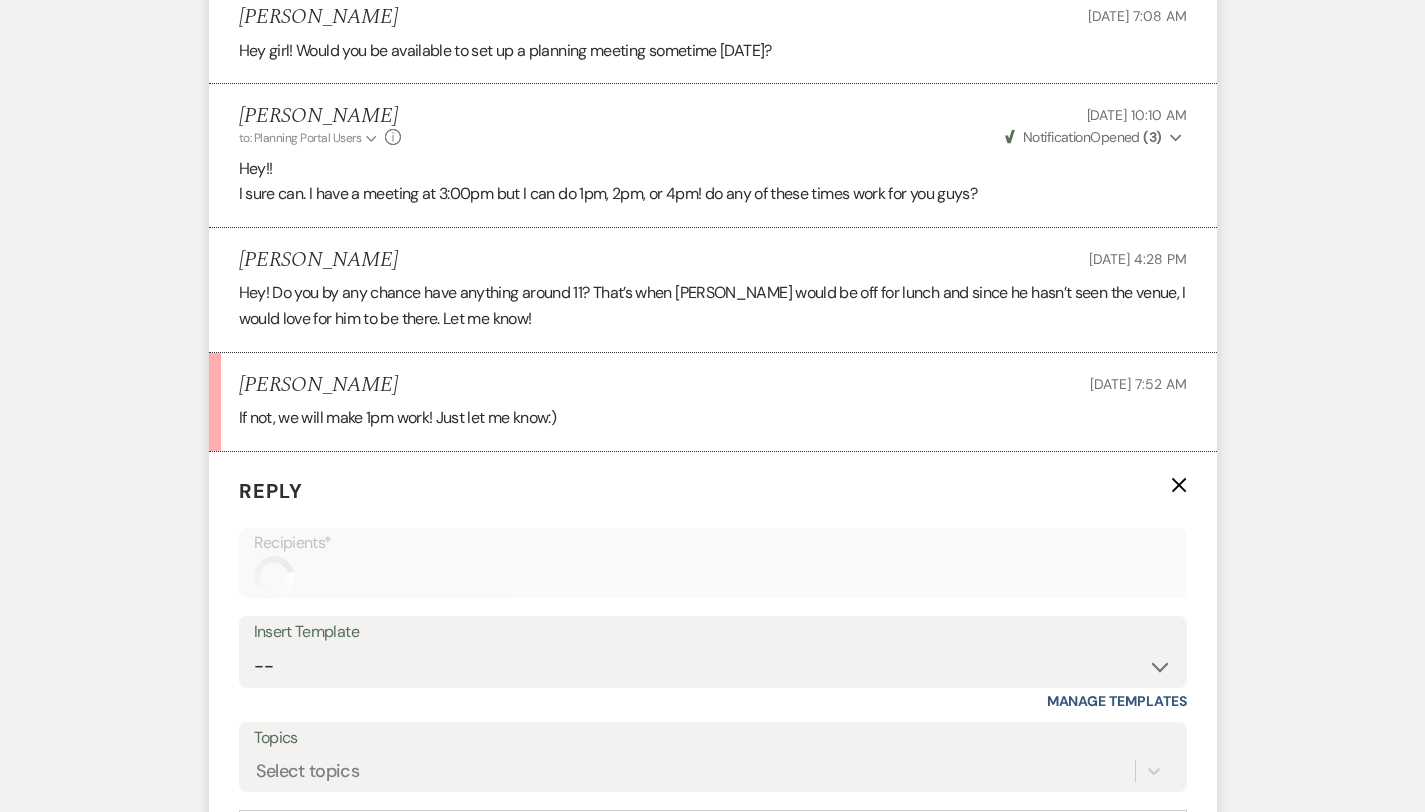 scroll, scrollTop: 3237, scrollLeft: 0, axis: vertical 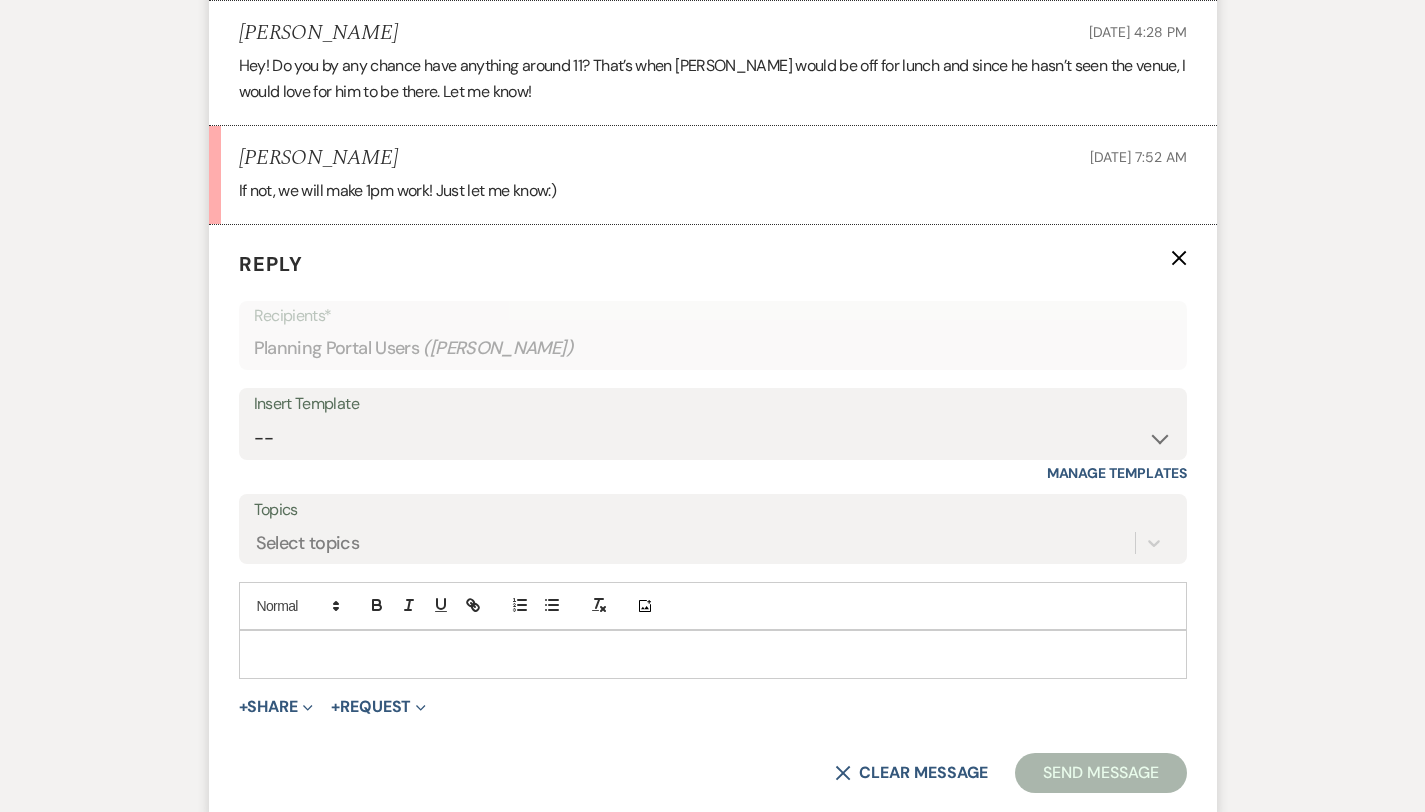 click at bounding box center [713, 654] 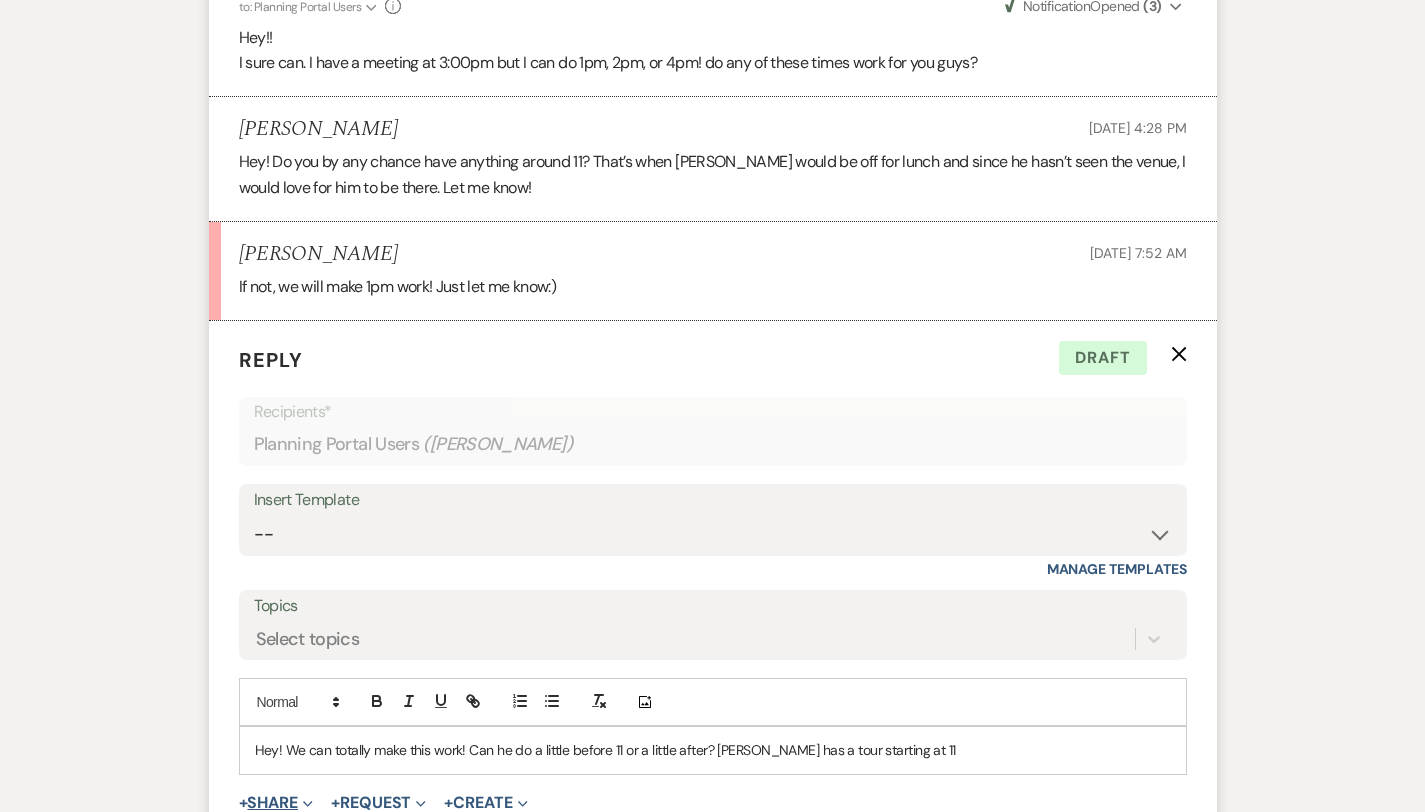 scroll, scrollTop: 3140, scrollLeft: 0, axis: vertical 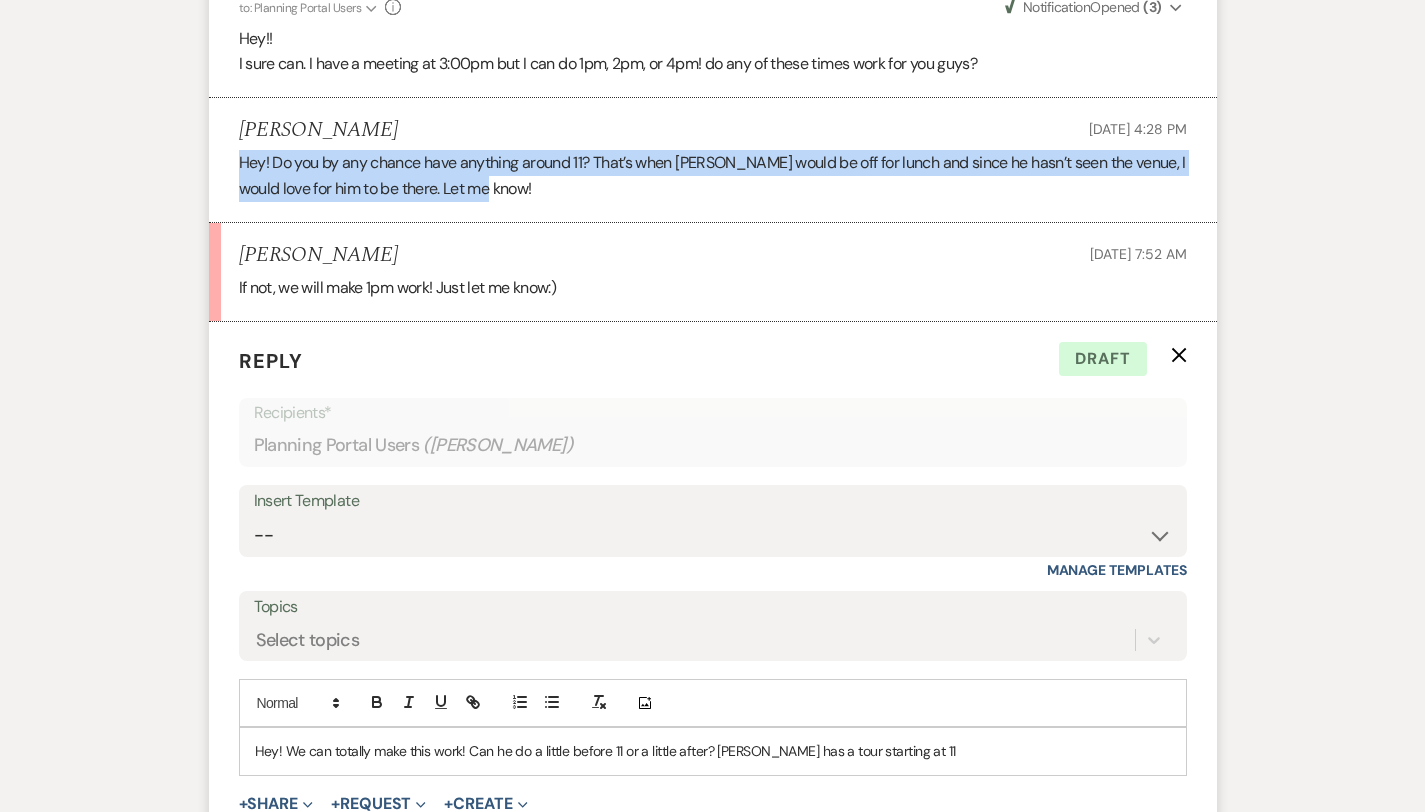 drag, startPoint x: 167, startPoint y: 130, endPoint x: 311, endPoint y: 172, distance: 150 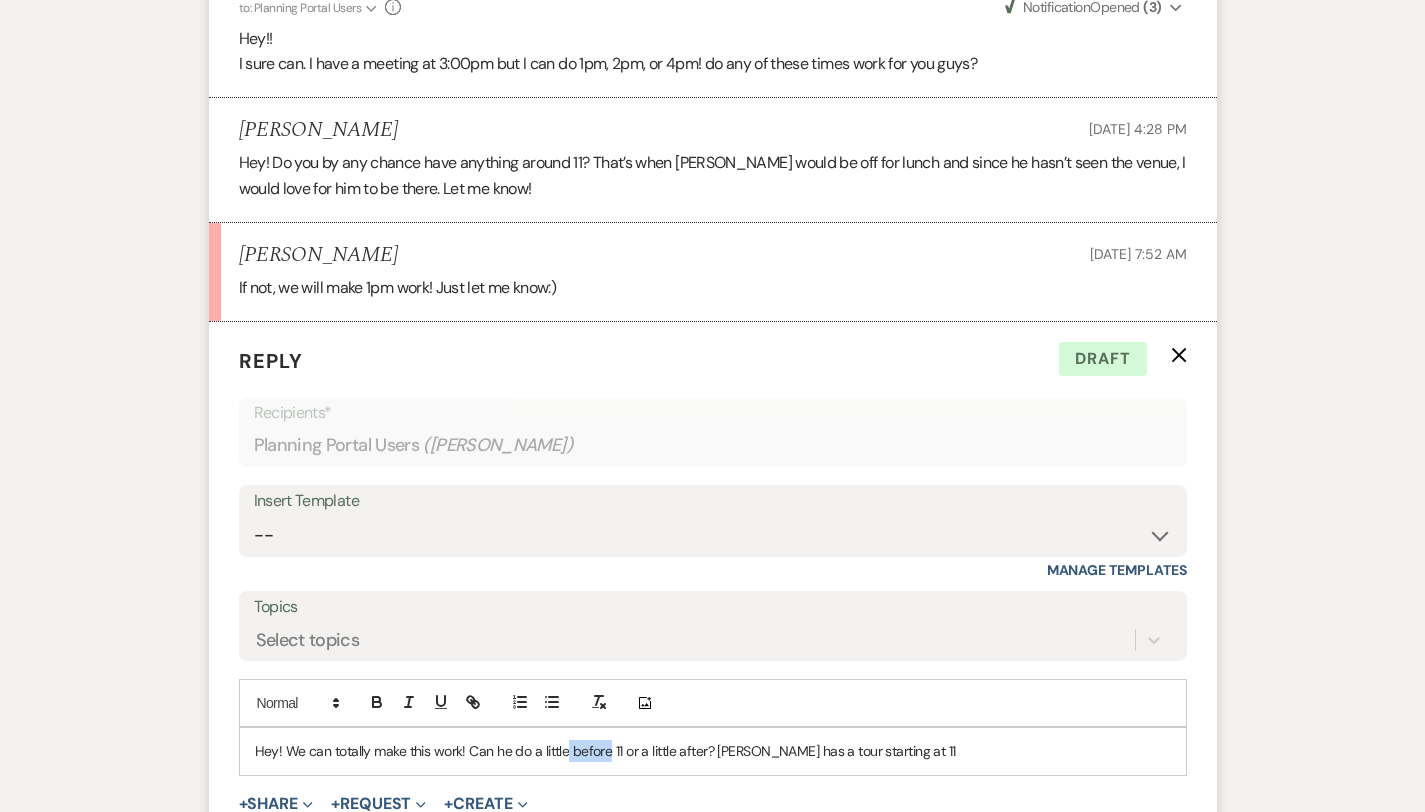 drag, startPoint x: 543, startPoint y: 728, endPoint x: 502, endPoint y: 728, distance: 41 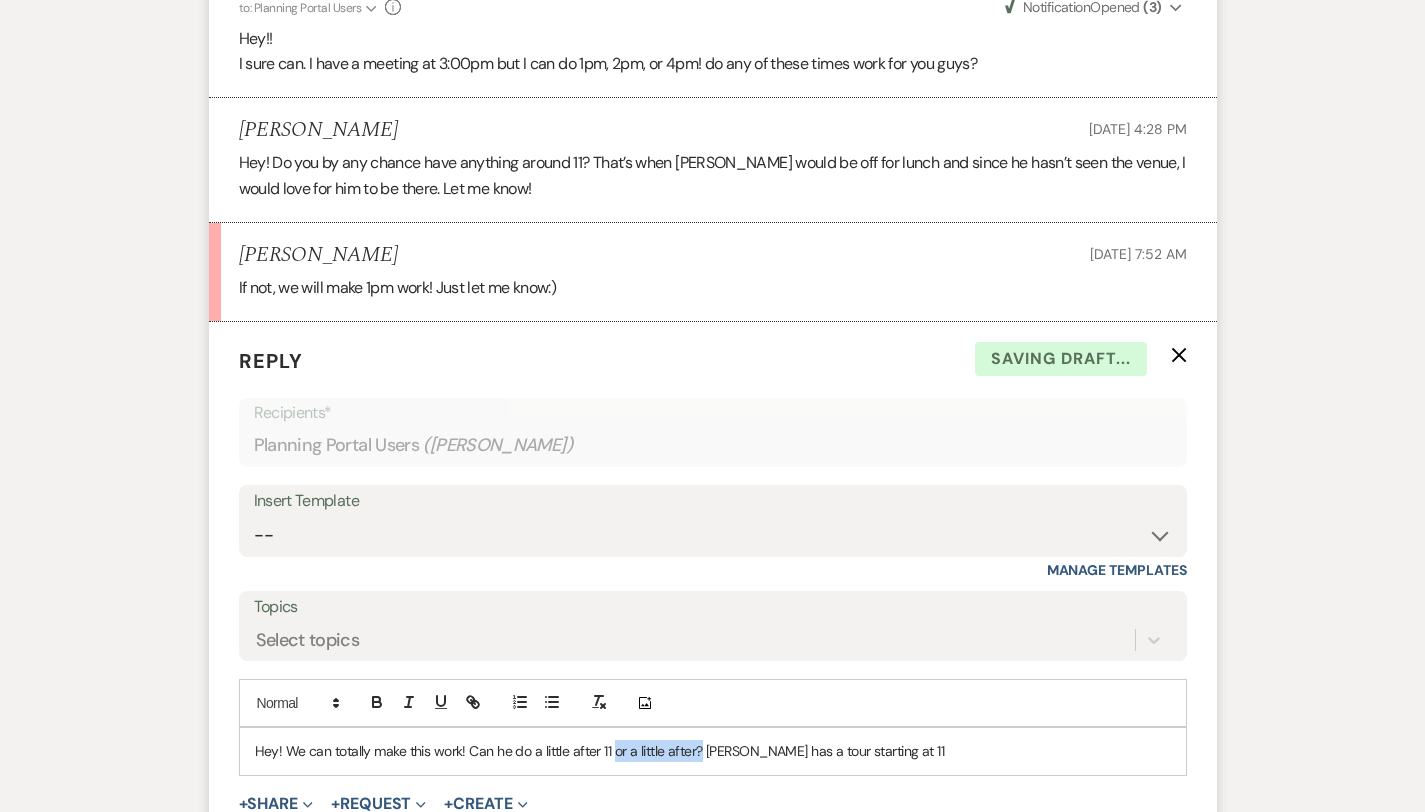 drag, startPoint x: 633, startPoint y: 728, endPoint x: 548, endPoint y: 726, distance: 85.02353 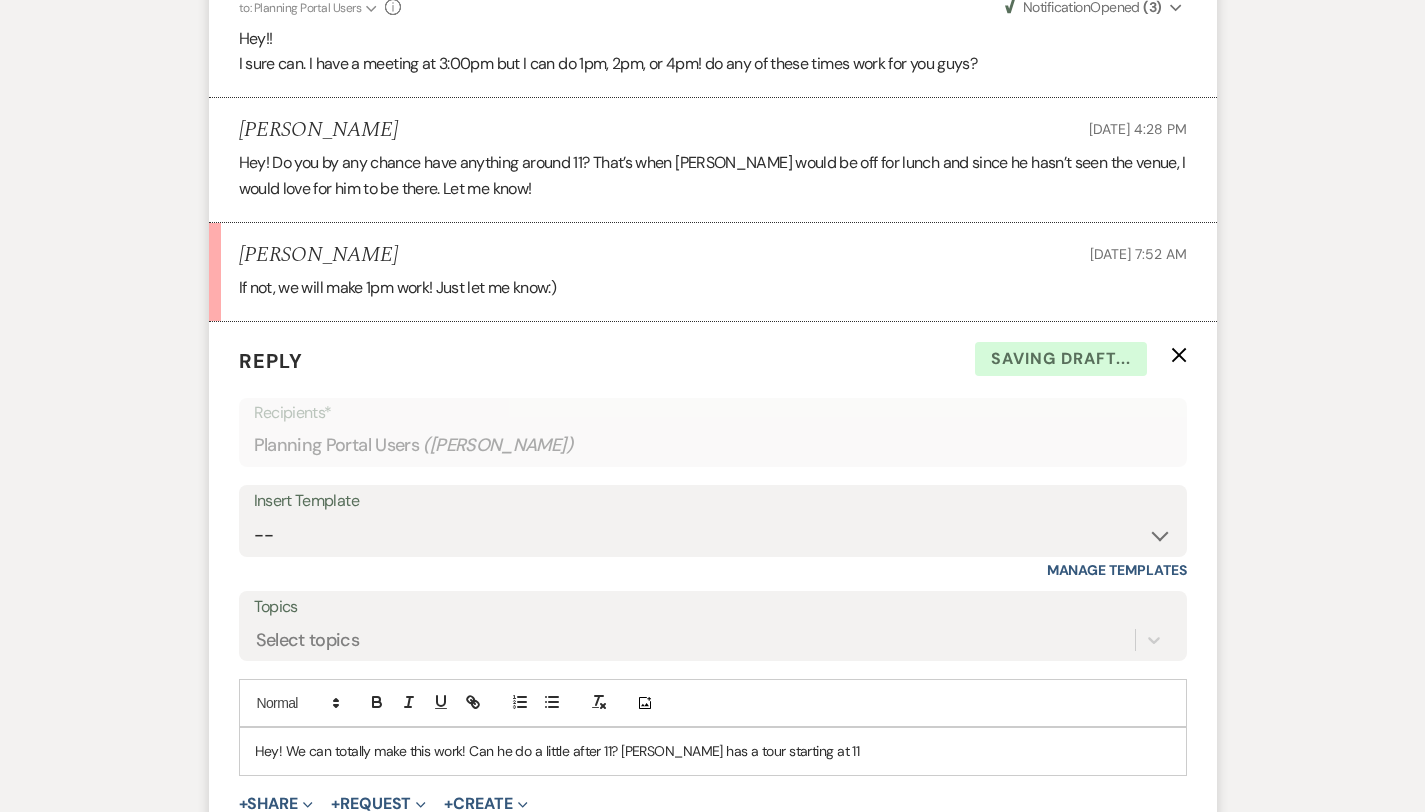 click on "Hey! We can totally make this work! Can he do a little after 11? Robin has a tour starting at 11" at bounding box center (713, 751) 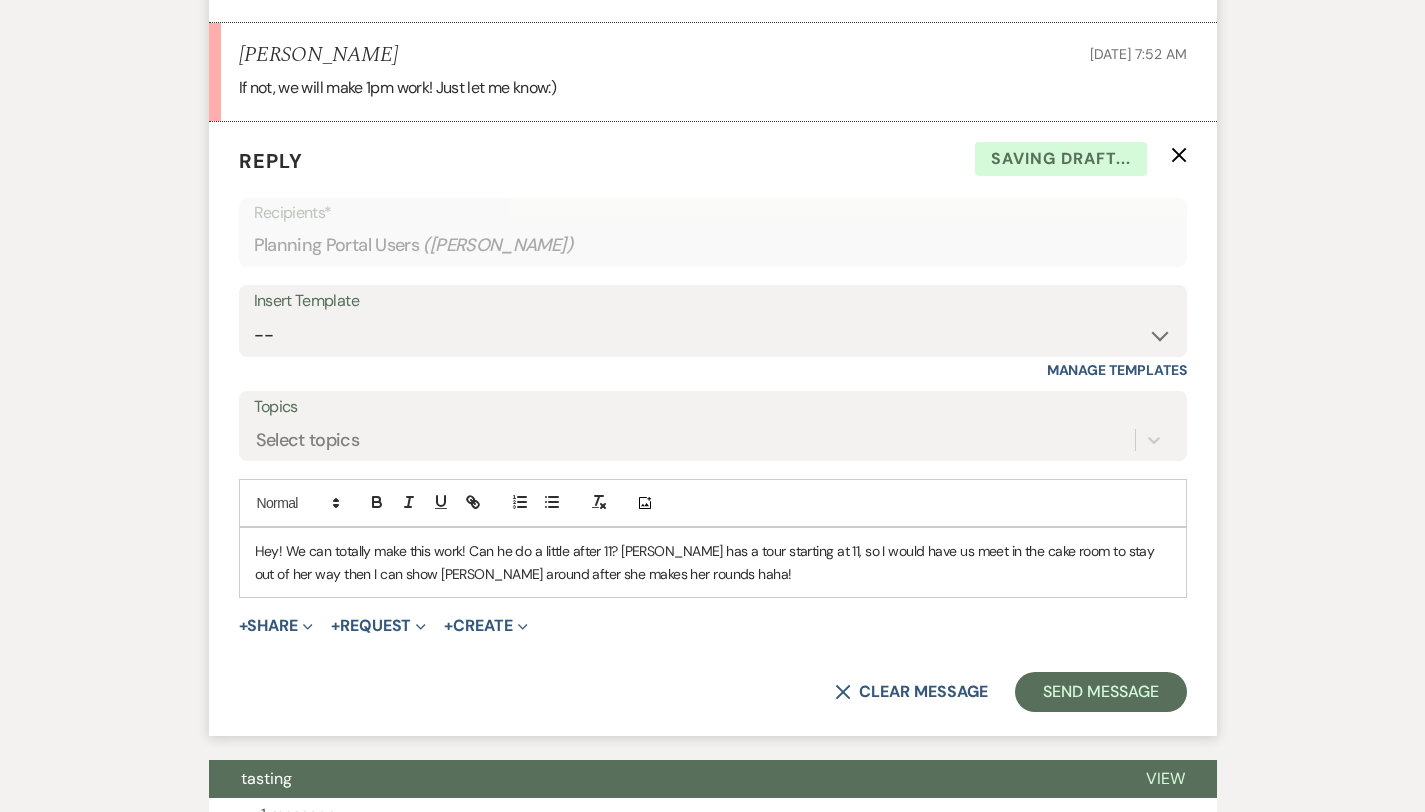 scroll, scrollTop: 3356, scrollLeft: 0, axis: vertical 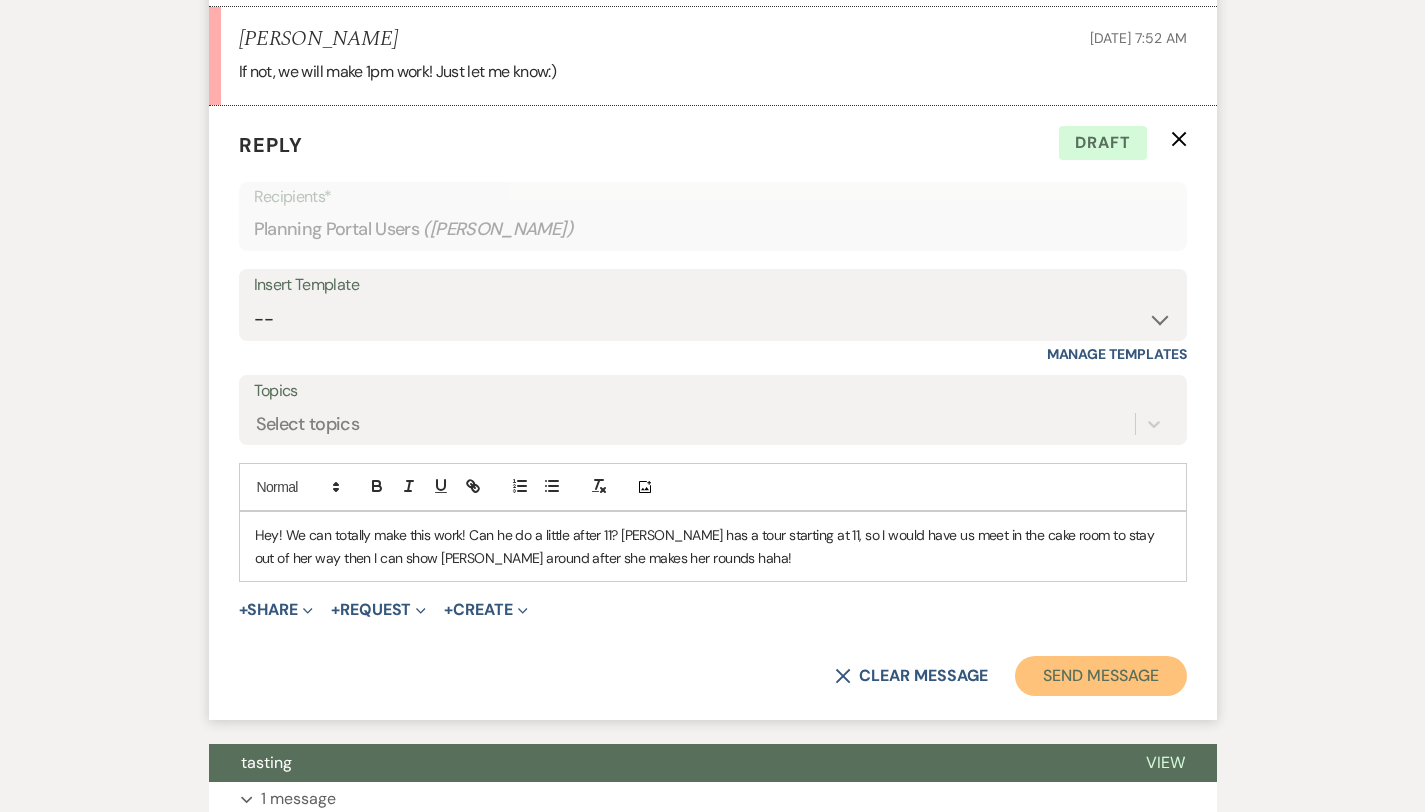 click on "Send Message" at bounding box center (1100, 676) 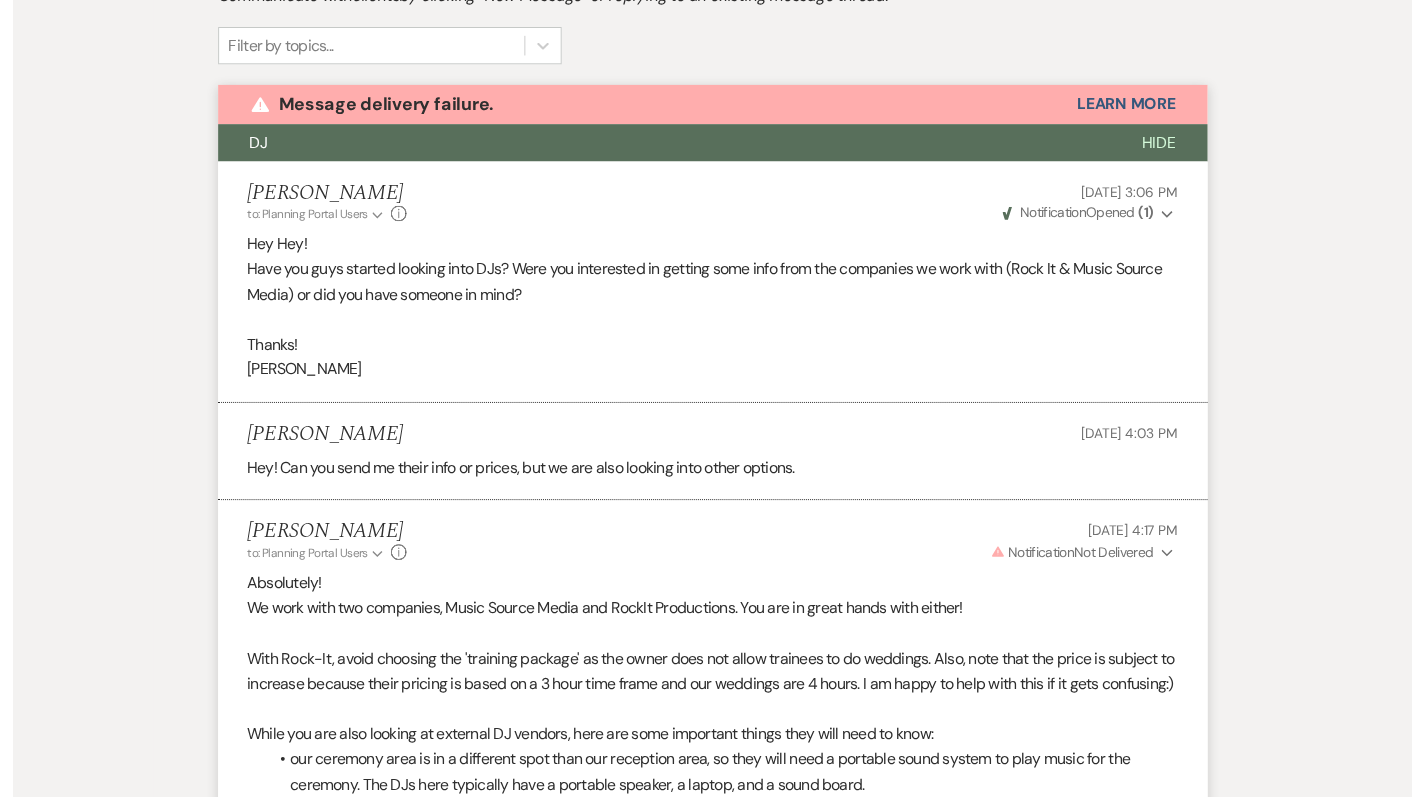 scroll, scrollTop: 0, scrollLeft: 0, axis: both 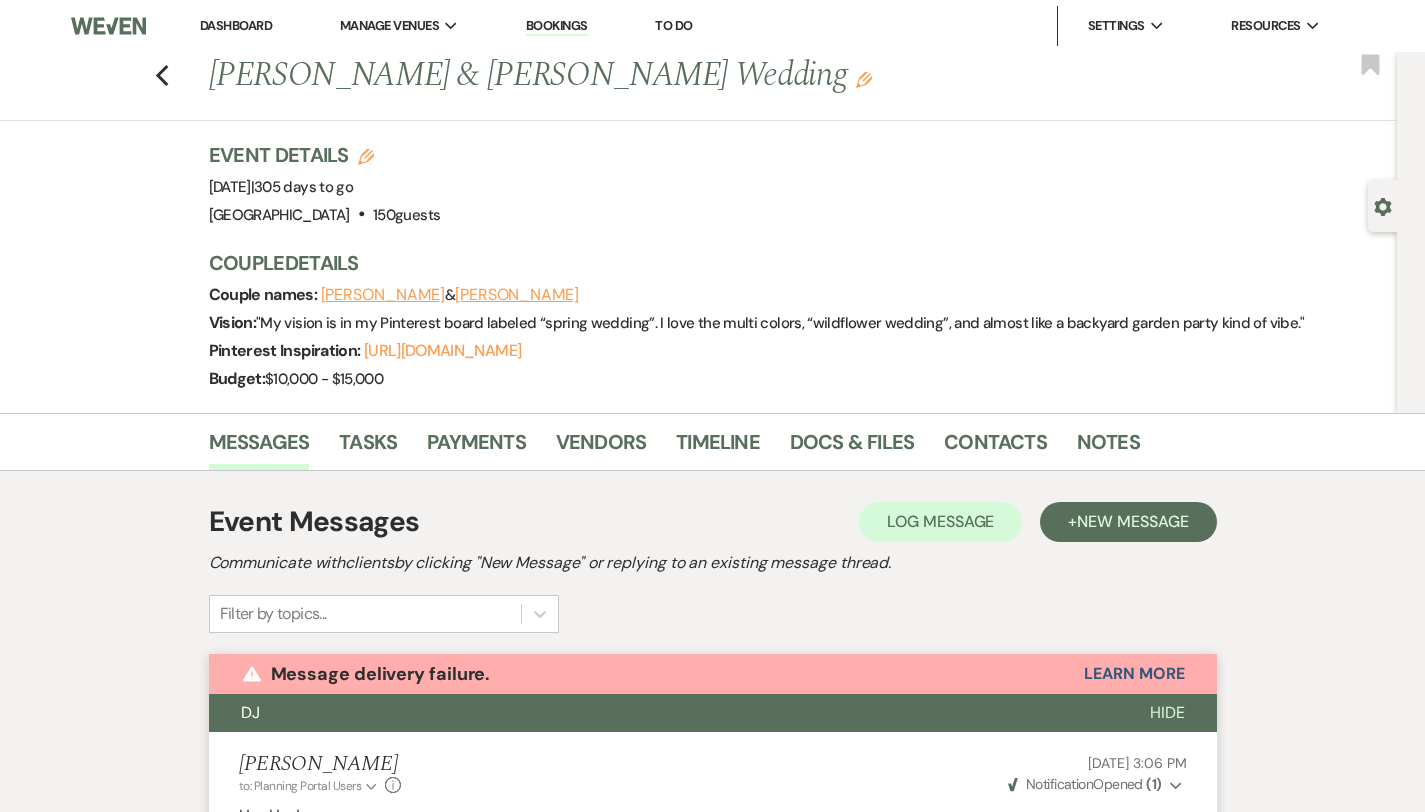 click on "Dashboard" at bounding box center (236, 25) 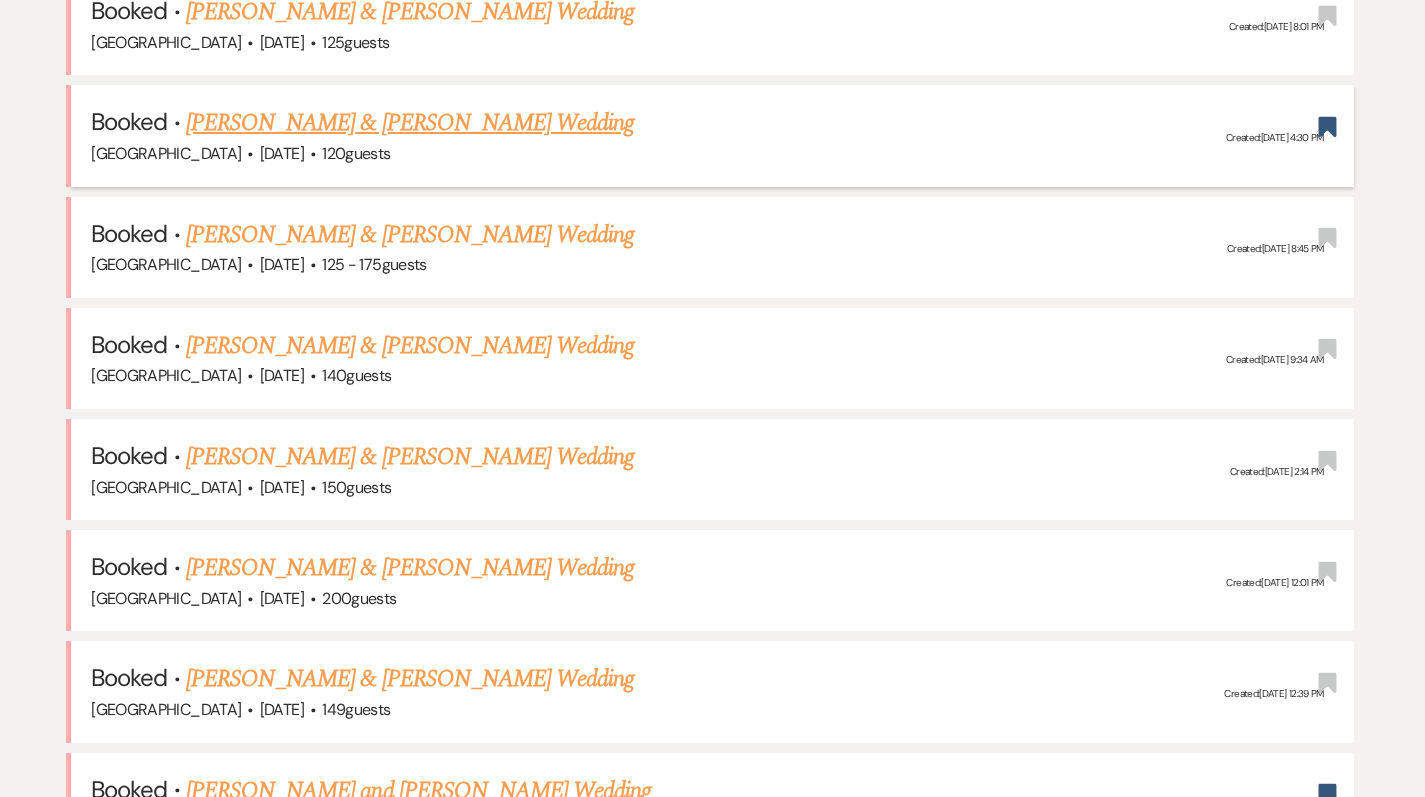 scroll, scrollTop: 1030, scrollLeft: 0, axis: vertical 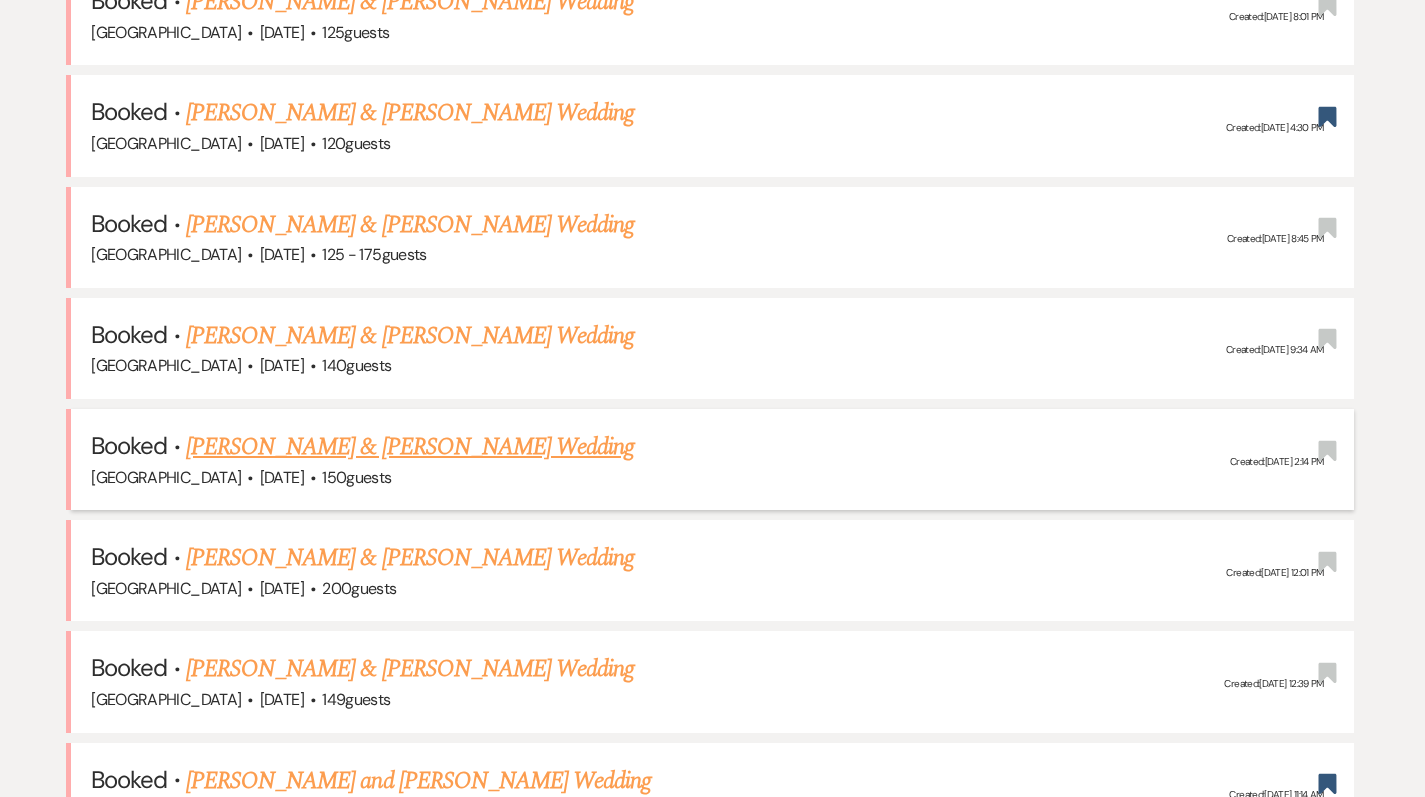 click on "[PERSON_NAME] & [PERSON_NAME] Wedding" at bounding box center [410, 447] 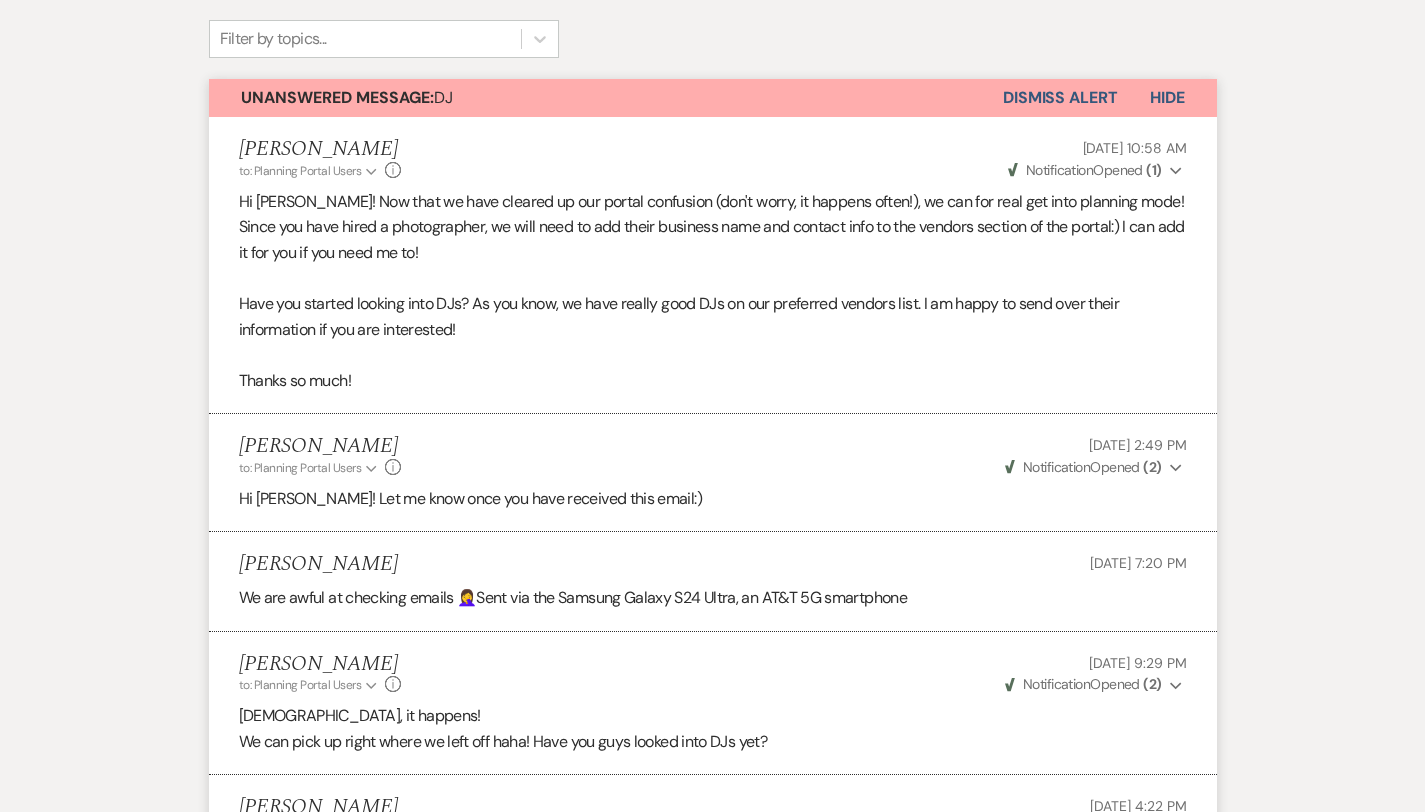scroll, scrollTop: 176, scrollLeft: 0, axis: vertical 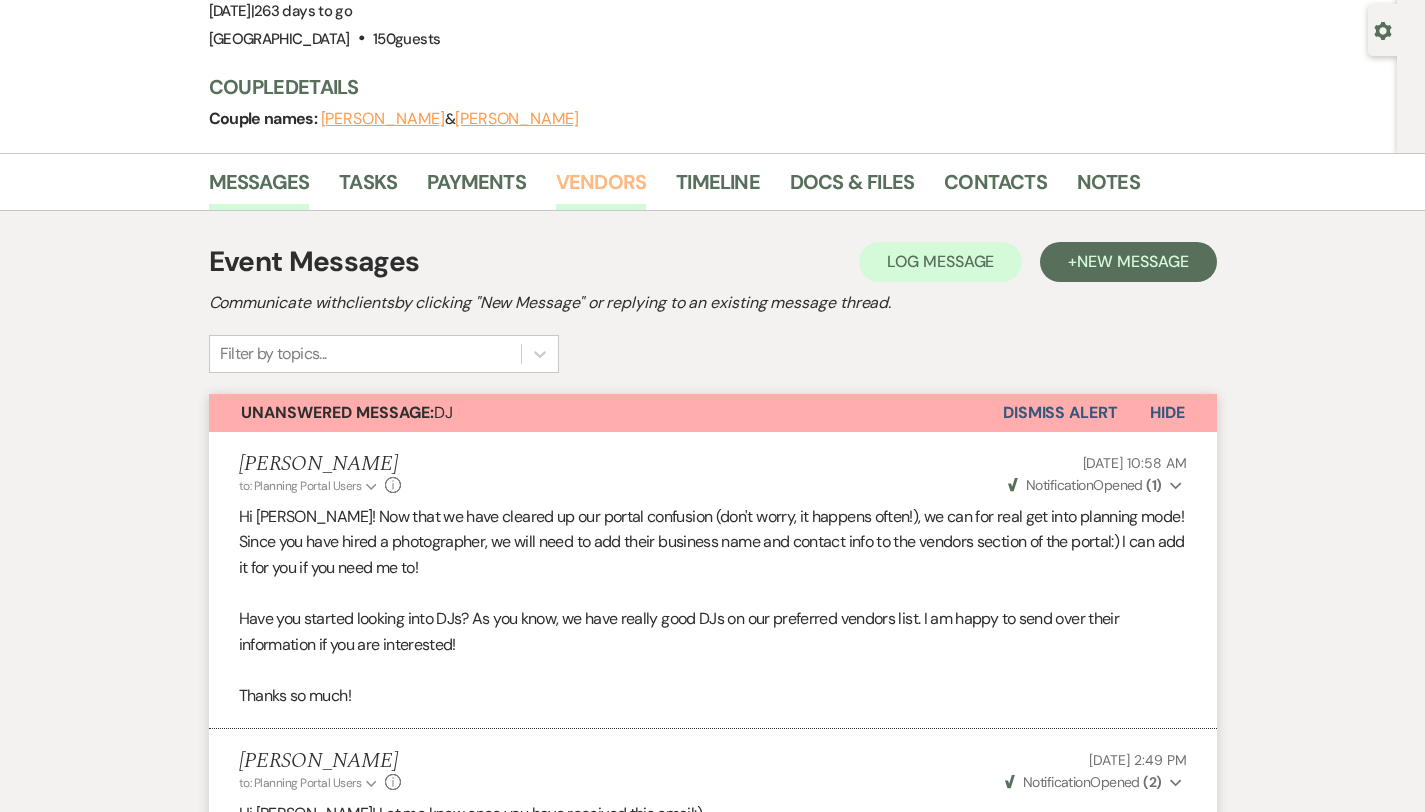 click on "Vendors" at bounding box center (601, 188) 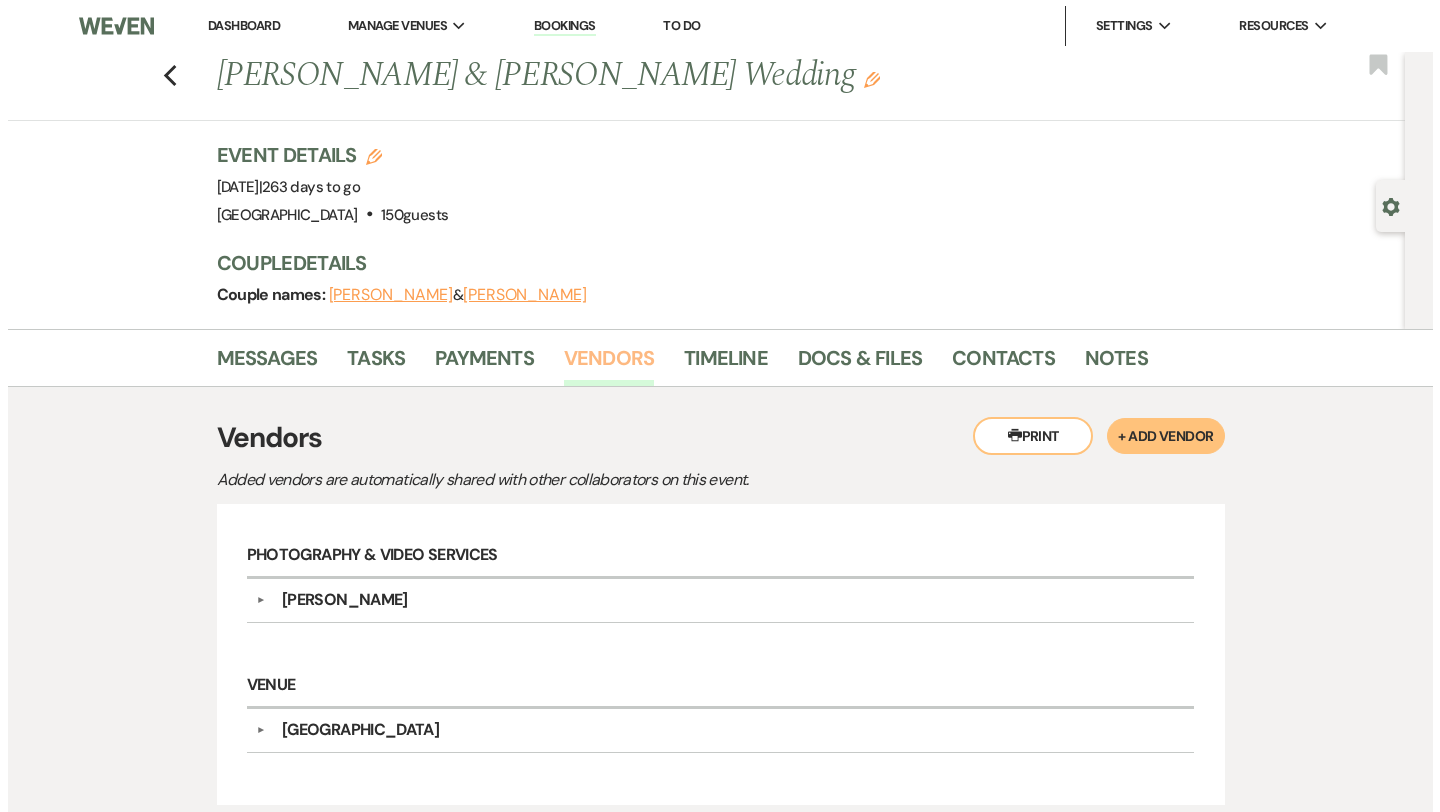 scroll, scrollTop: 187, scrollLeft: 0, axis: vertical 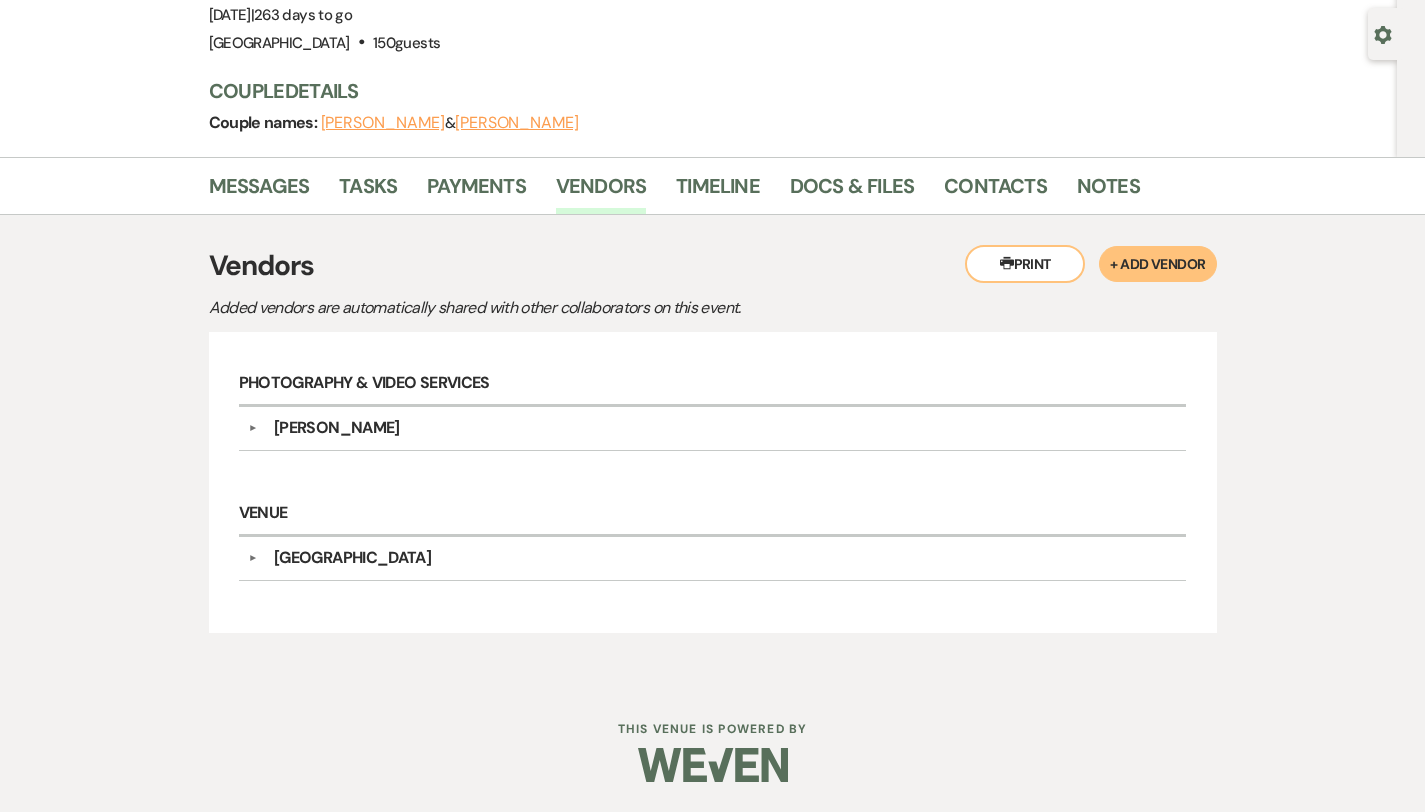 click on "Vendors" at bounding box center [713, 266] 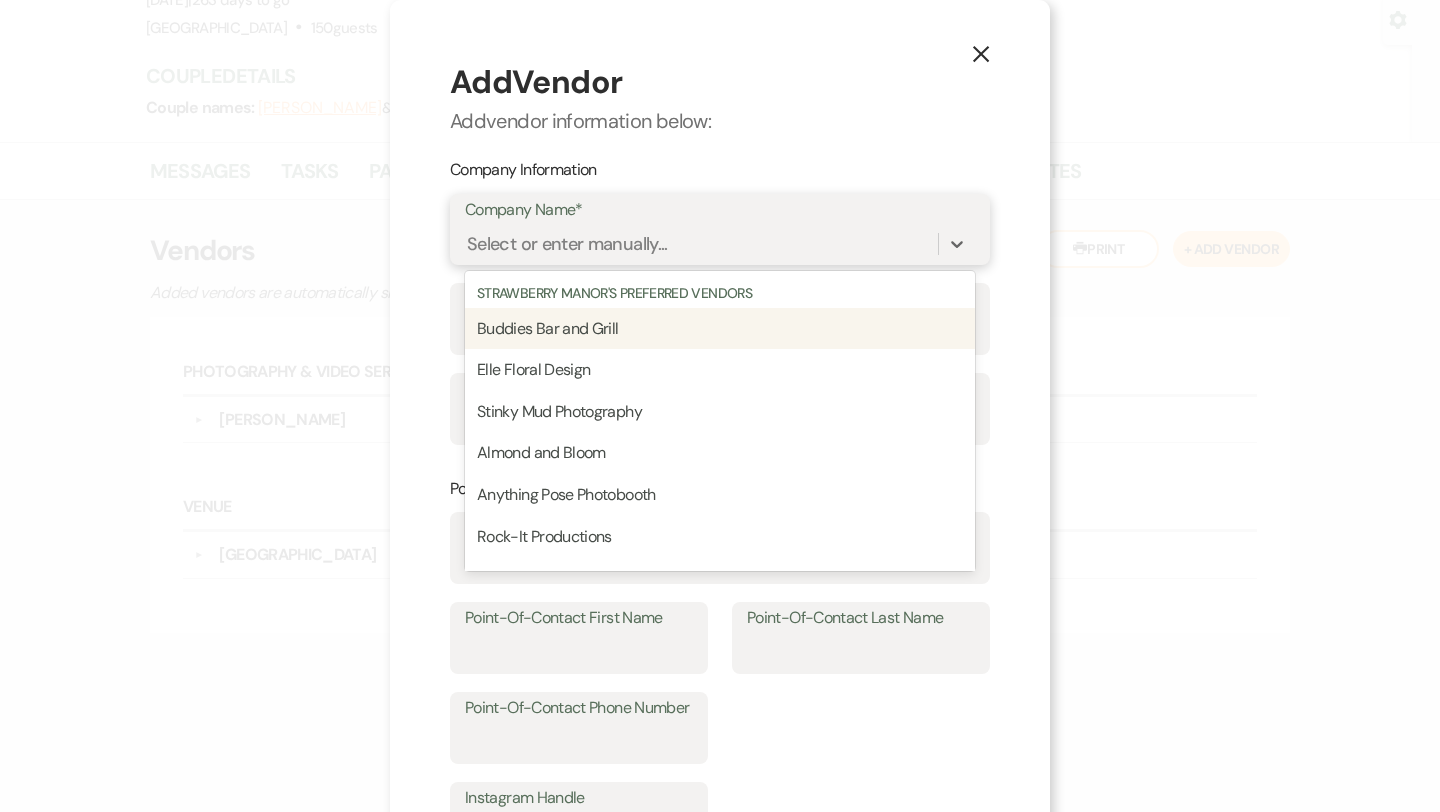click on "Select or enter manually..." at bounding box center [701, 244] 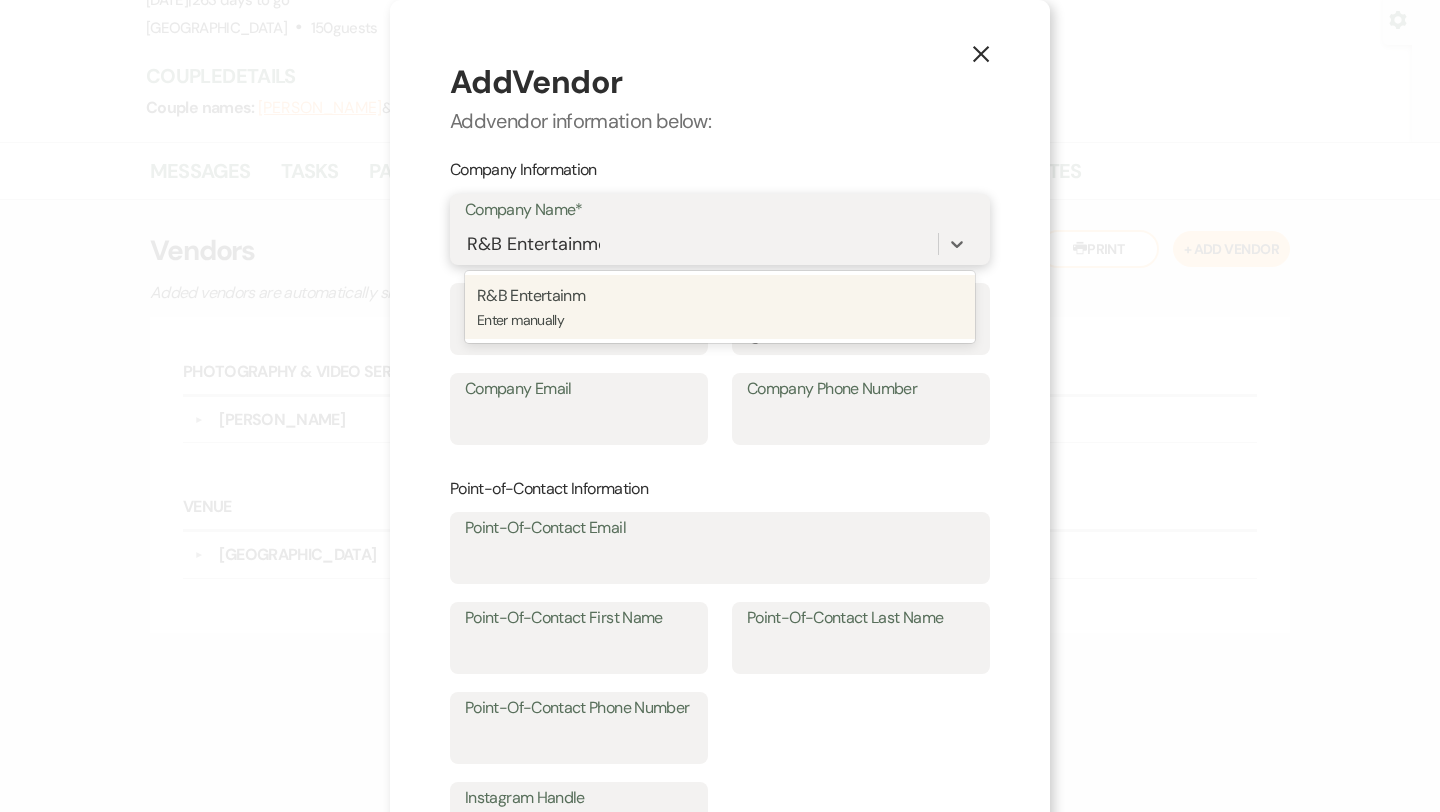 type on "R&B Entertainment" 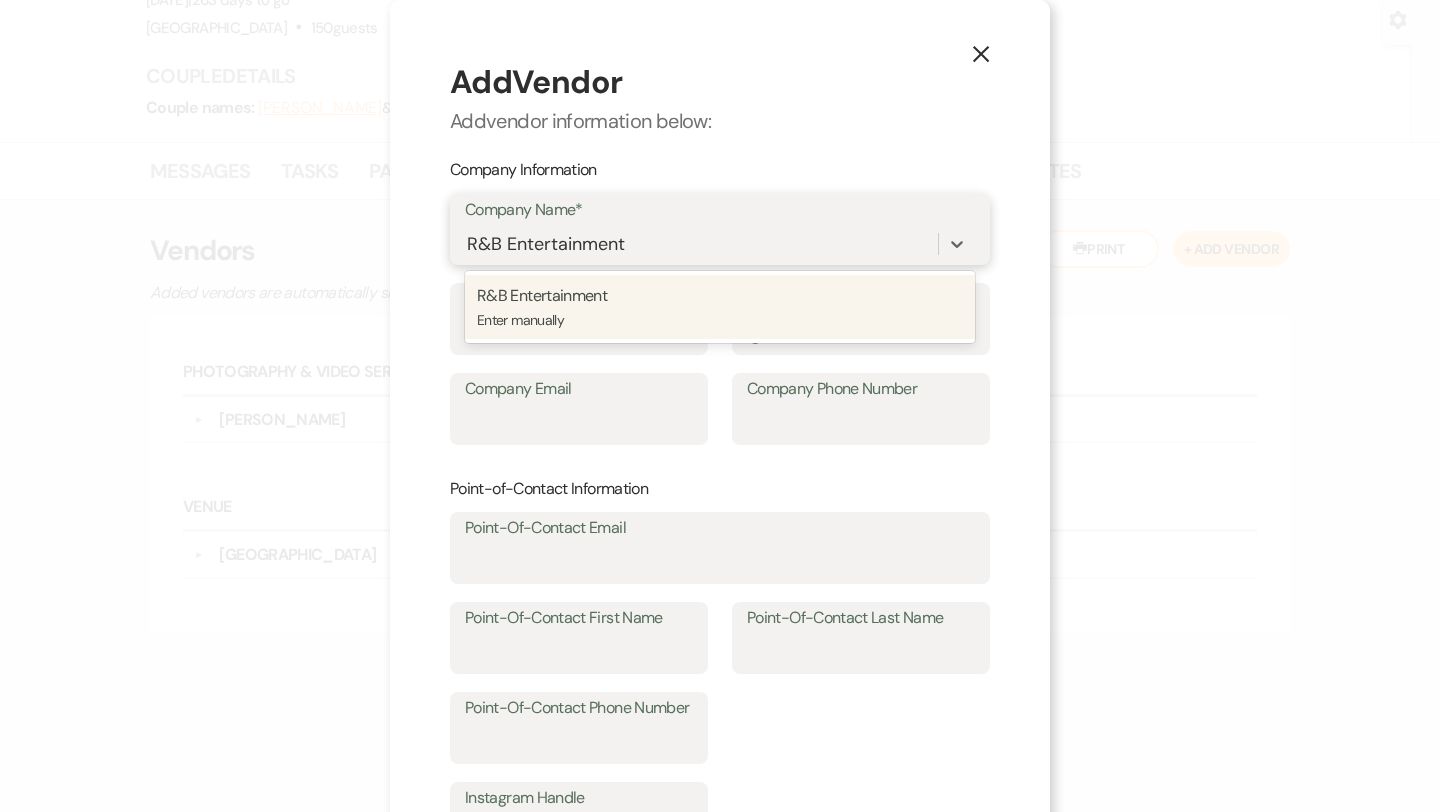 click on "Enter manually" at bounding box center [720, 320] 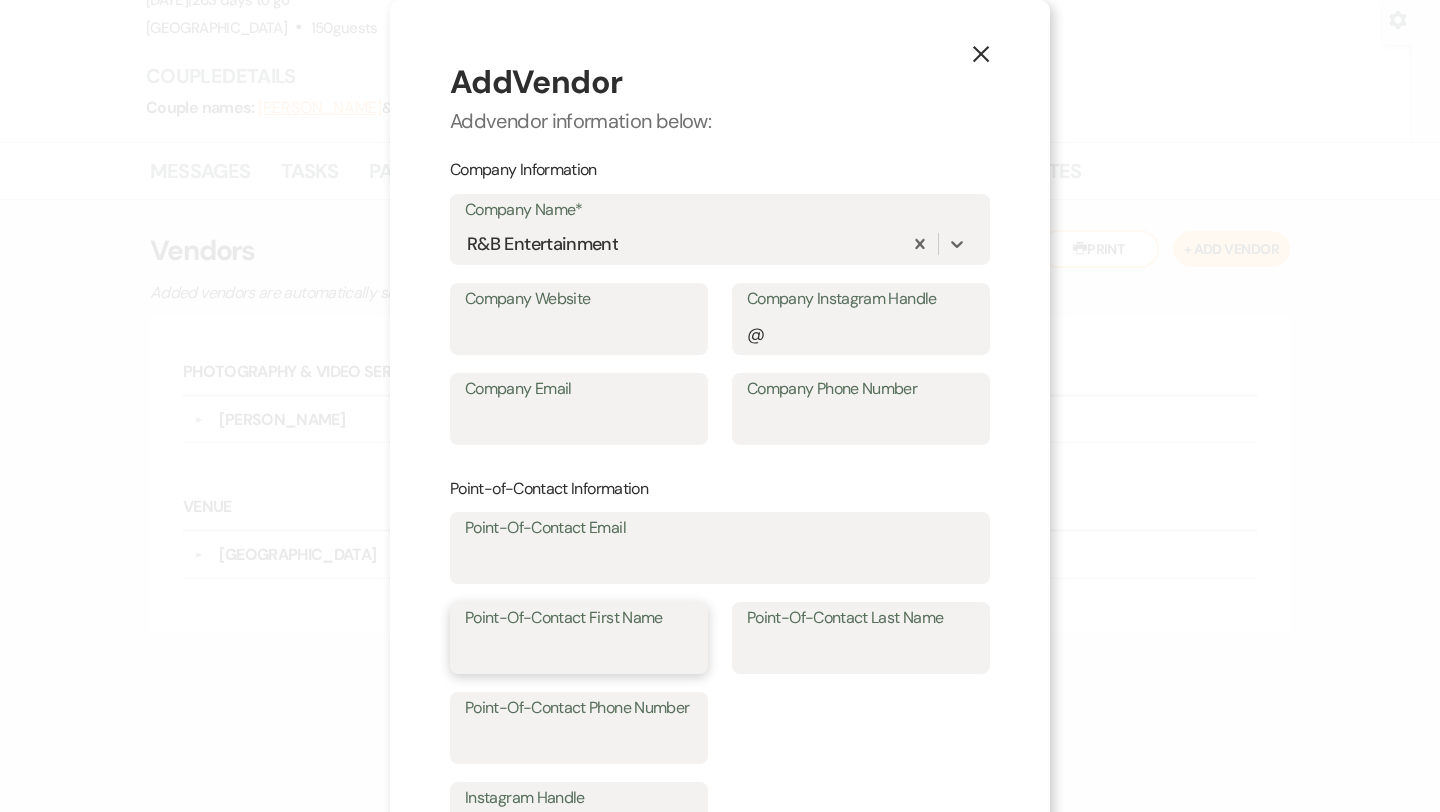 click on "Point-Of-Contact First Name" at bounding box center (579, 652) 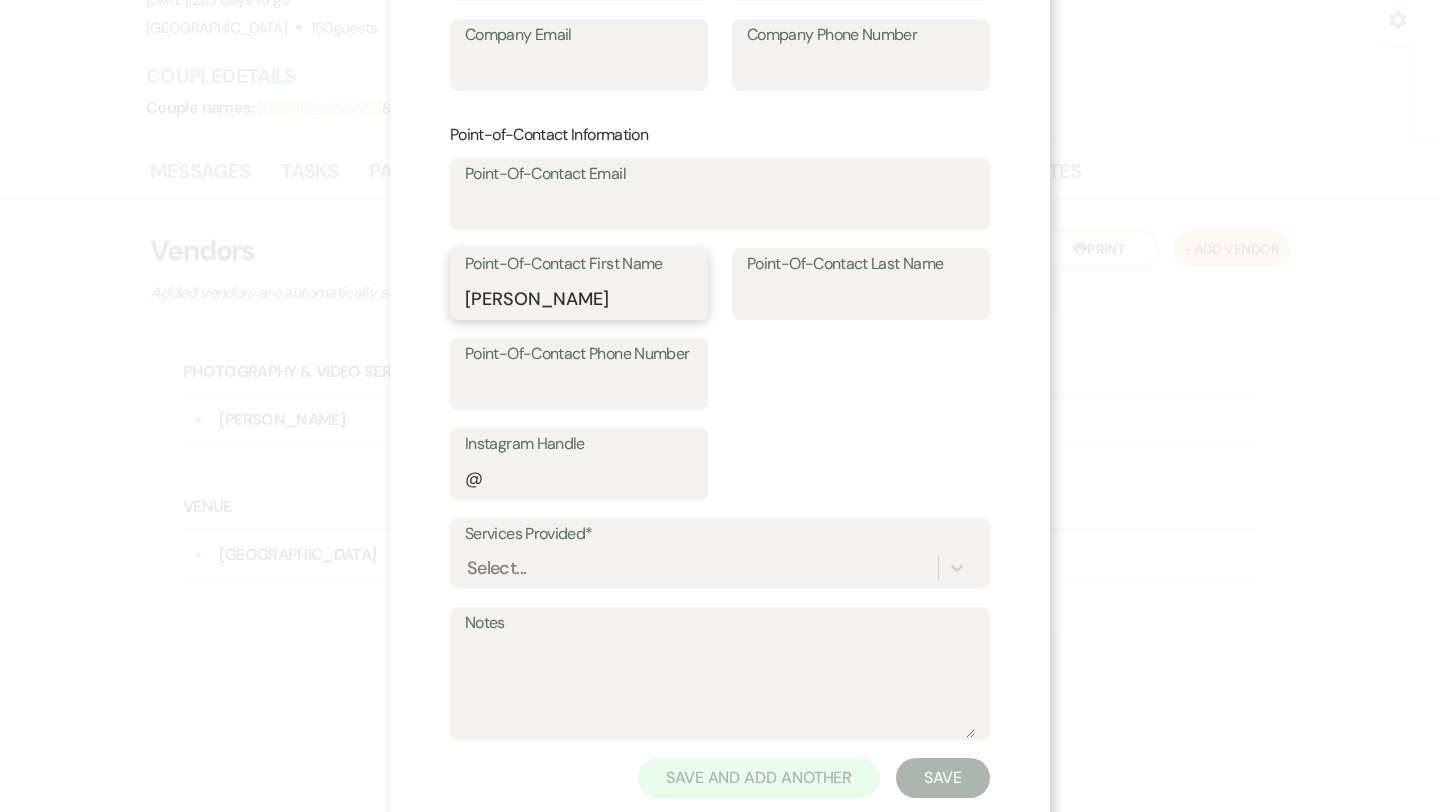 type on "Randy" 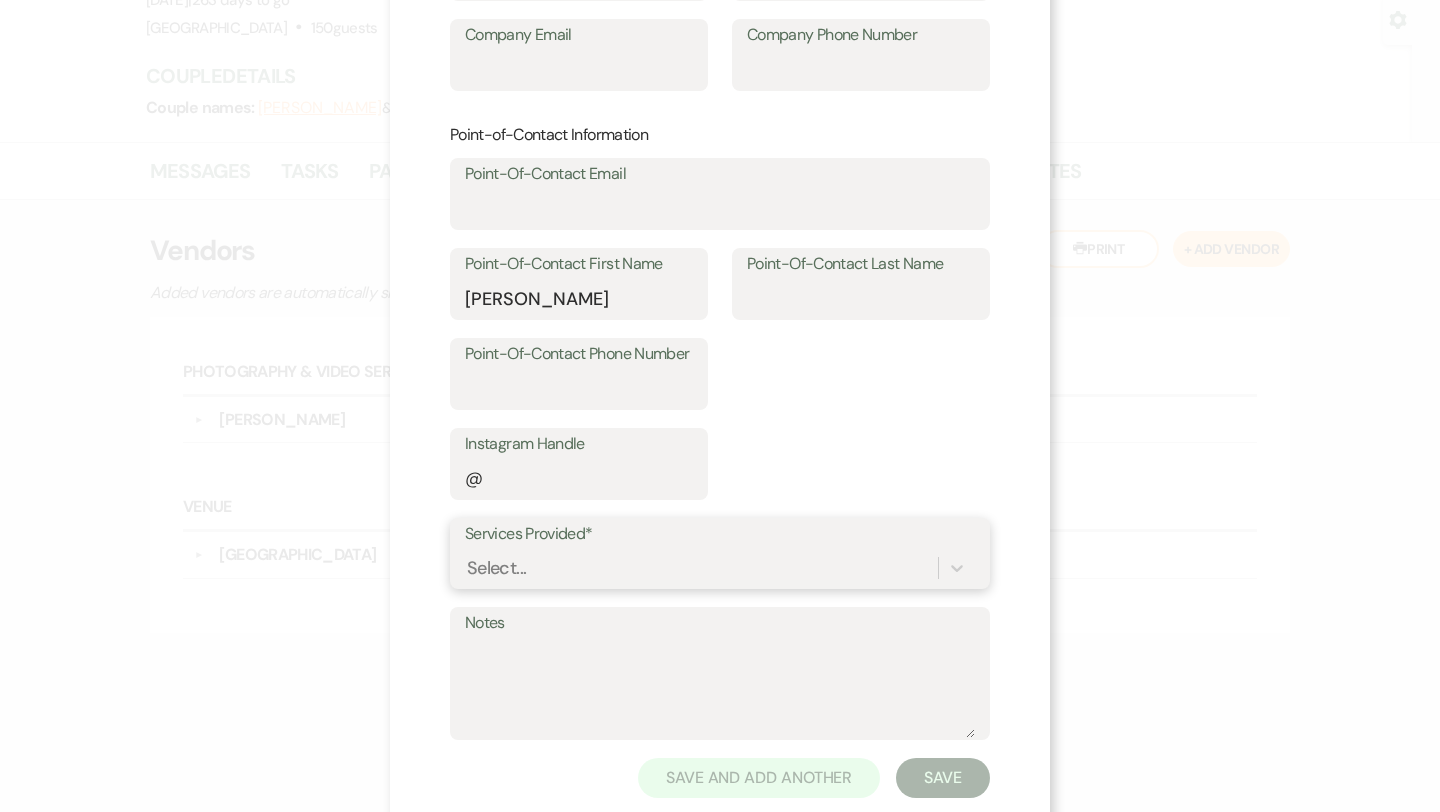 click on "Select..." at bounding box center [720, 568] 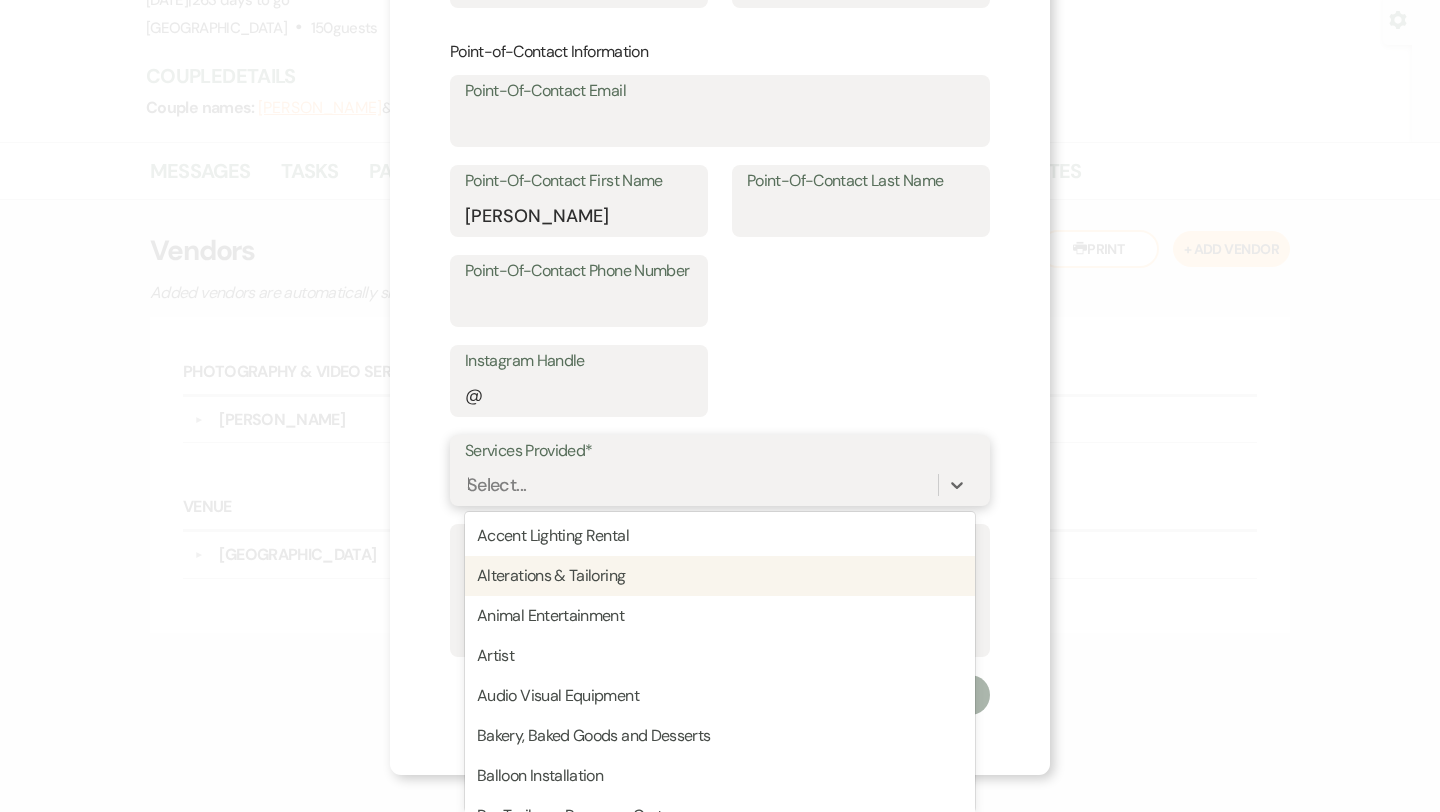 type on "DJ" 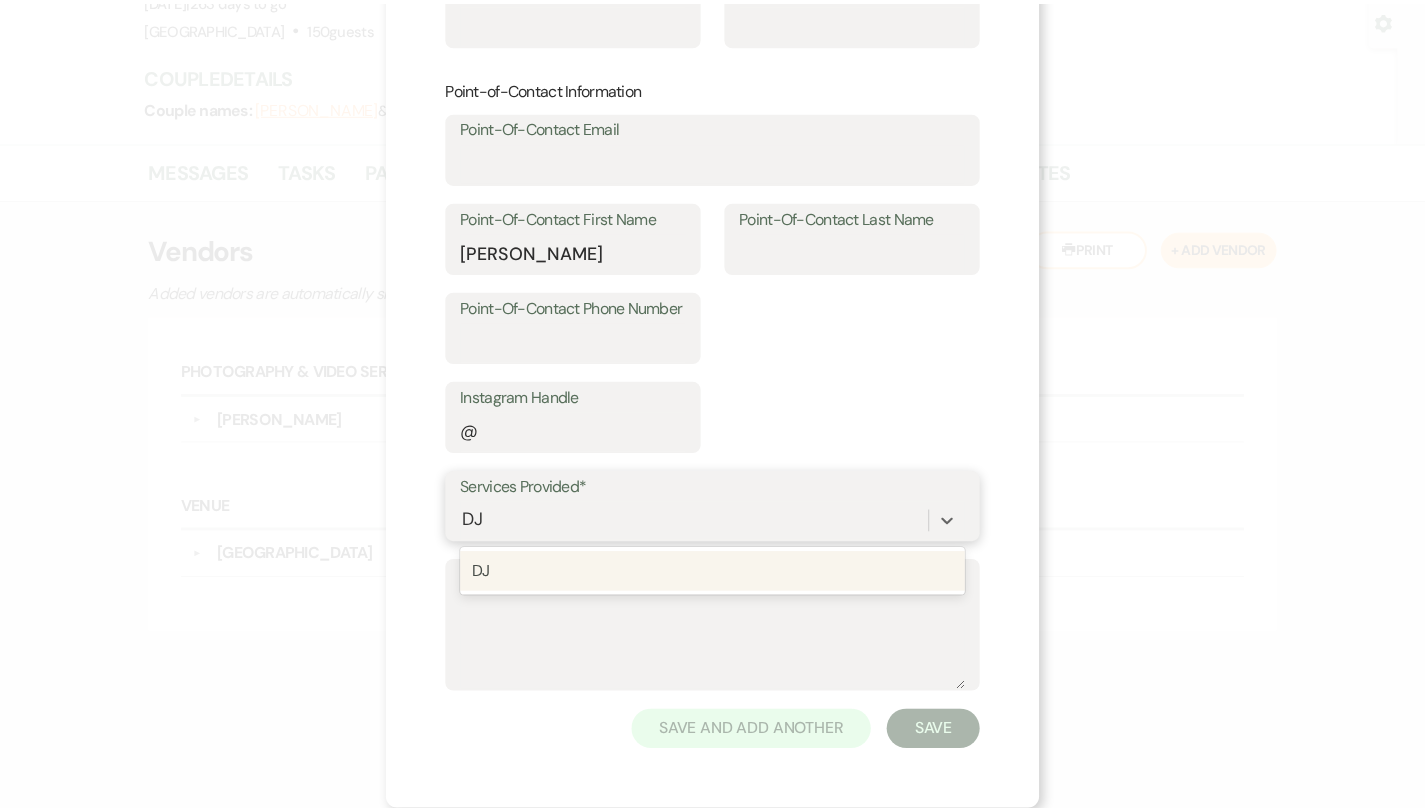 scroll, scrollTop: 400, scrollLeft: 0, axis: vertical 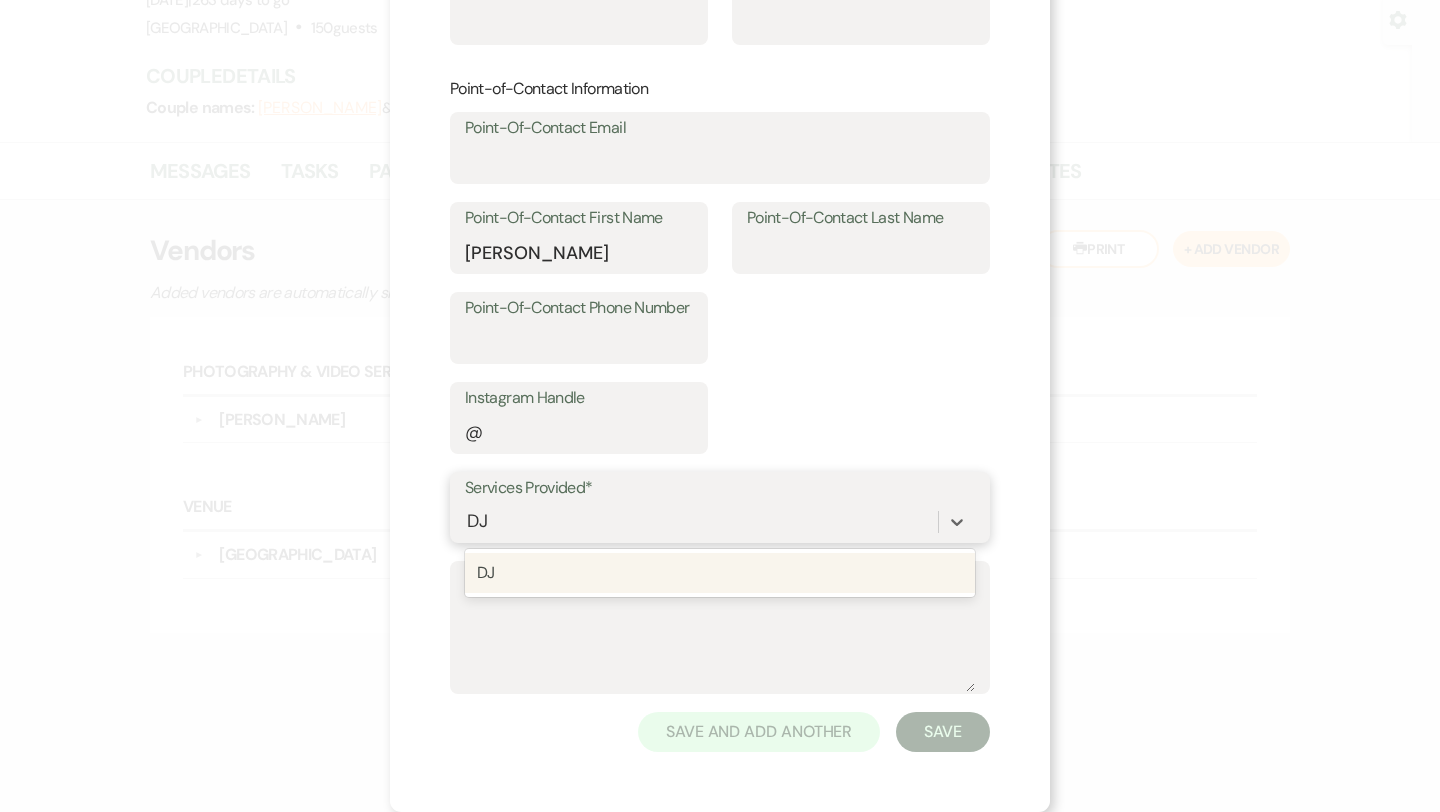 click on "DJ" at bounding box center [720, 573] 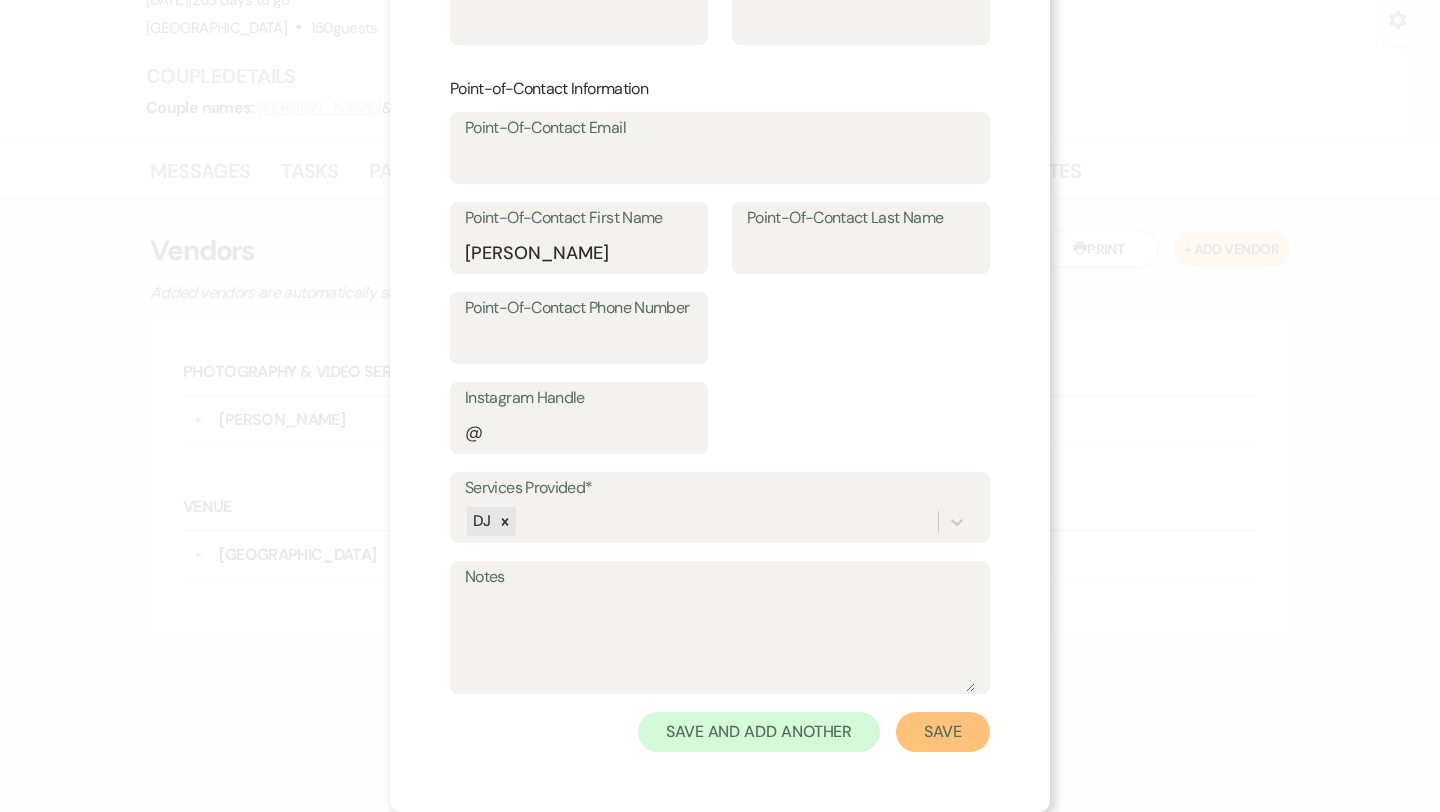 click on "Save" at bounding box center (943, 732) 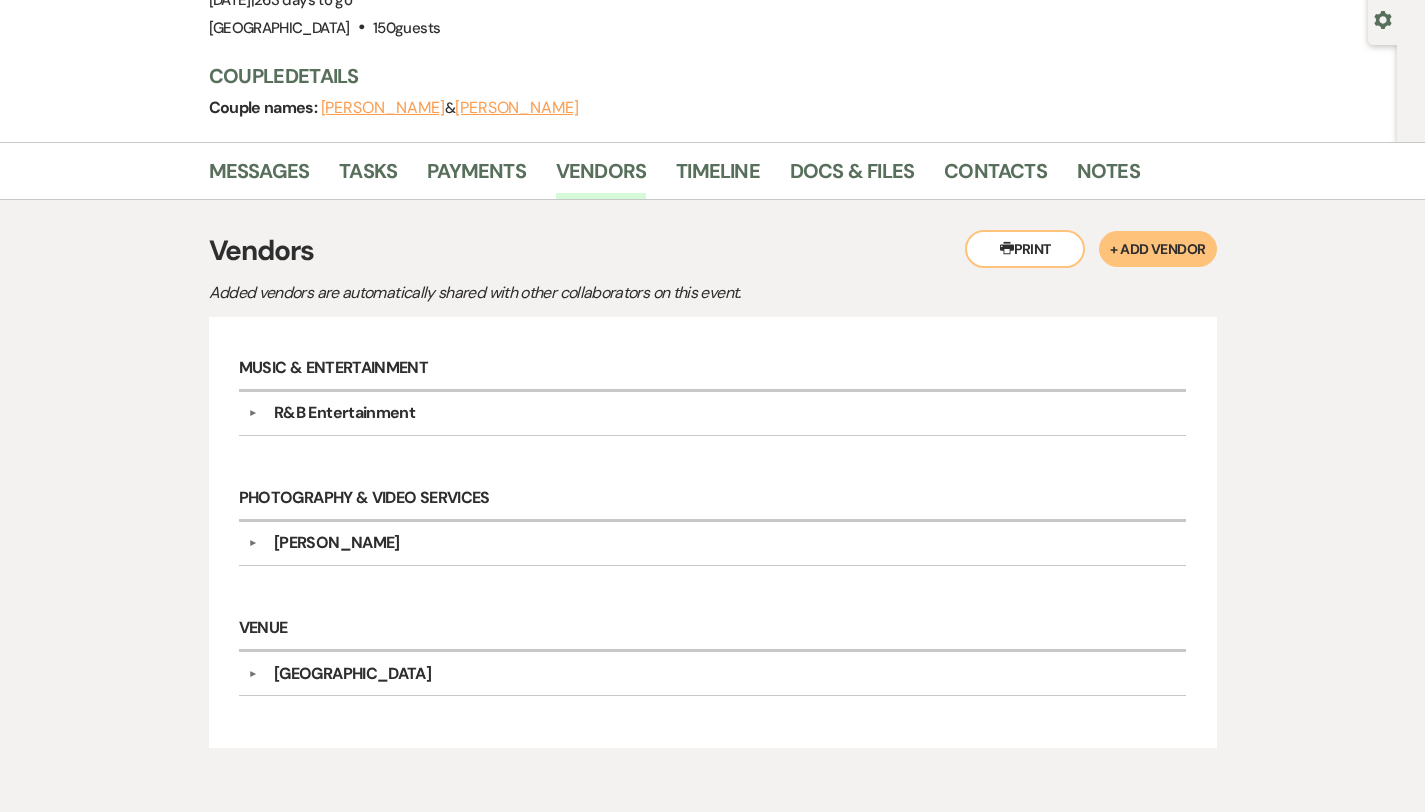 scroll, scrollTop: 0, scrollLeft: 0, axis: both 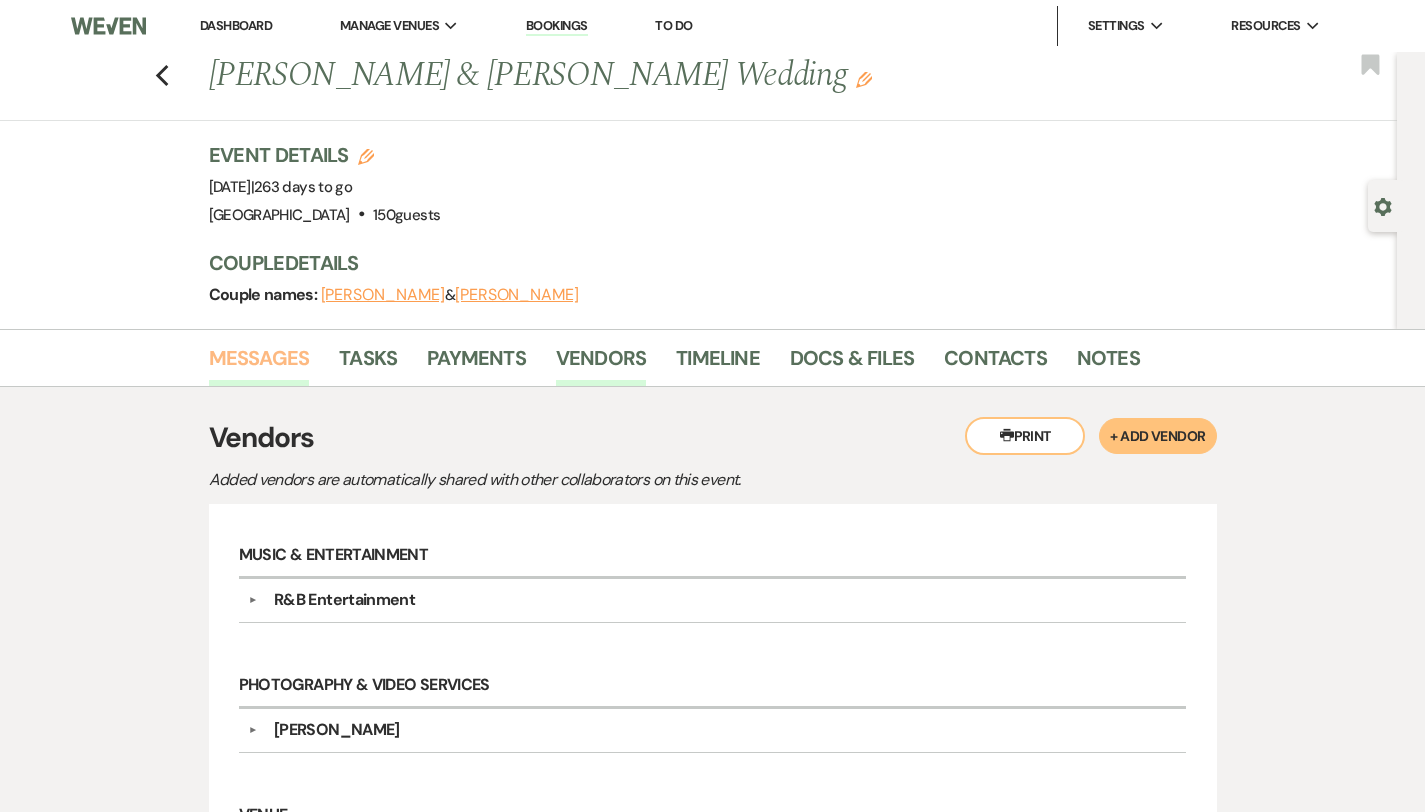 click on "Messages" at bounding box center (259, 364) 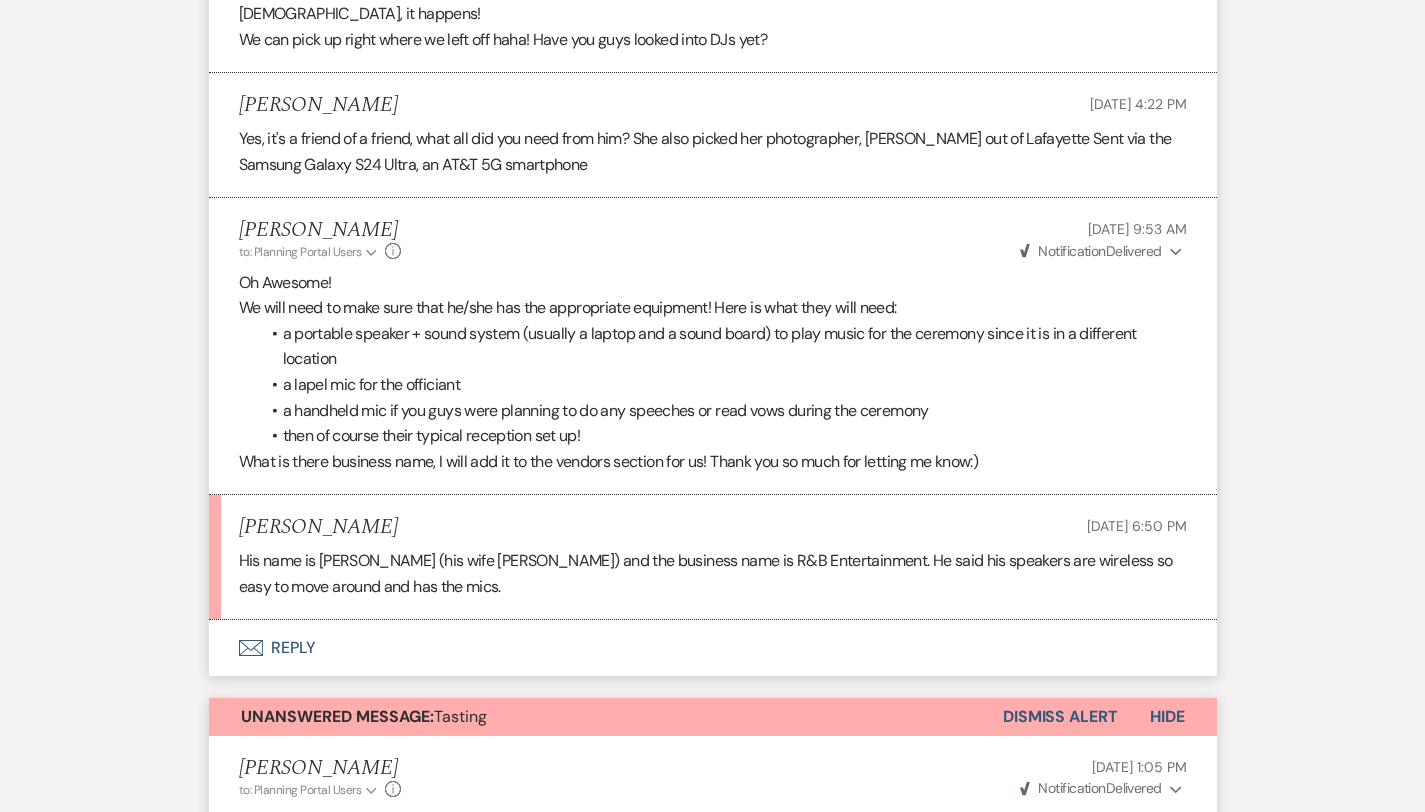 scroll, scrollTop: 1194, scrollLeft: 0, axis: vertical 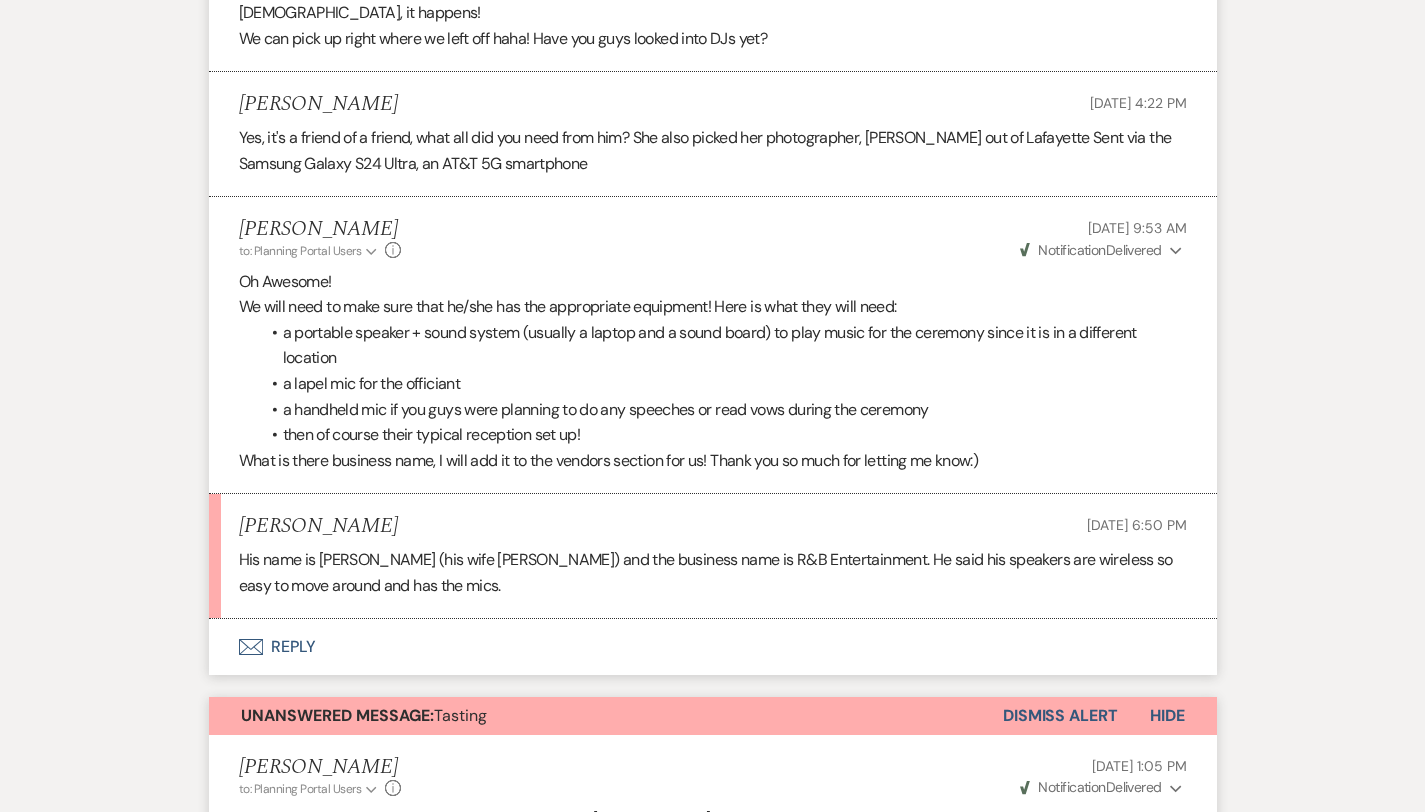 click on "Envelope Reply" at bounding box center [713, 647] 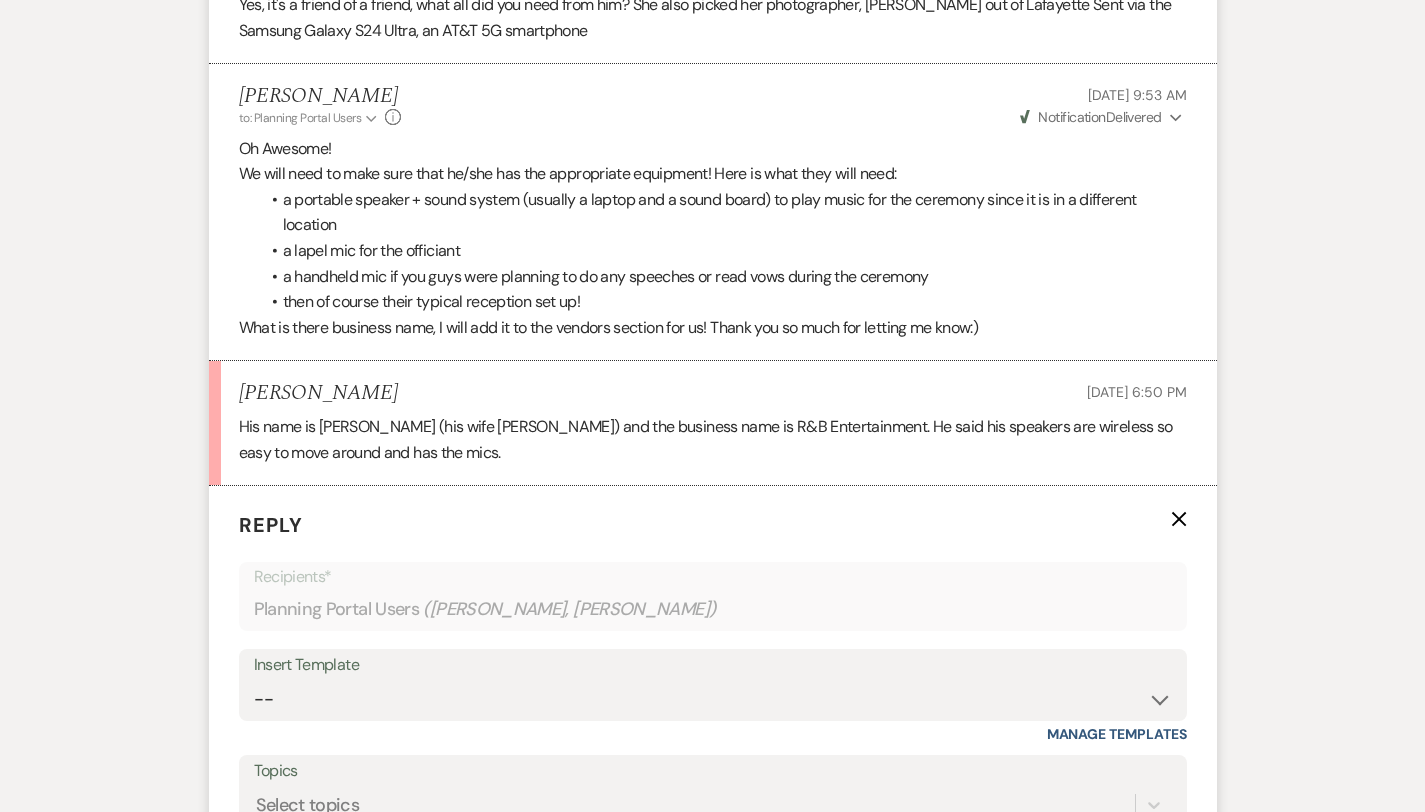 scroll, scrollTop: 1652, scrollLeft: 0, axis: vertical 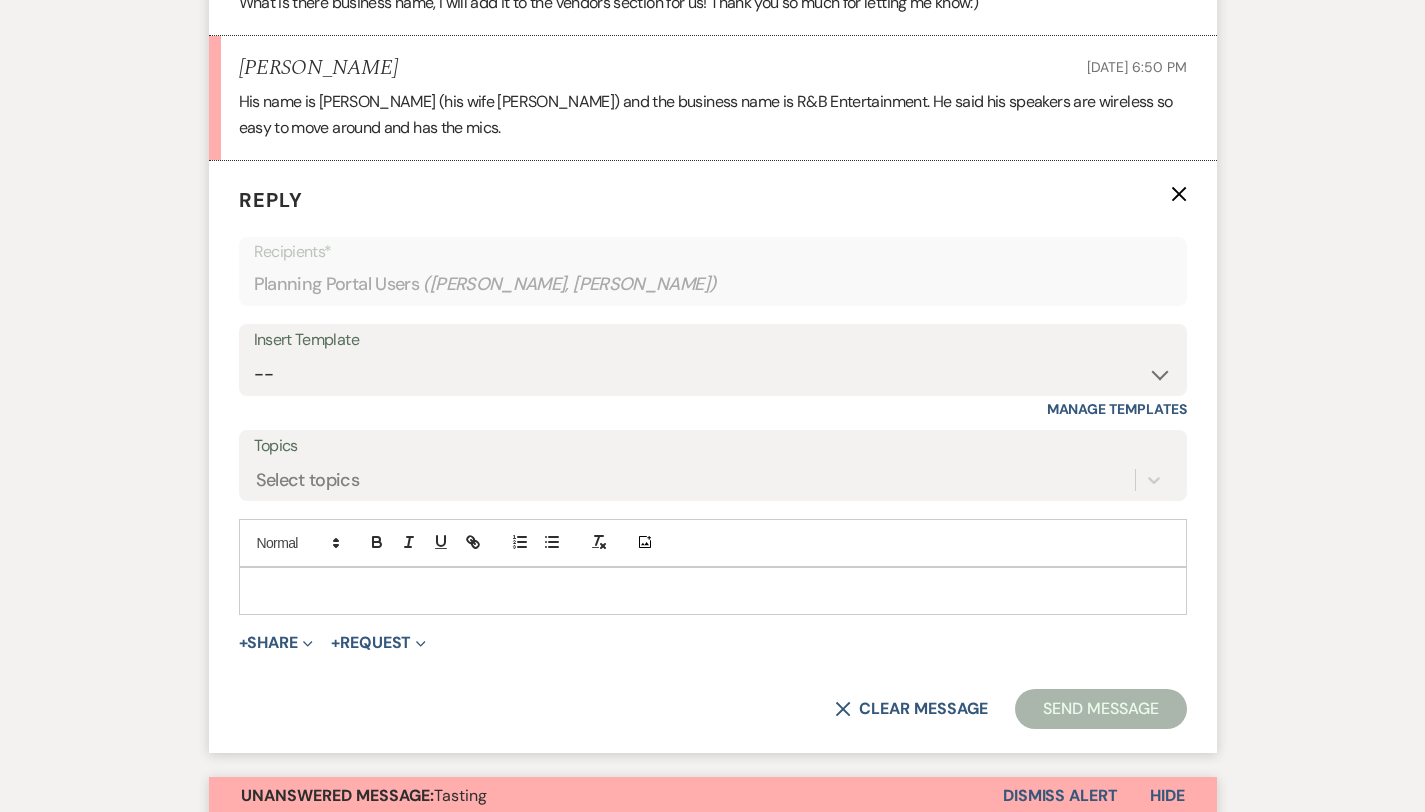 click at bounding box center (713, 591) 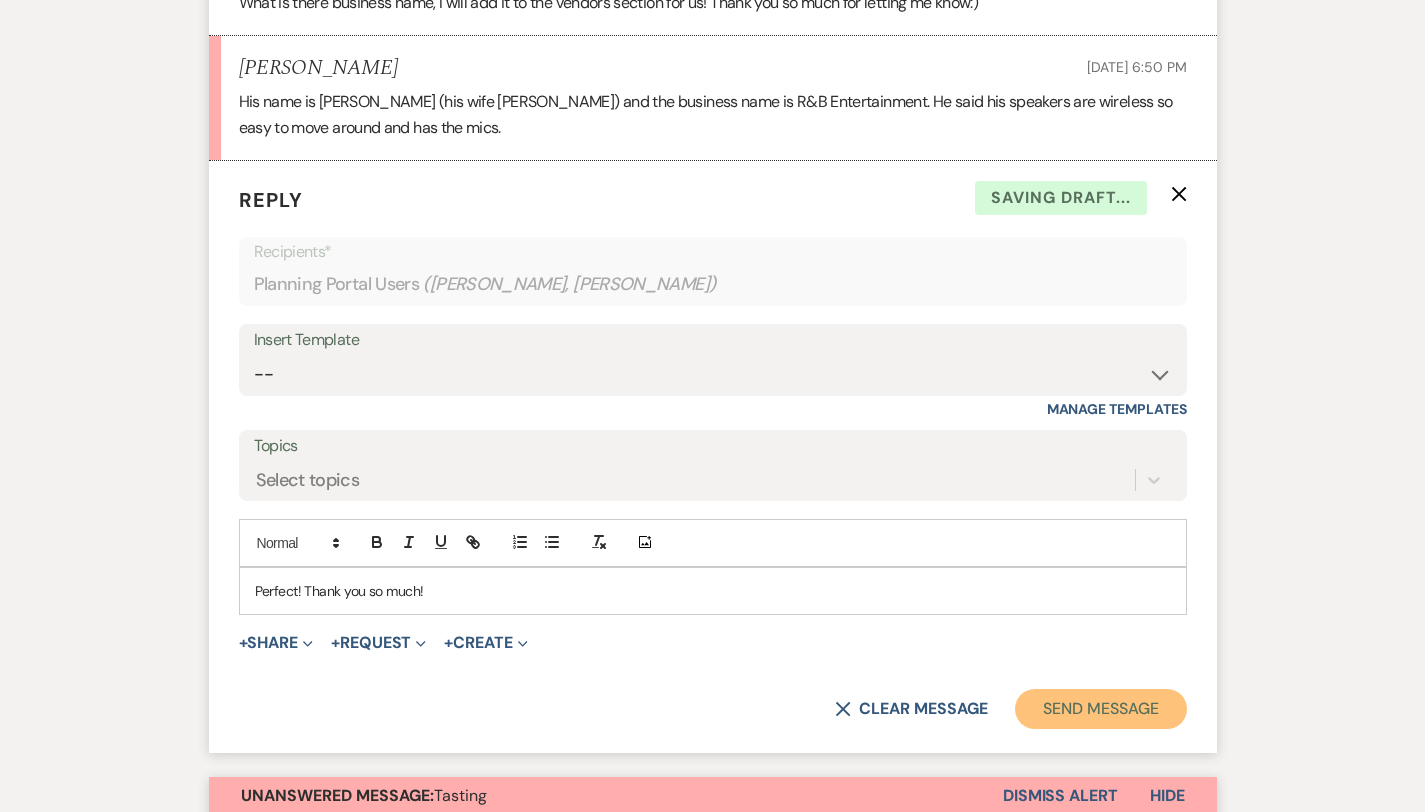 click on "Send Message" at bounding box center [1100, 709] 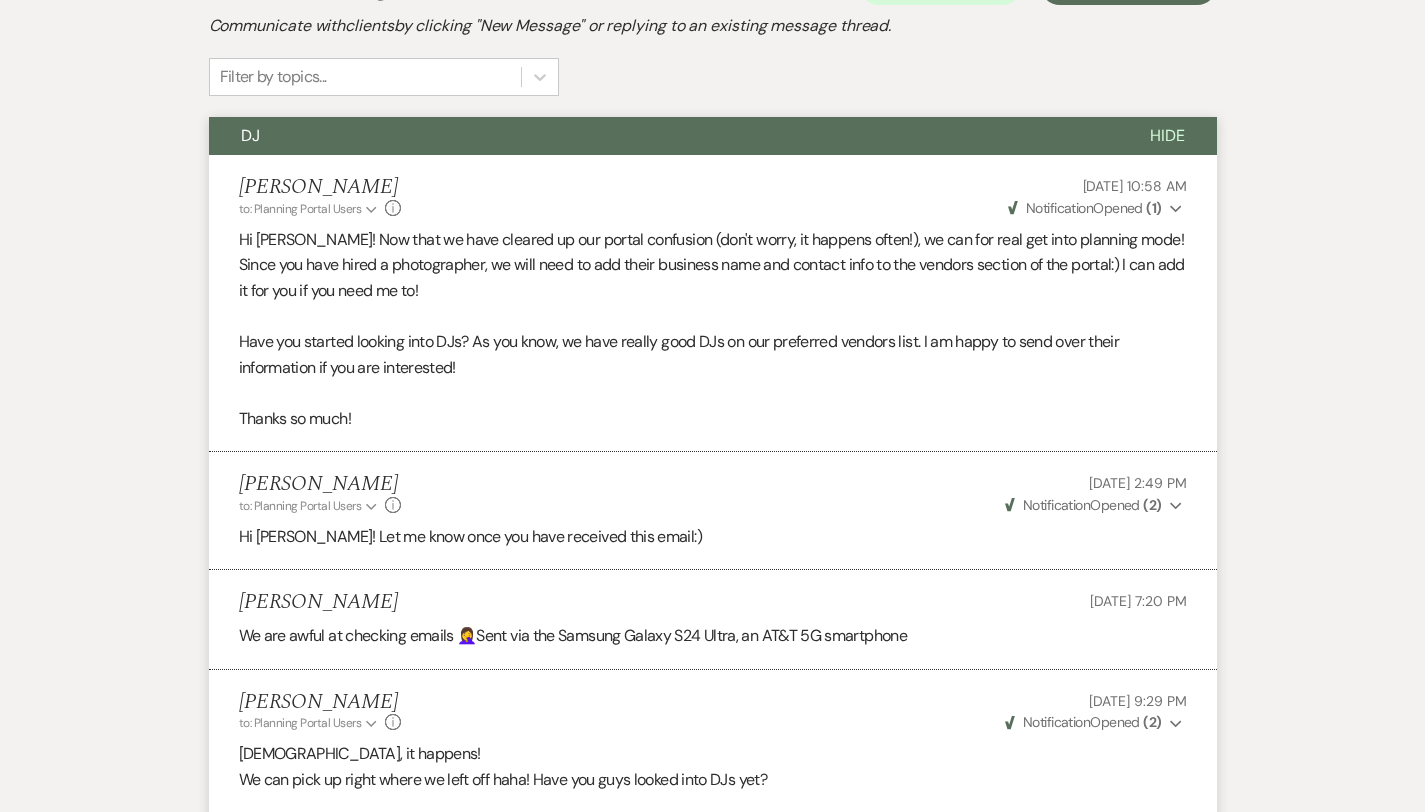 scroll, scrollTop: 0, scrollLeft: 0, axis: both 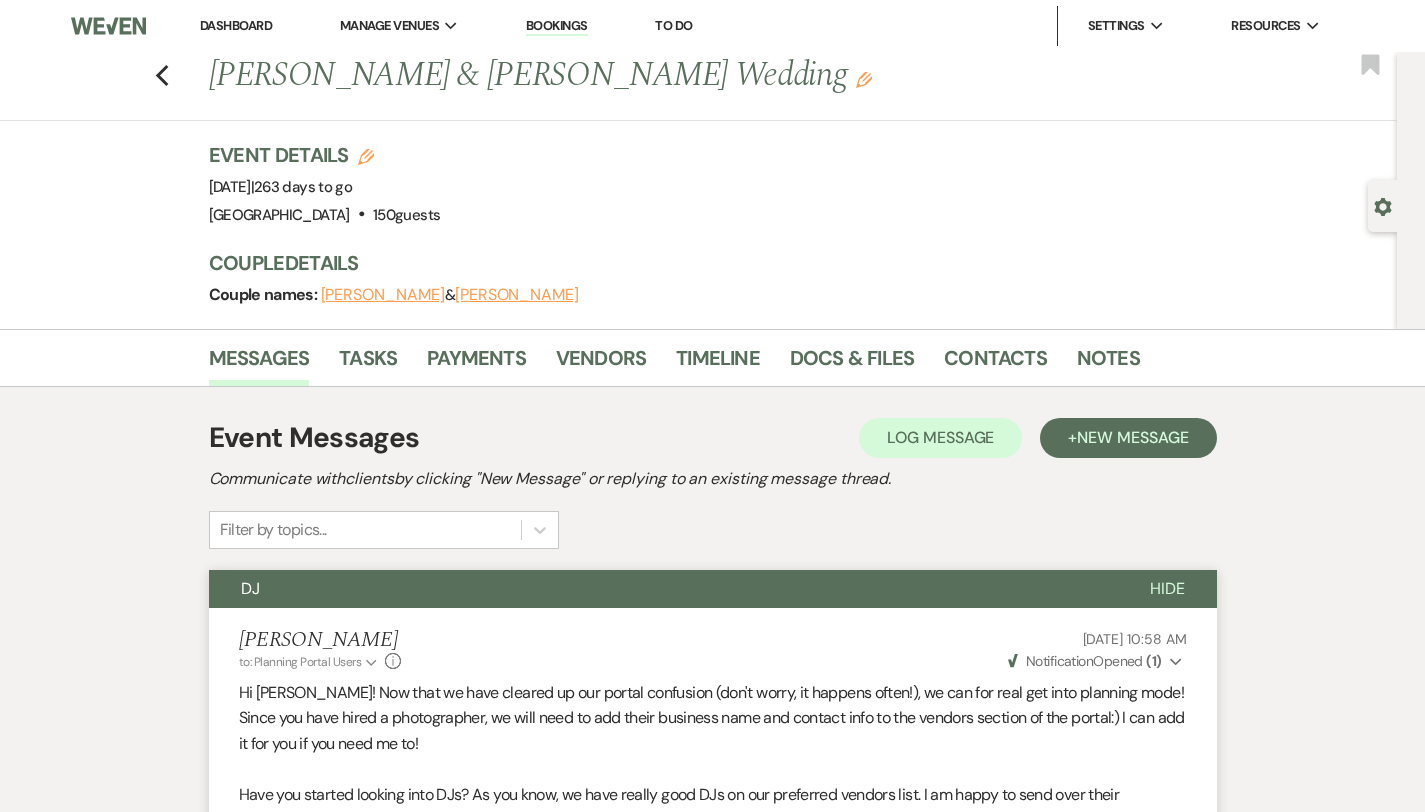 click on "Raven Martin" at bounding box center (383, 295) 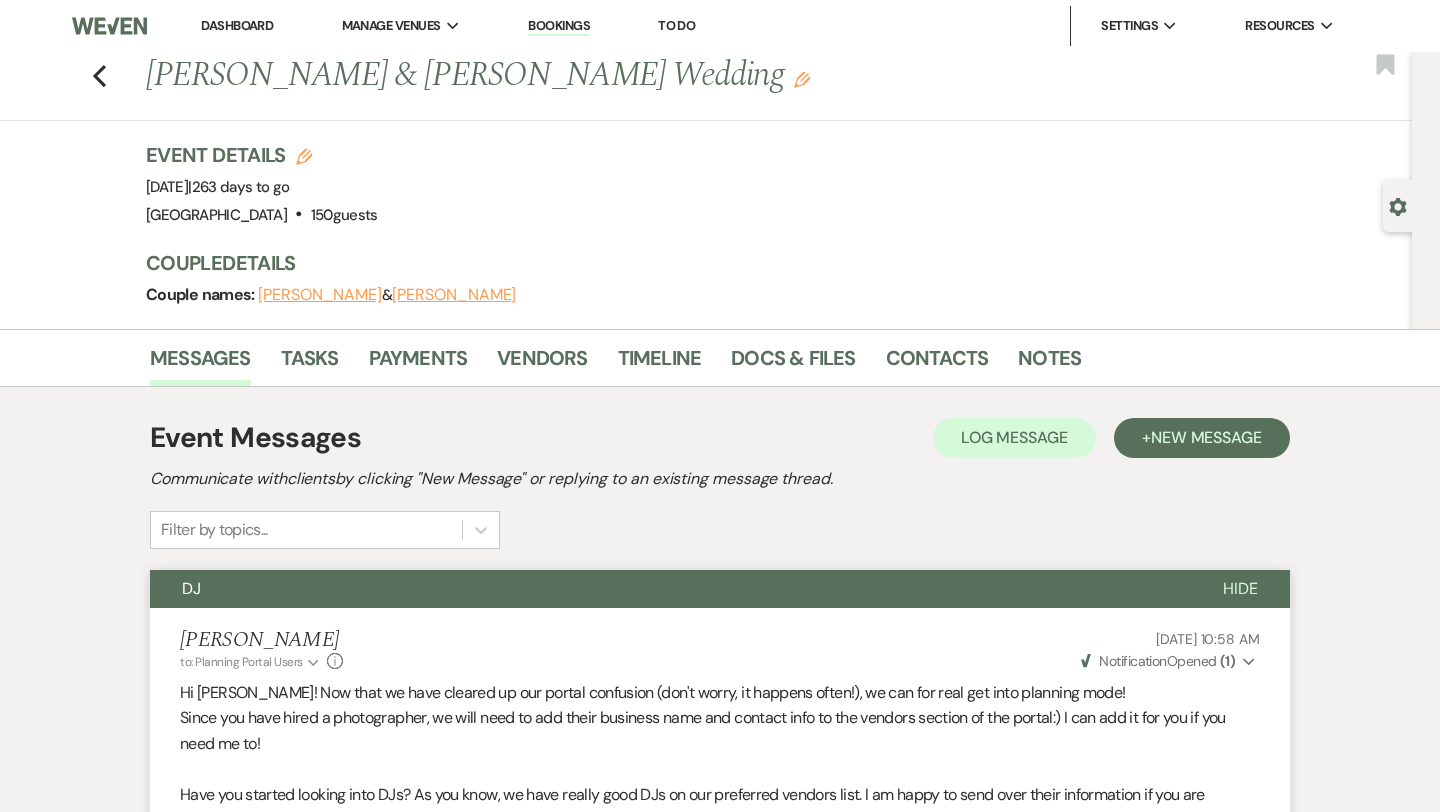 select on "email" 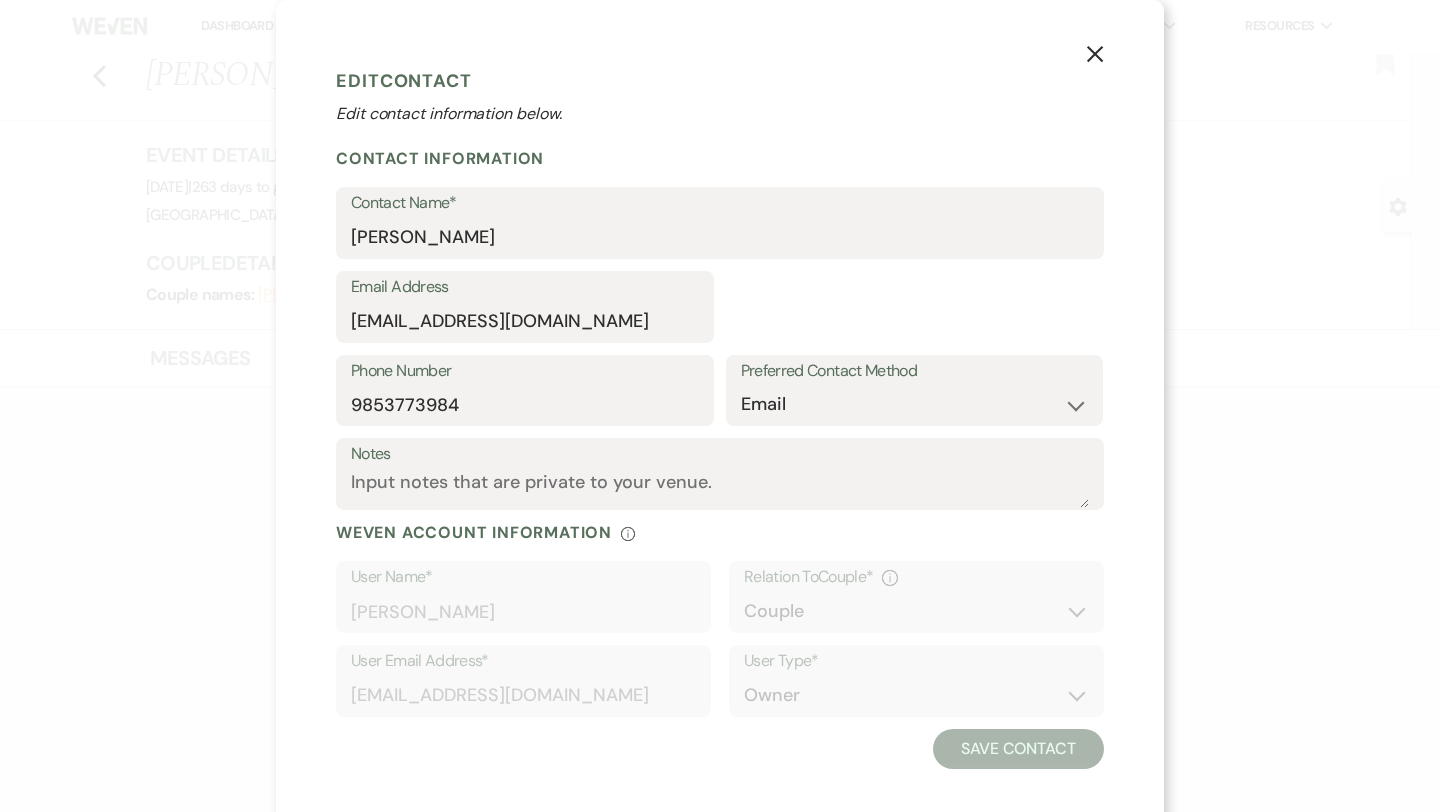 select on "1" 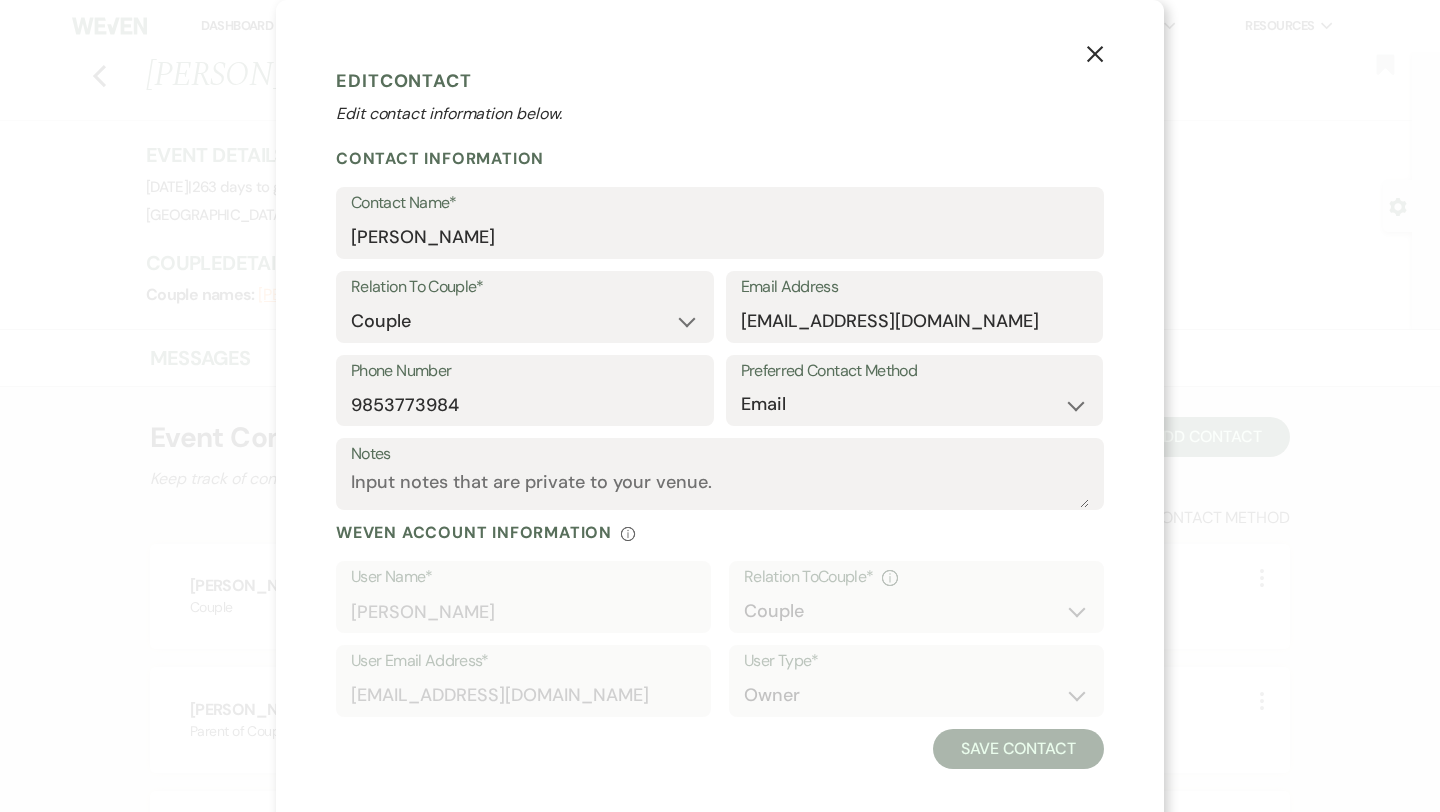 click on "X" 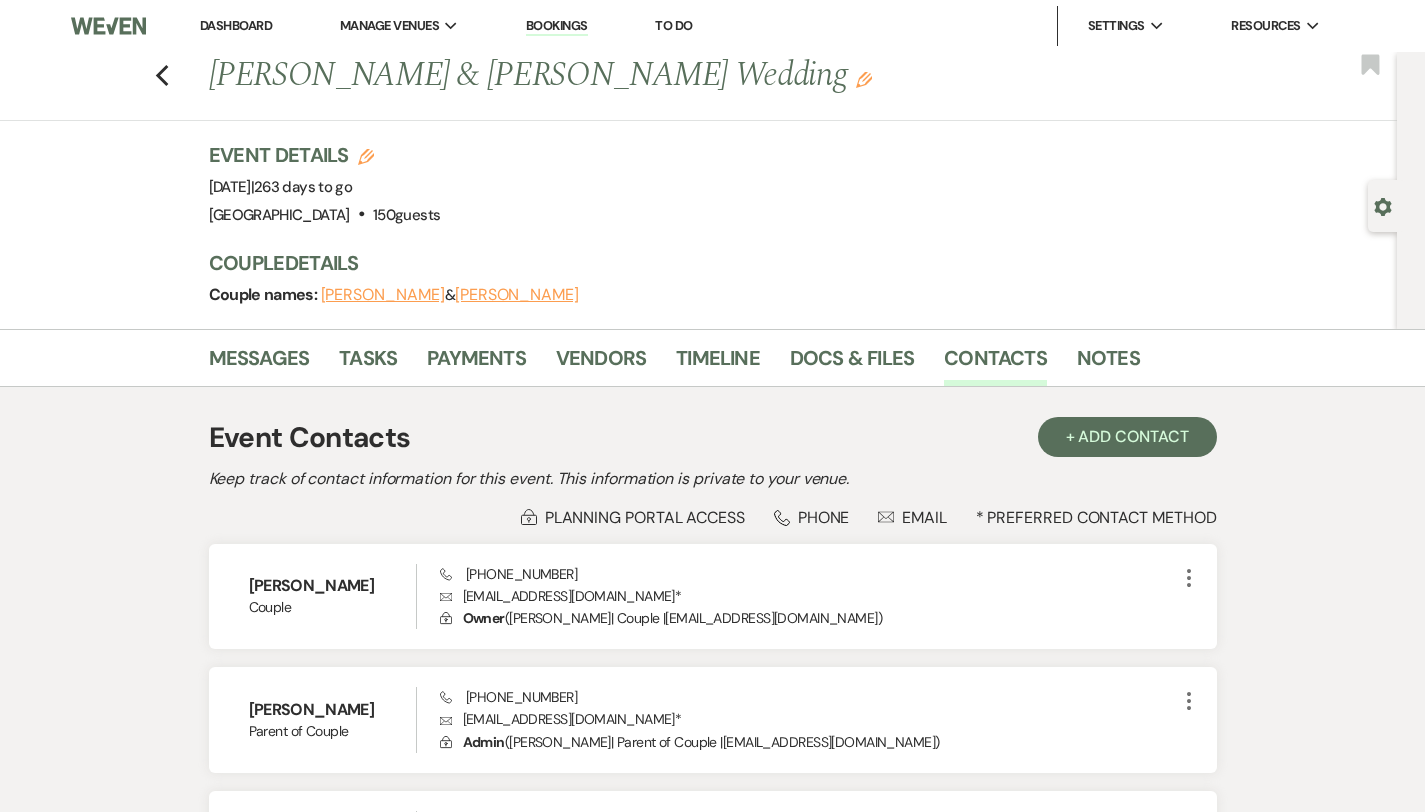 click on "Messages Tasks Payments Vendors Timeline Docs & Files Contacts Notes" at bounding box center (712, 358) 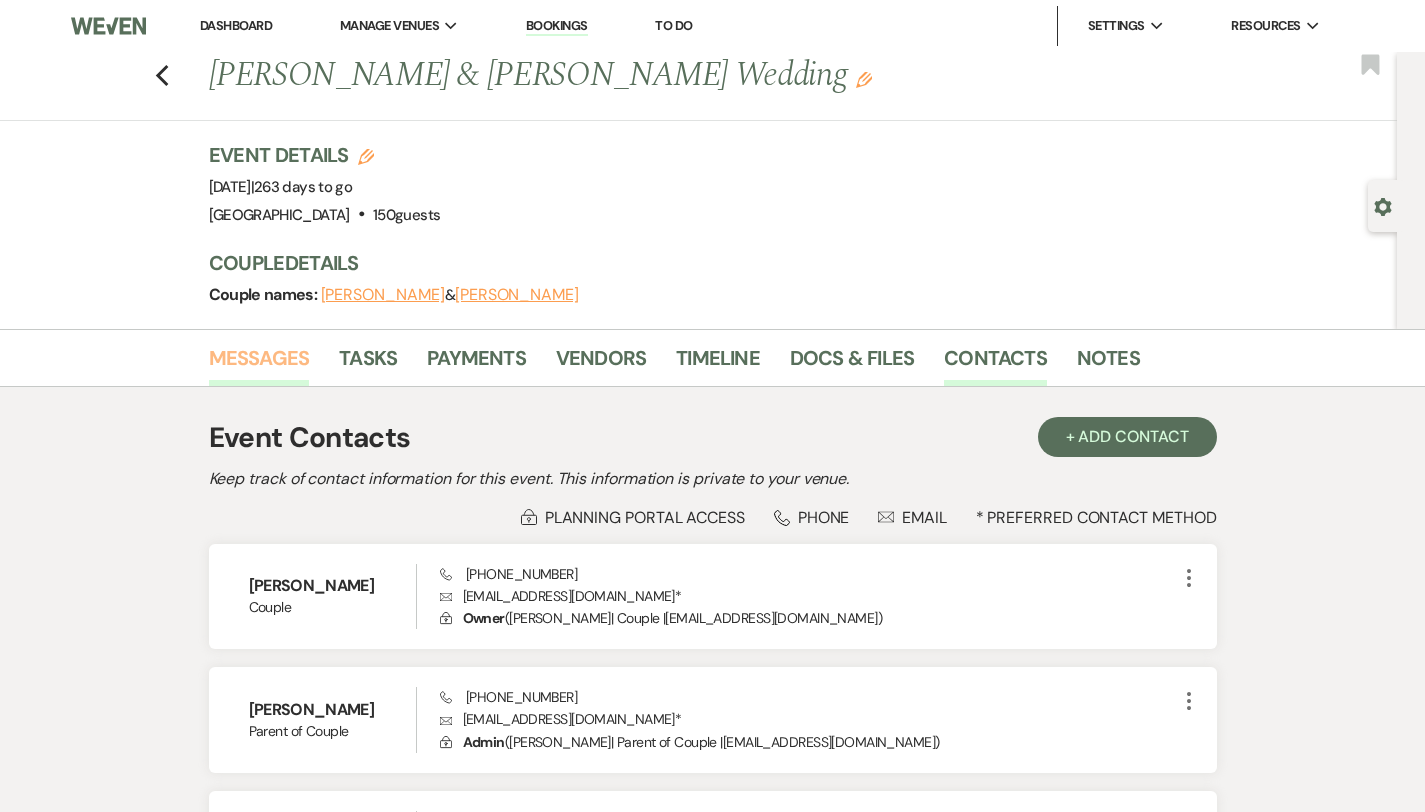 click on "Messages" at bounding box center (259, 364) 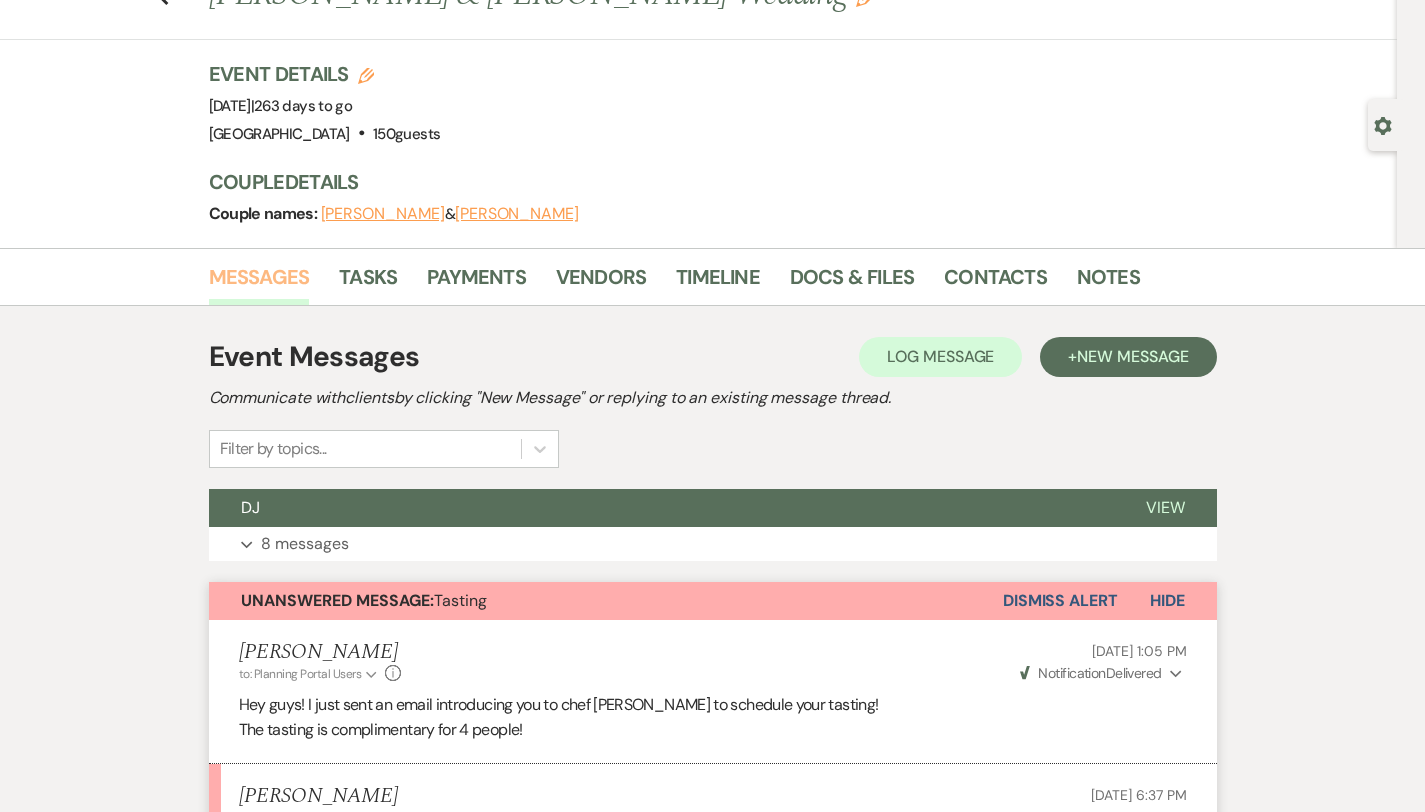 scroll, scrollTop: 0, scrollLeft: 0, axis: both 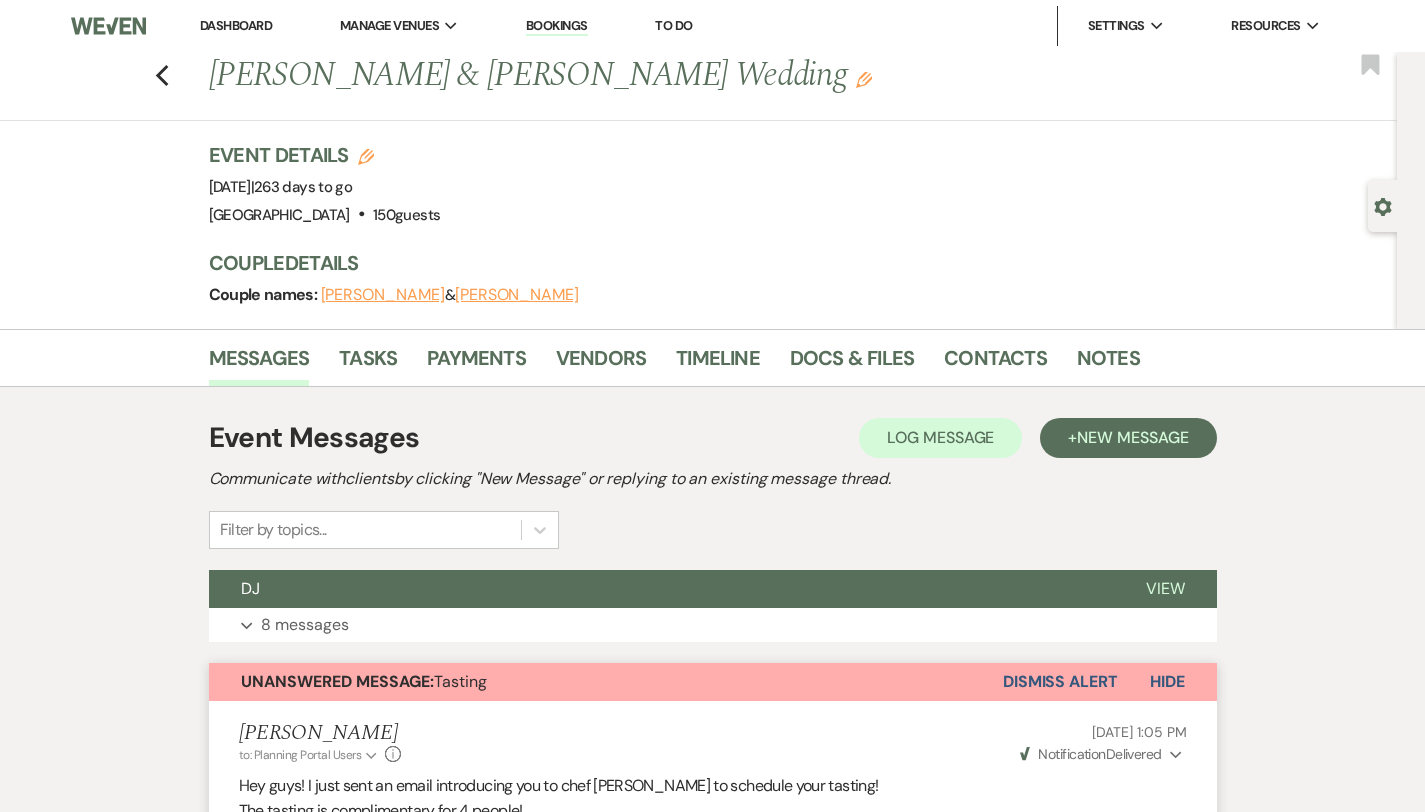 click on "Raven Martin" at bounding box center (383, 295) 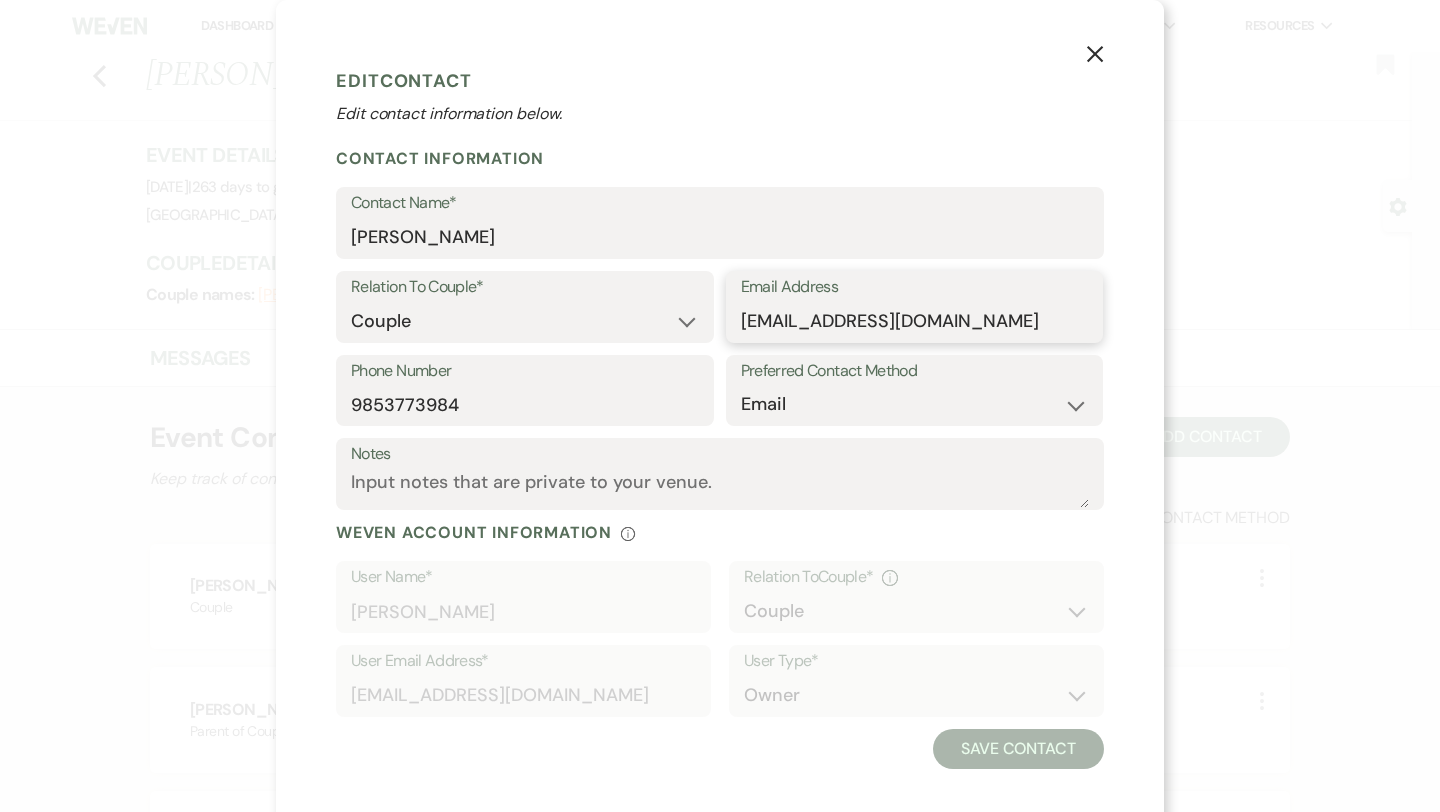click on "m.raven611@gmail.com" at bounding box center [915, 321] 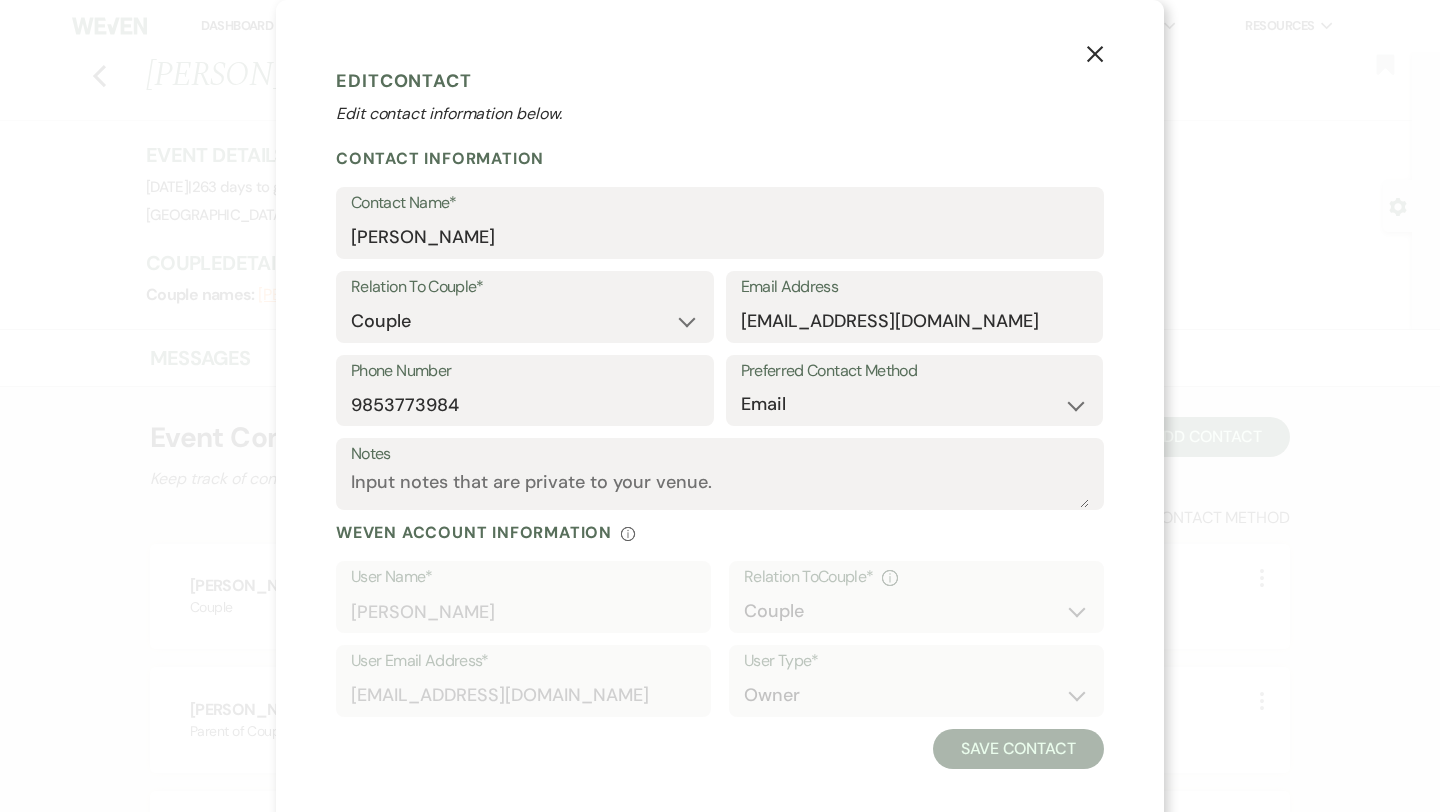 click on "X" at bounding box center (1095, 53) 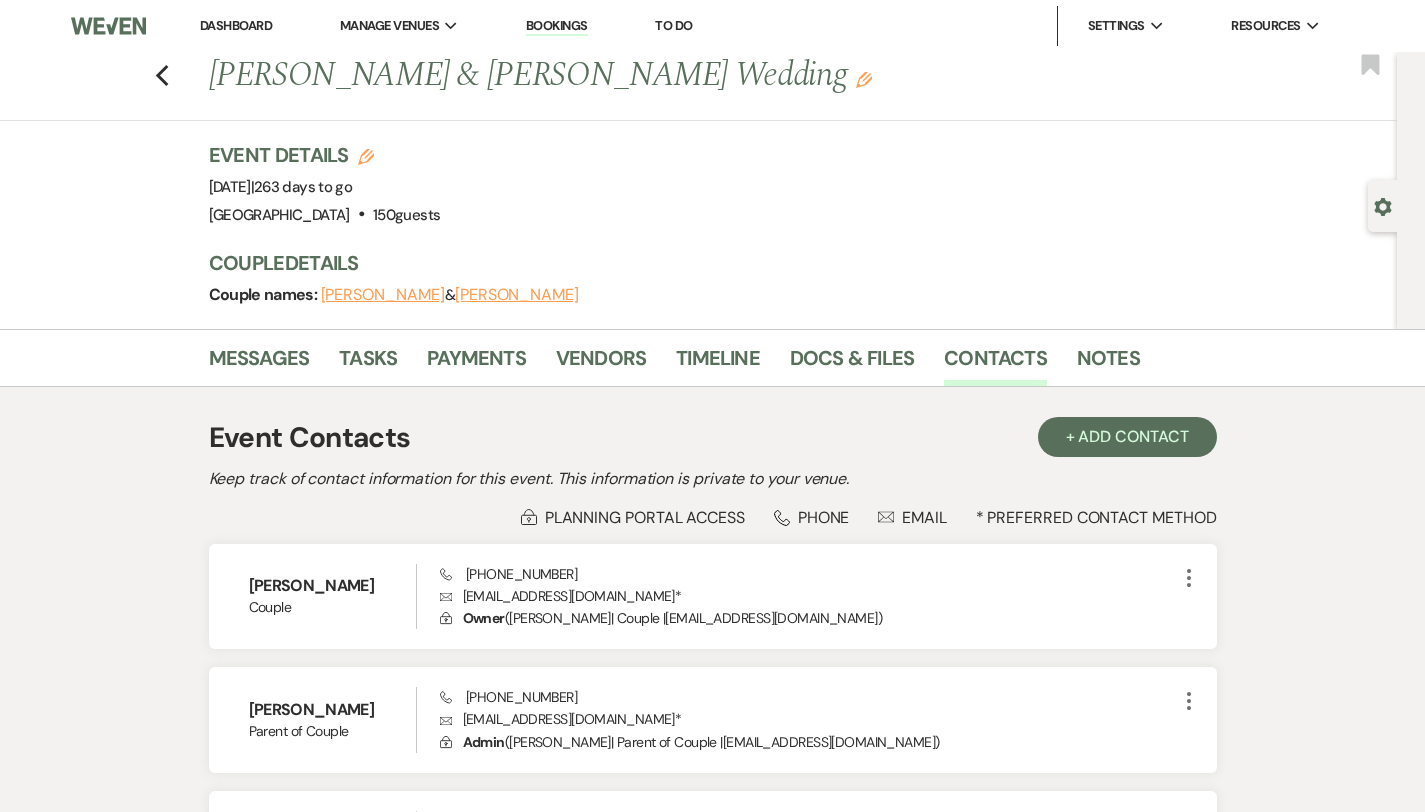 scroll, scrollTop: 239, scrollLeft: 0, axis: vertical 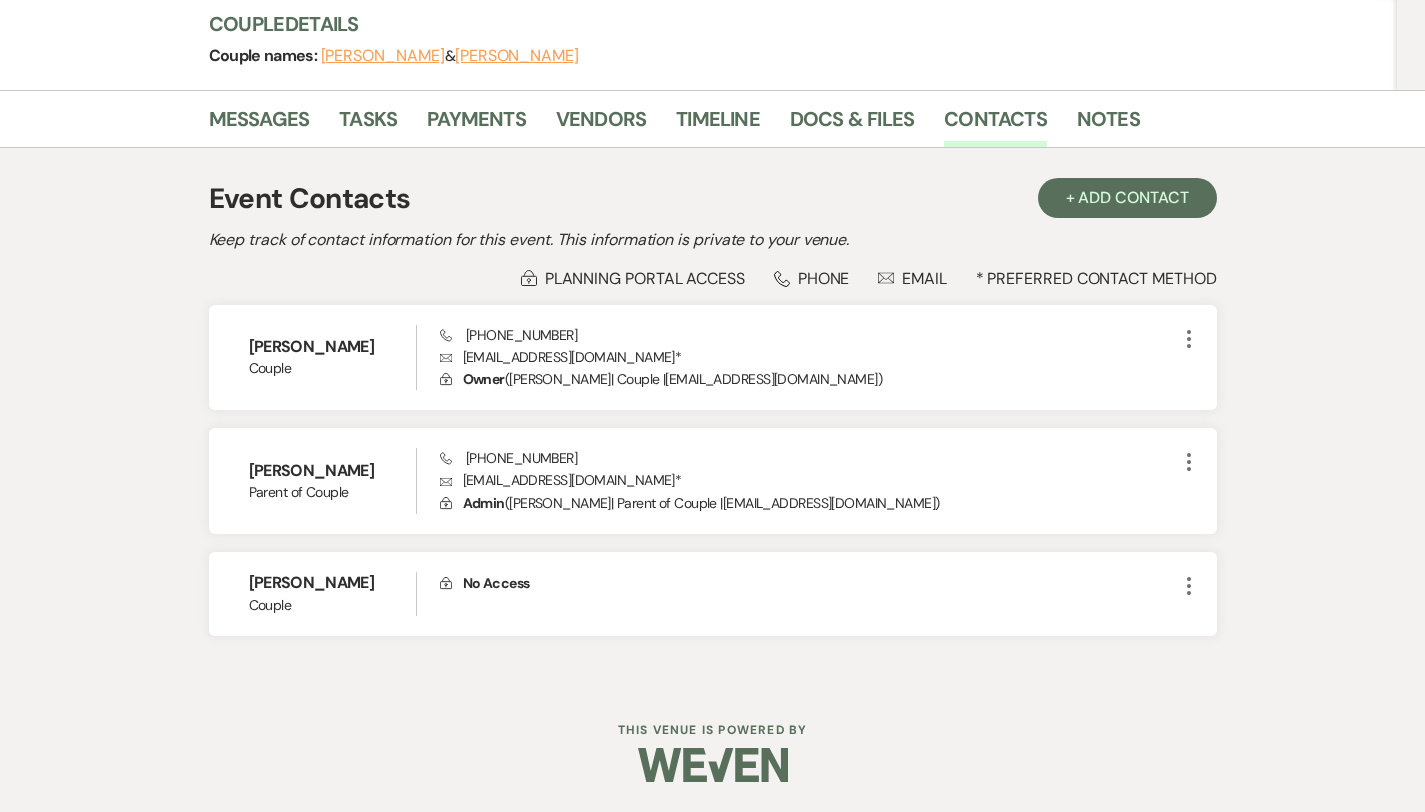 click on "Messages Tasks Payments Vendors Timeline Docs & Files Contacts Notes" at bounding box center (712, 119) 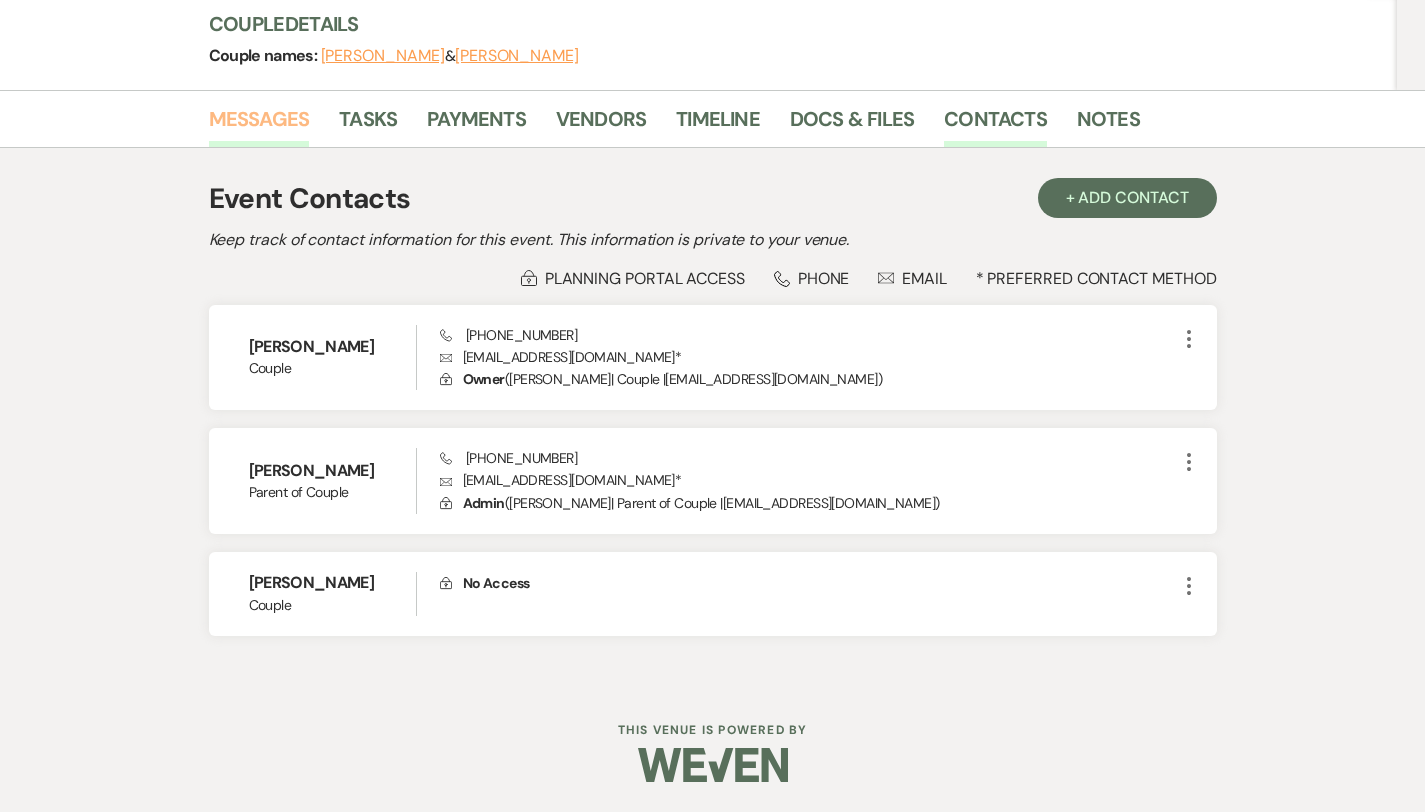 click on "Messages" at bounding box center [259, 125] 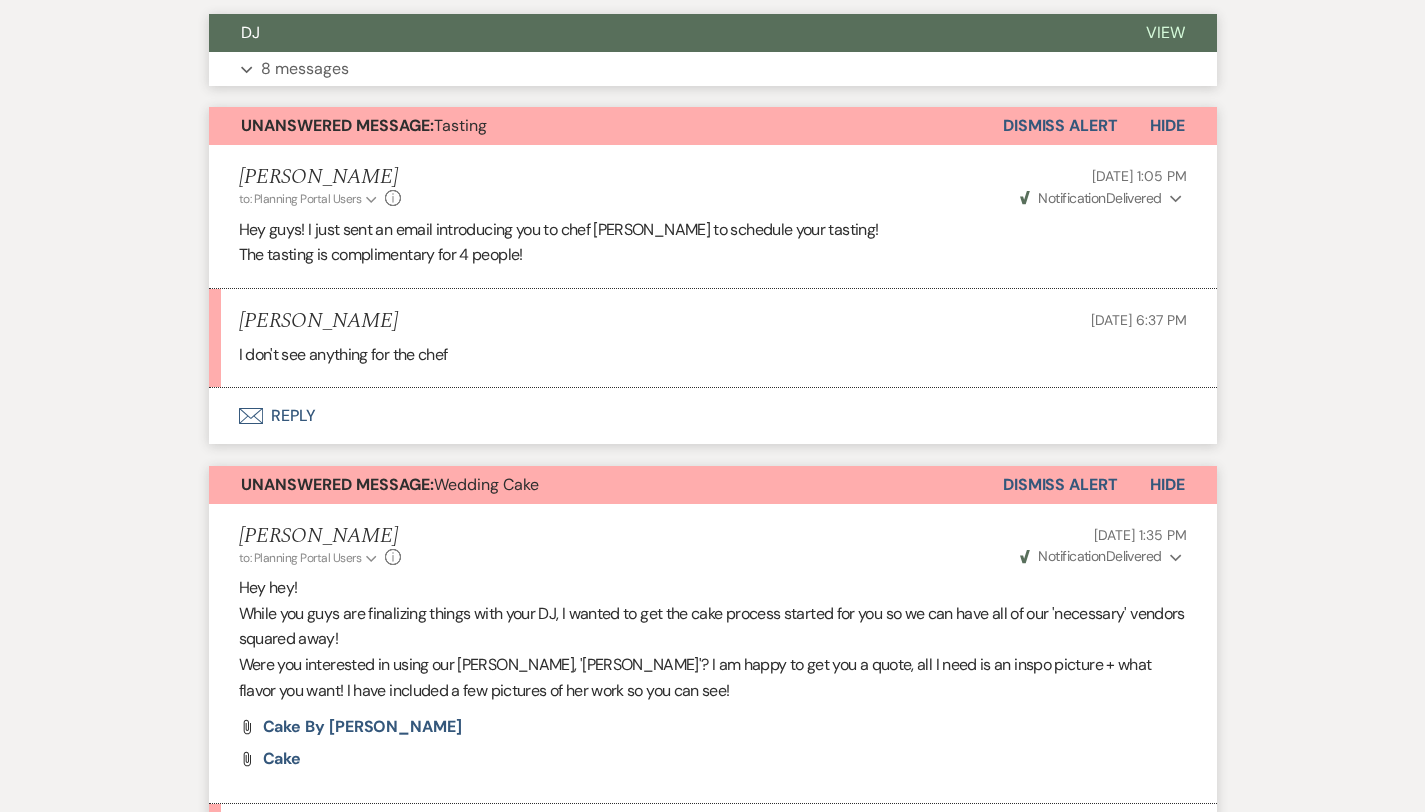 scroll, scrollTop: 553, scrollLeft: 0, axis: vertical 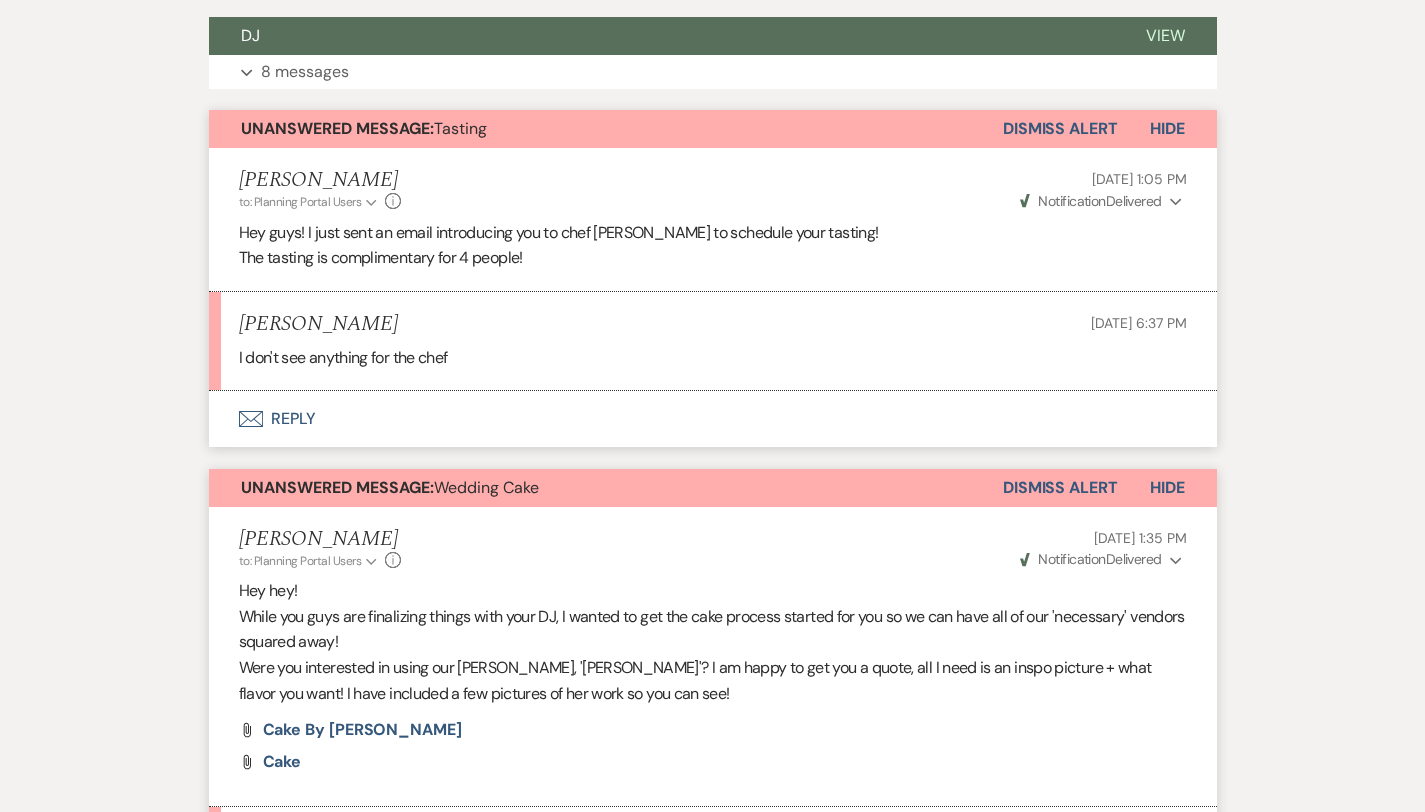 click on "Envelope Reply" at bounding box center [713, 419] 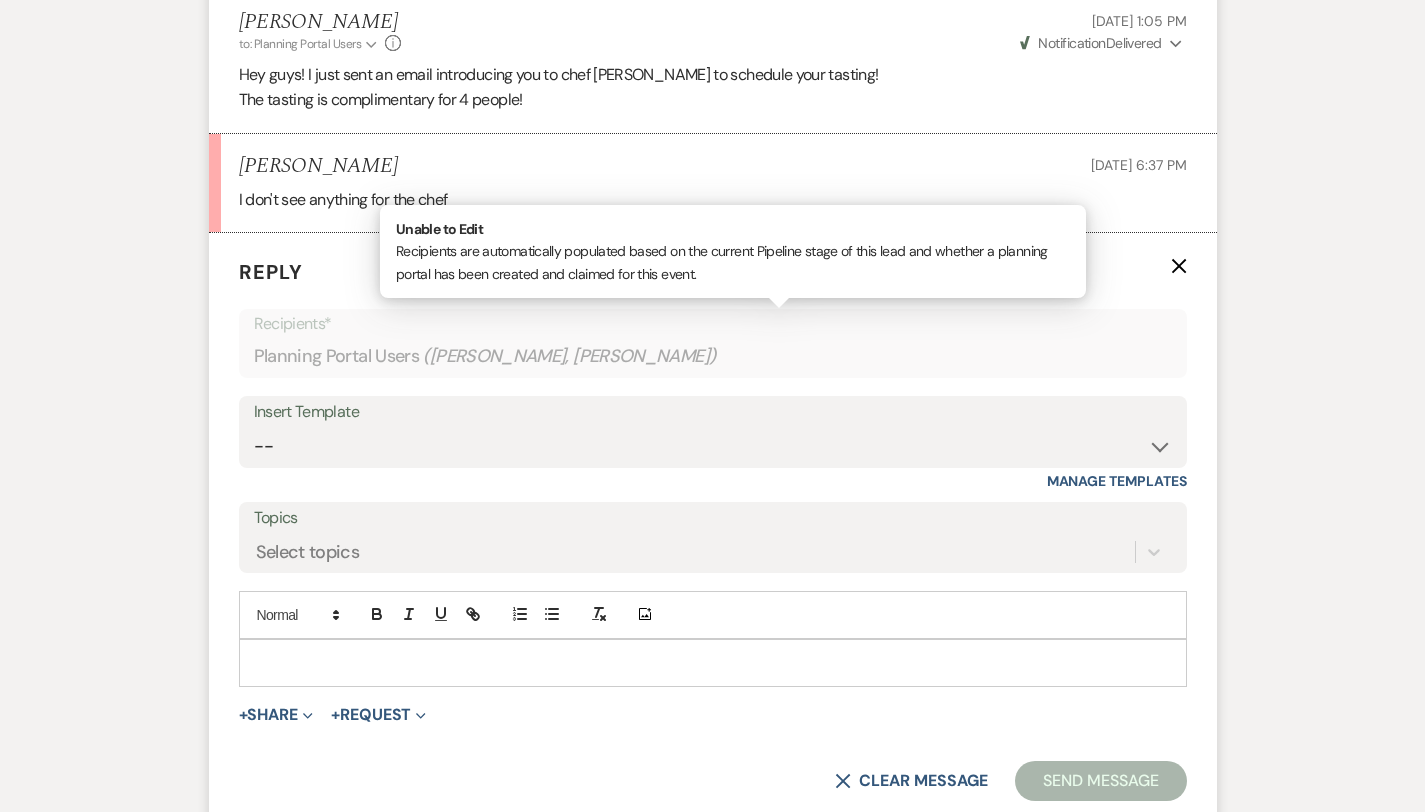 scroll, scrollTop: 834, scrollLeft: 0, axis: vertical 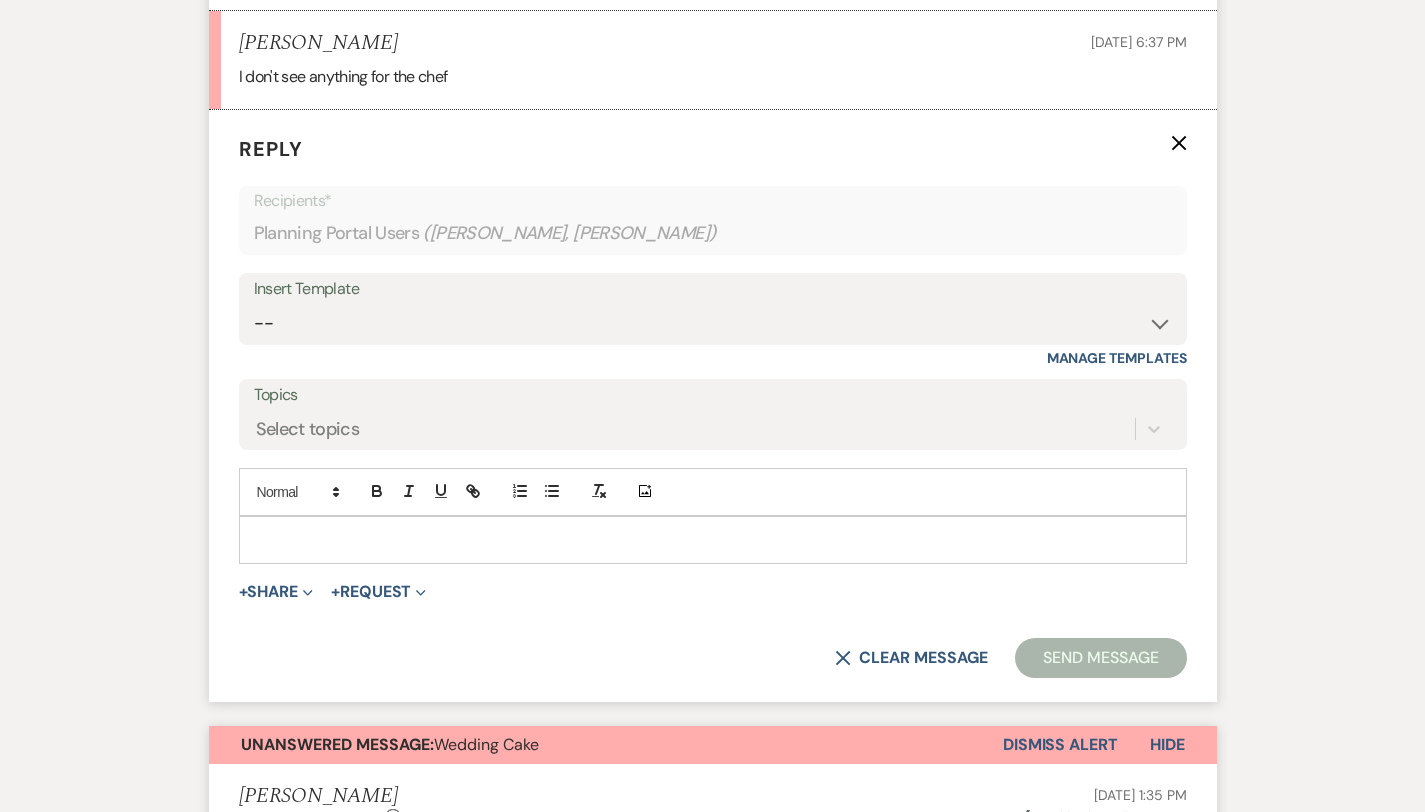 click at bounding box center [713, 540] 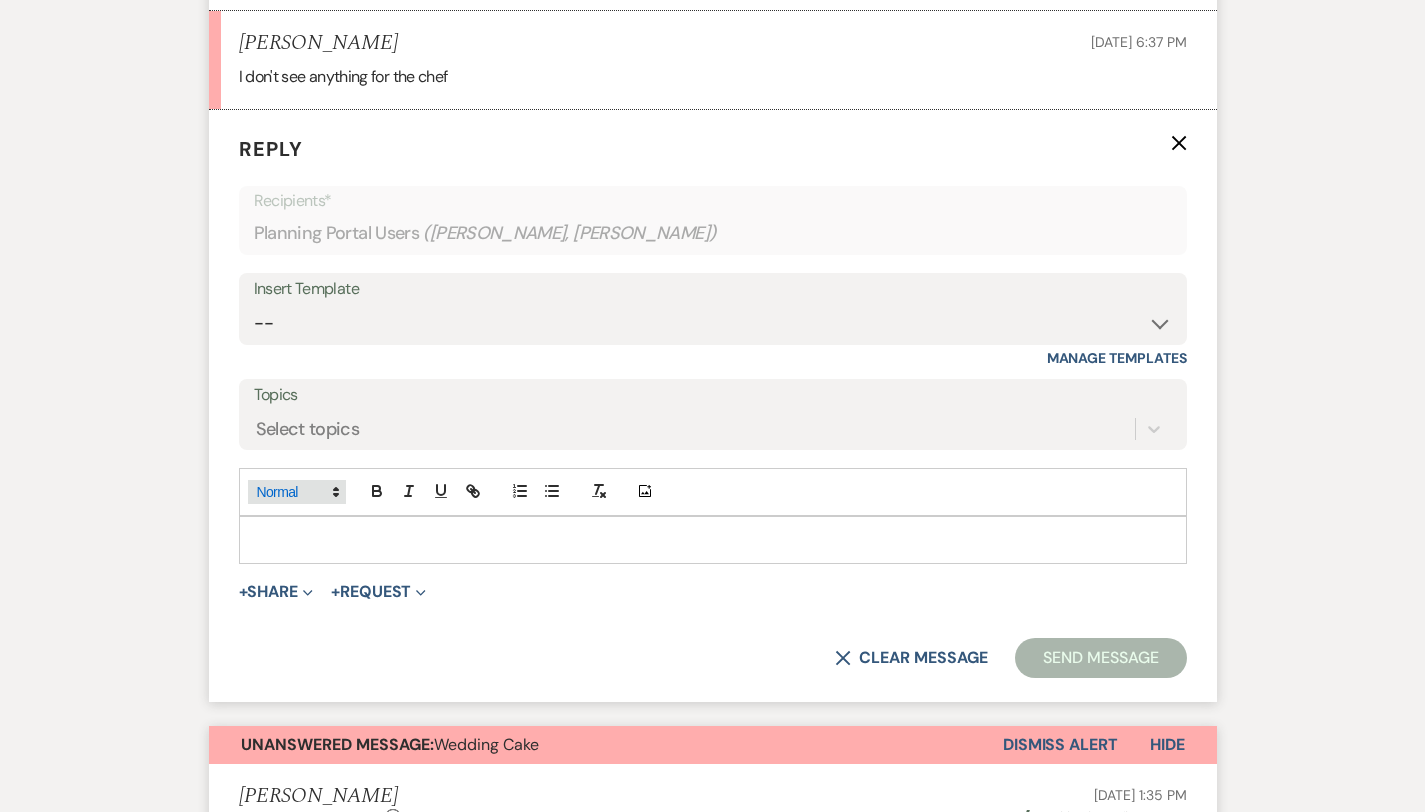 type 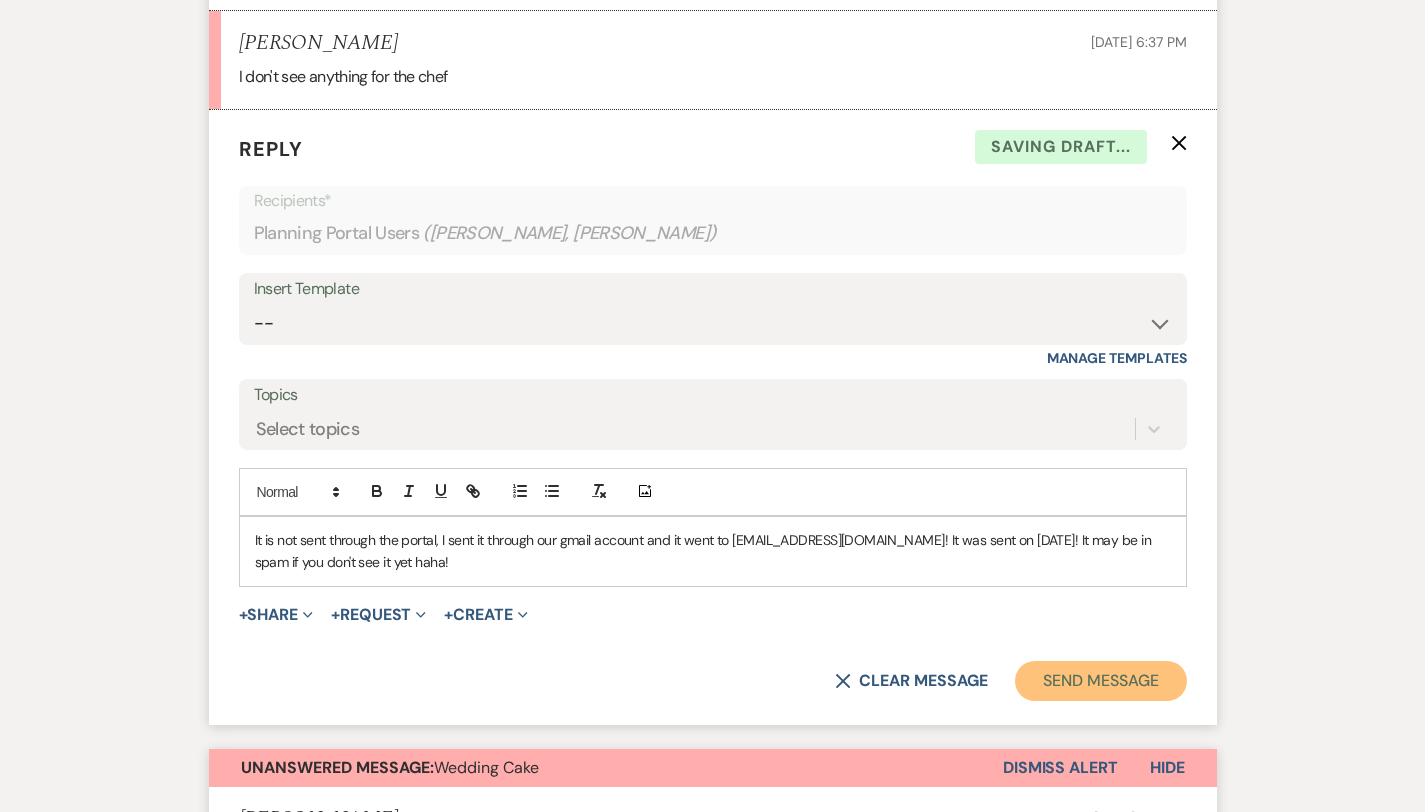 click on "Send Message" at bounding box center (1100, 681) 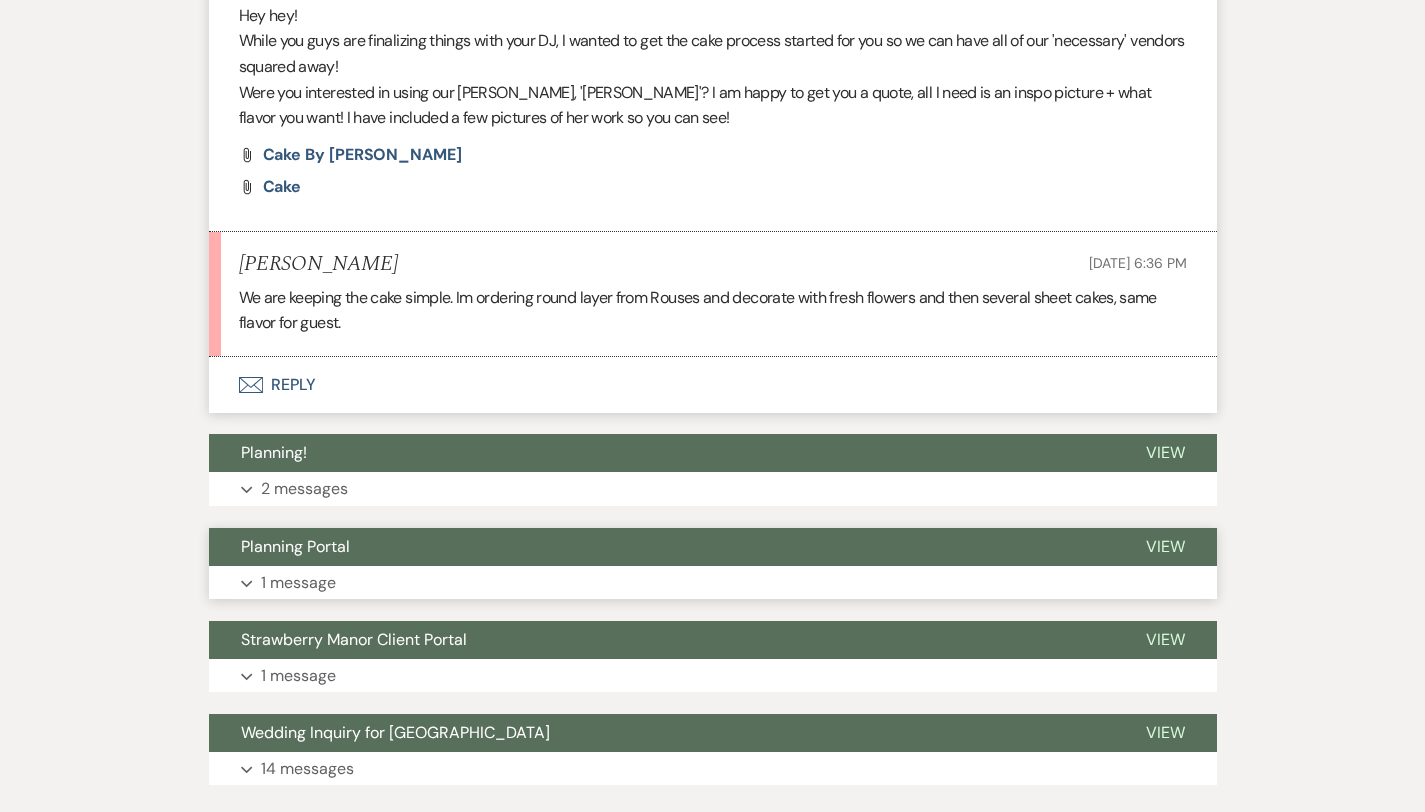 scroll, scrollTop: 1271, scrollLeft: 0, axis: vertical 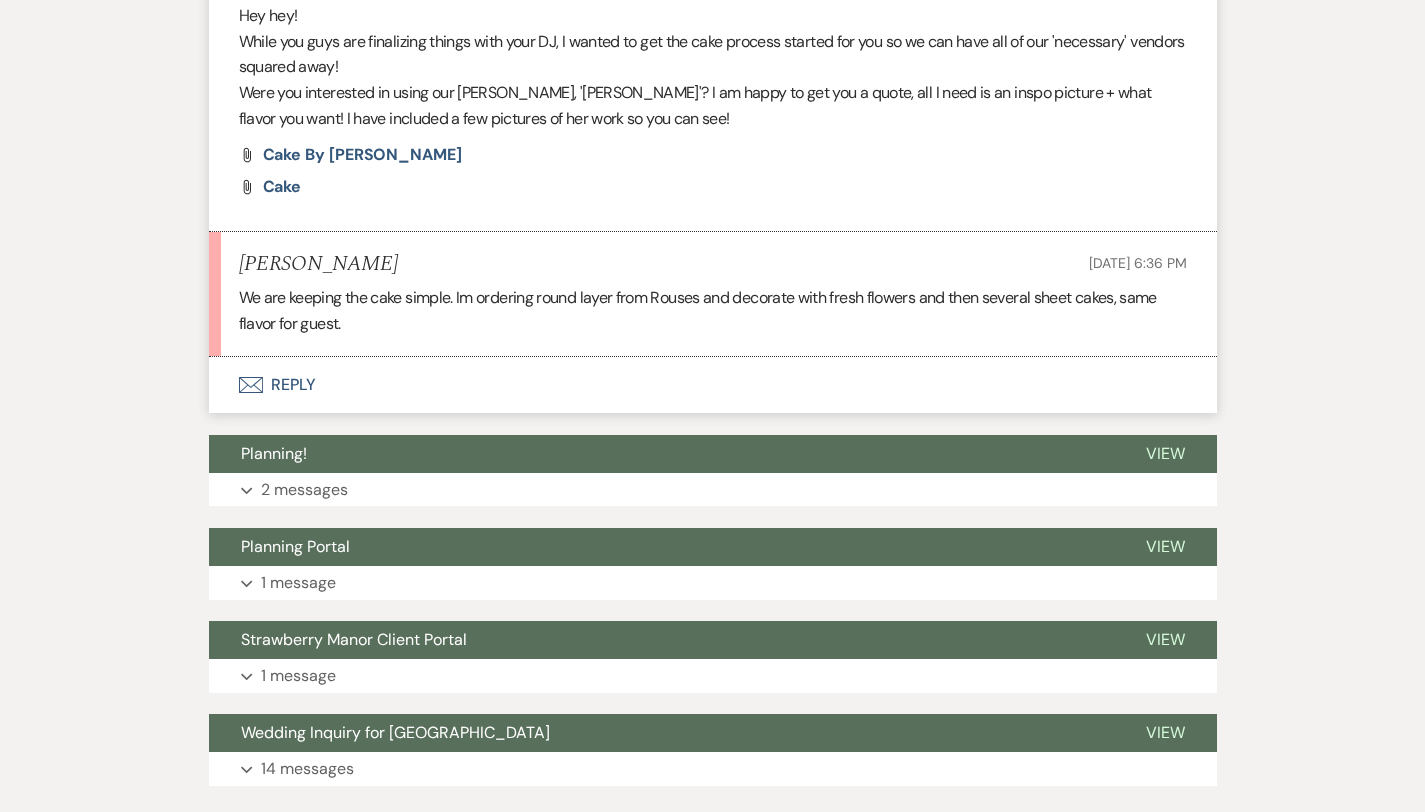 click on "Envelope Reply" at bounding box center [713, 385] 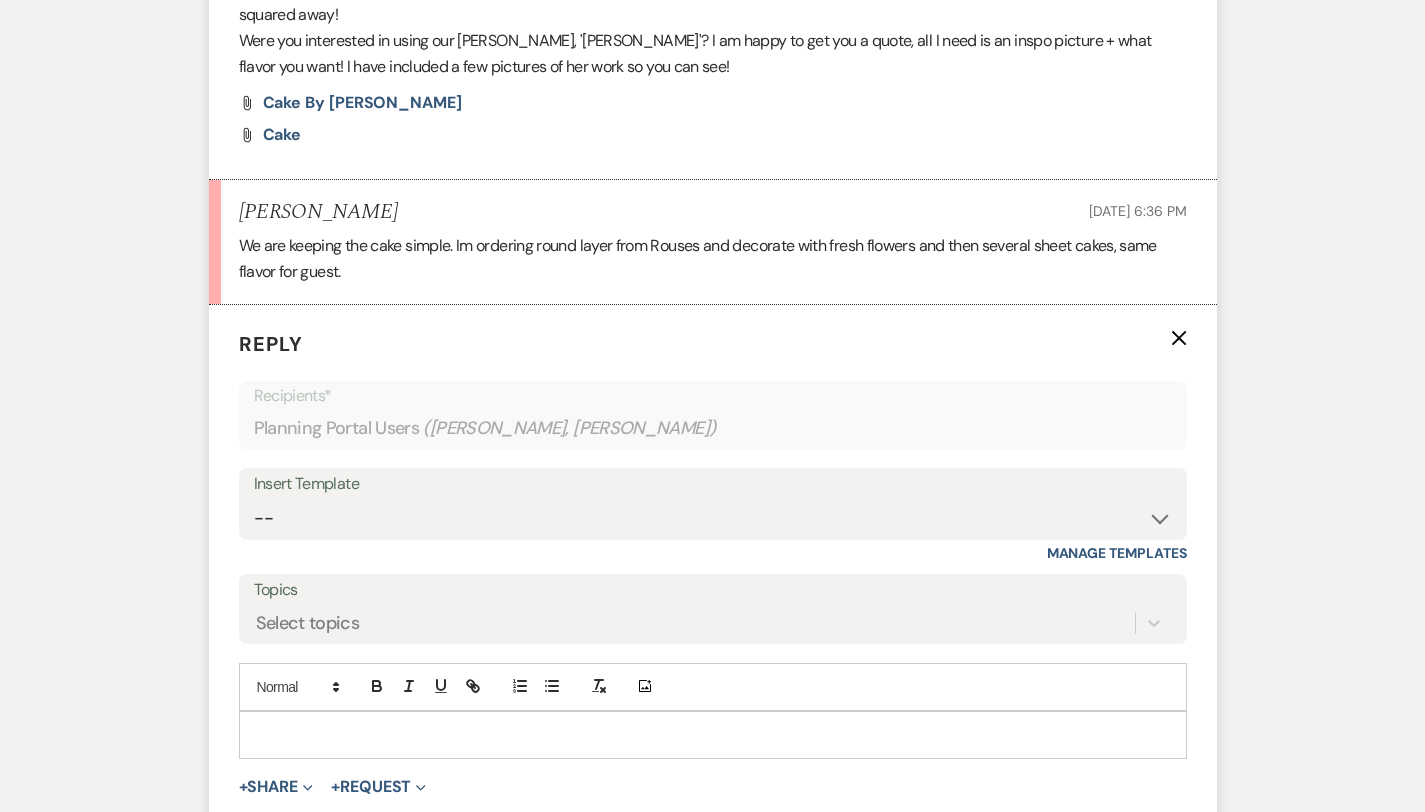 scroll, scrollTop: 1320, scrollLeft: 0, axis: vertical 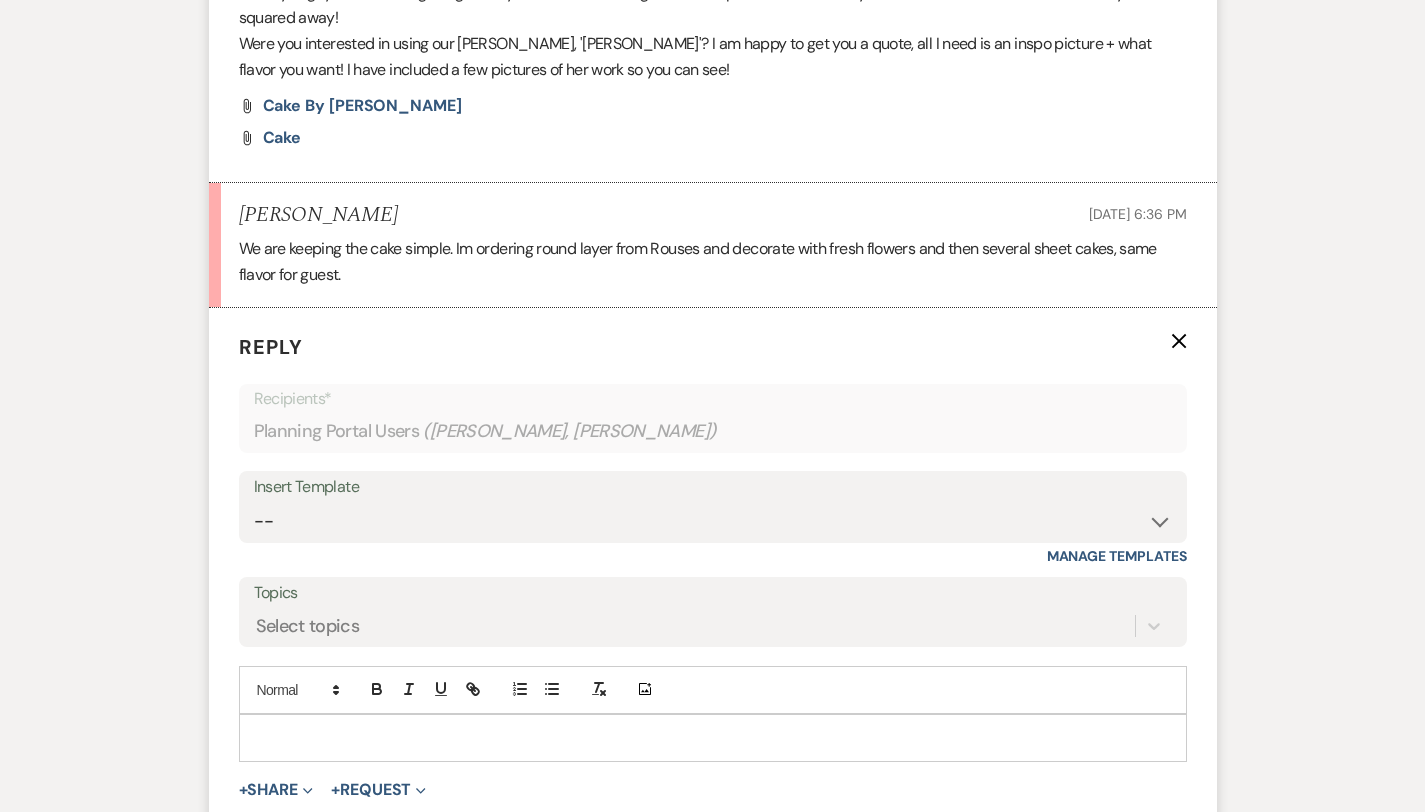 click at bounding box center [713, 738] 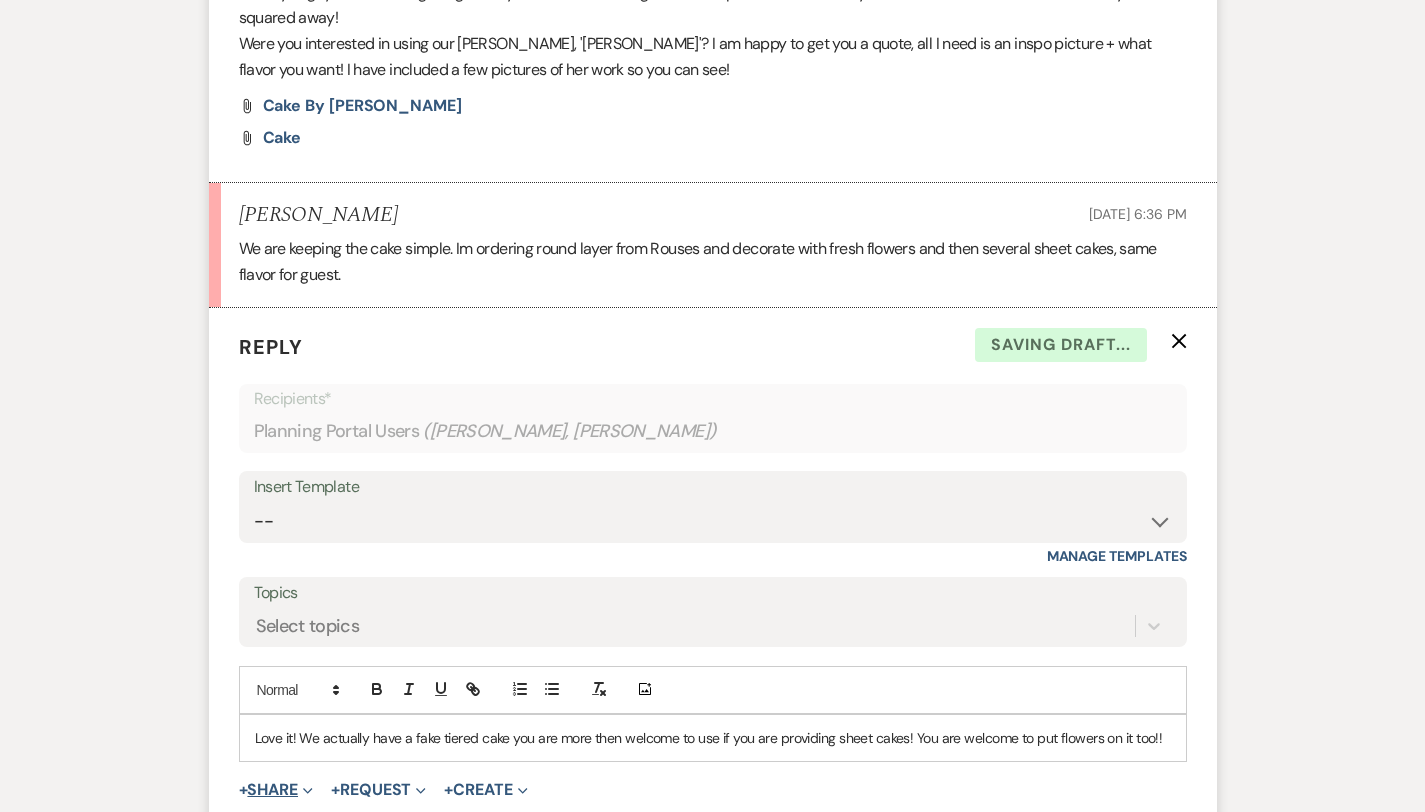 click on "+  Share Expand" at bounding box center [276, 790] 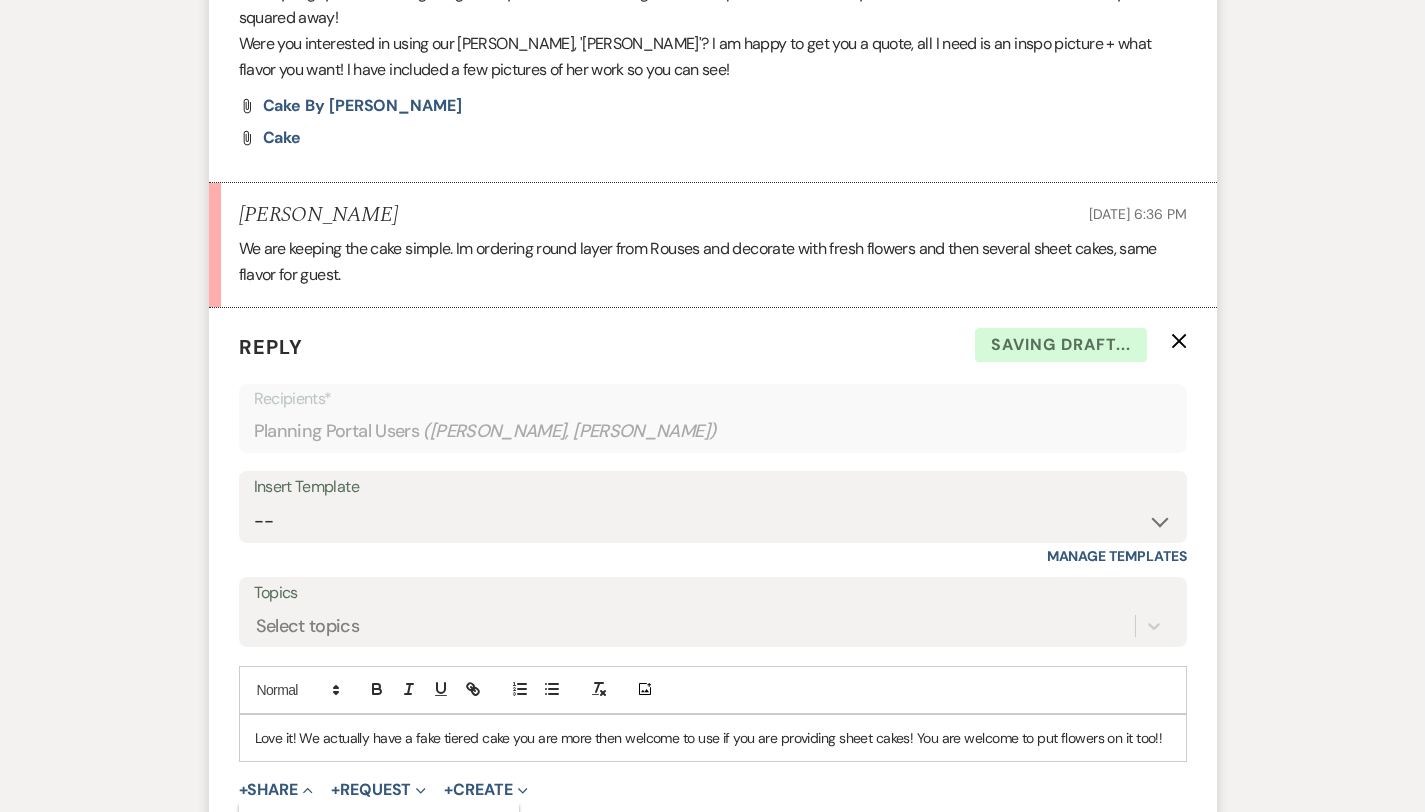 click on "Doc Upload Documents" at bounding box center [320, 829] 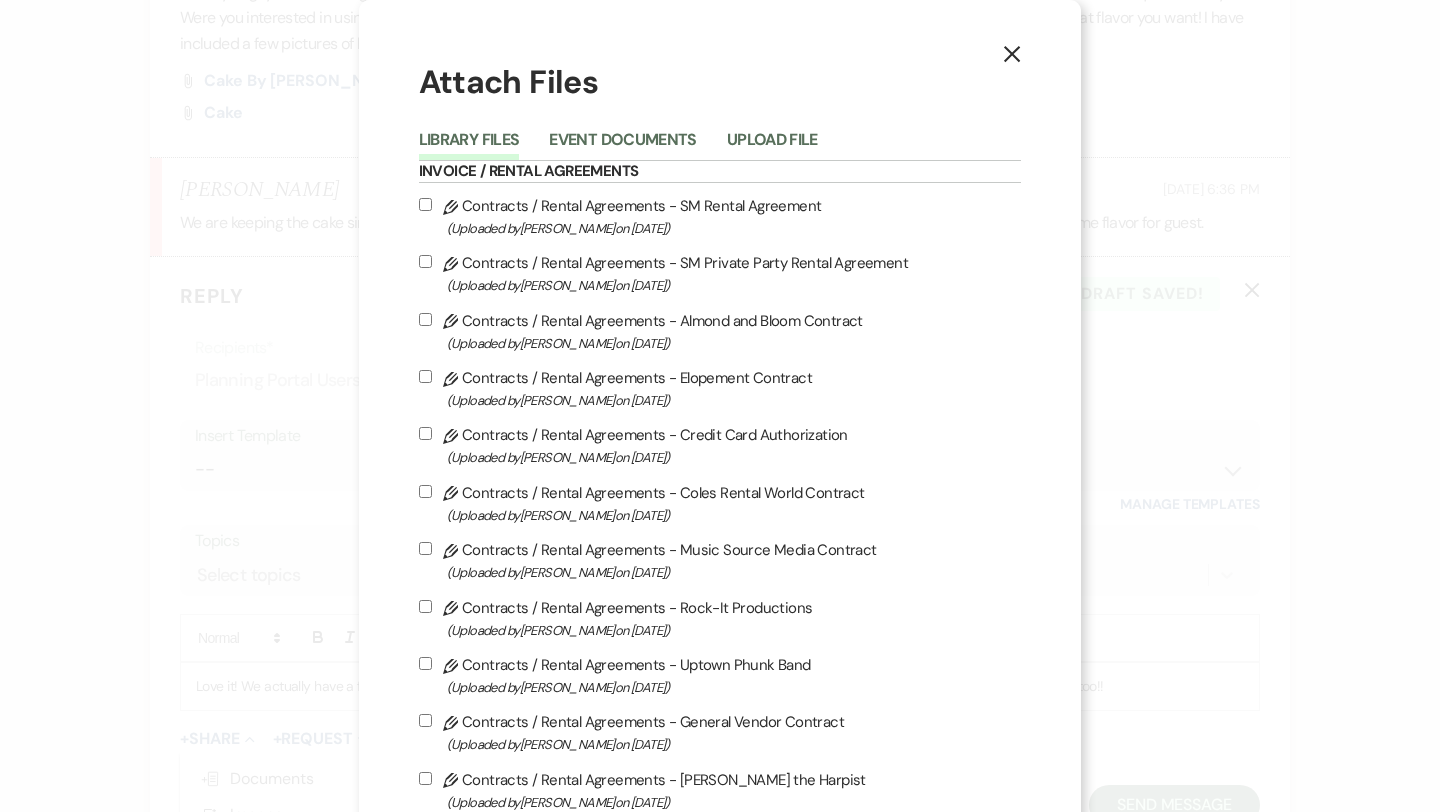 type 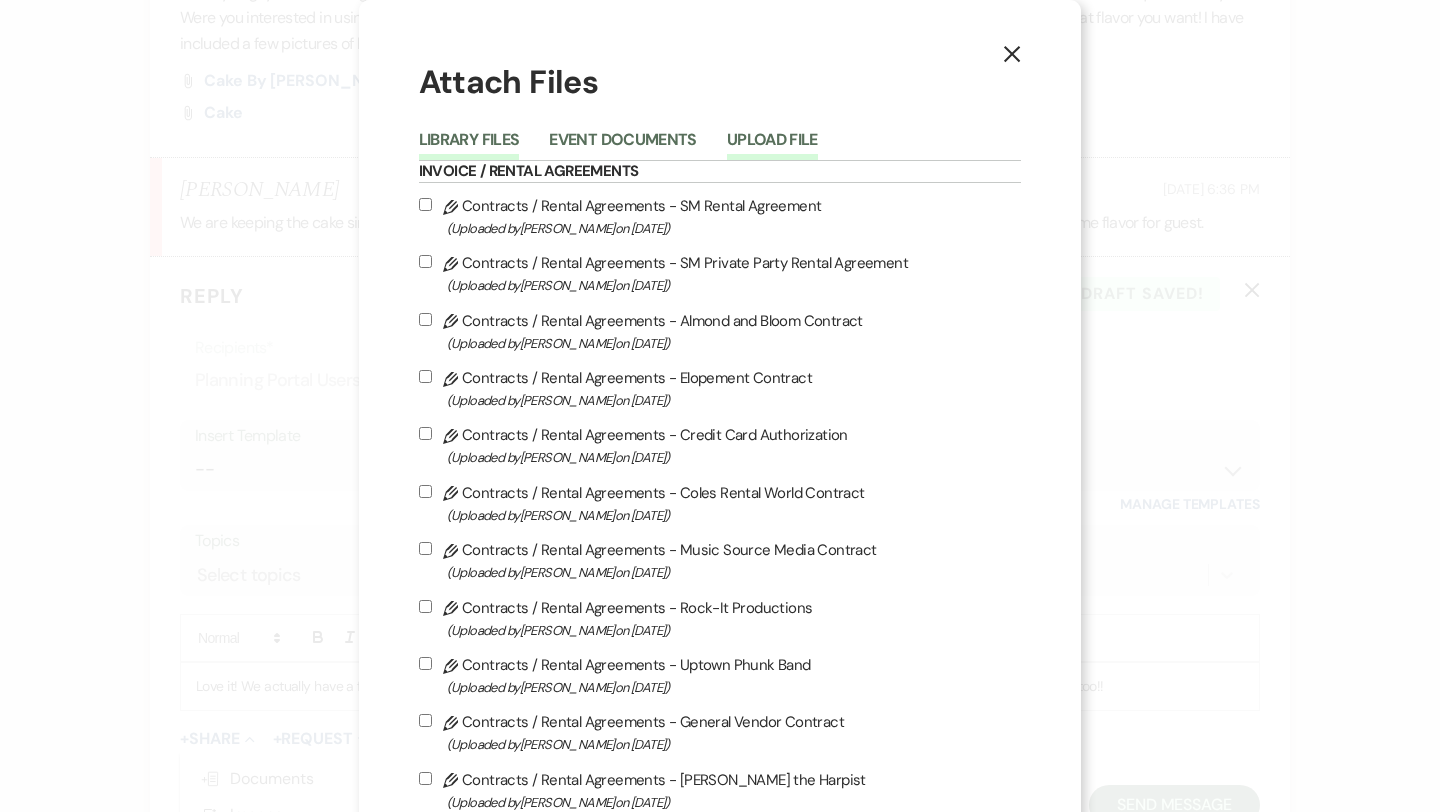 click on "Upload File" at bounding box center (772, 146) 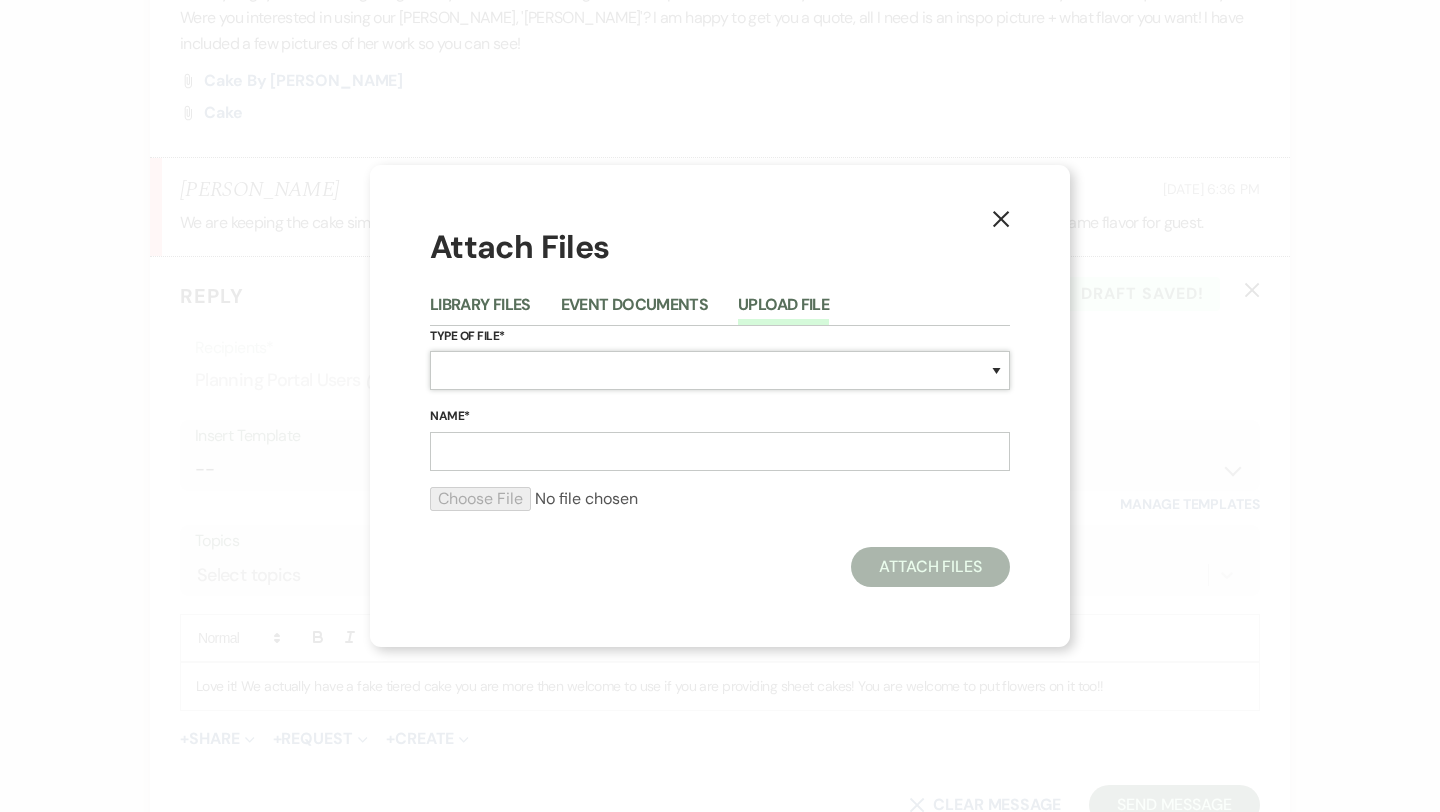 click on "Special Event Insurance Vendor Certificate of Insurance Contracts / Rental Agreements Invoices Receipts Event Maps Floor Plans Rain Plan Seating Charts Venue Layout Catering / Alcohol Permit Event Permit Fire Permit Fuel Permit Generator Permit Tent Permit Venue Permit Other Permit Inventory  Promotional Sample Venue Beverage Ceremony Event Finalize + Share Guests Lodging Menu Vendors Venue Beverage Brochure Menu Packages Product Specifications Quotes Beverage Event and Ceremony Details Finalize & Share Guests Lodging Menu Vendors Venue Event Timeline Family / Wedding Party Timeline Food and Beverage Timeline MC / DJ / Band Timeline Master Timeline Photography Timeline Set-Up / Clean-Up Vendor Timeline Bartender Safe Serve / TiPS Certification Vendor Certification Vendor License Other" at bounding box center (720, 370) 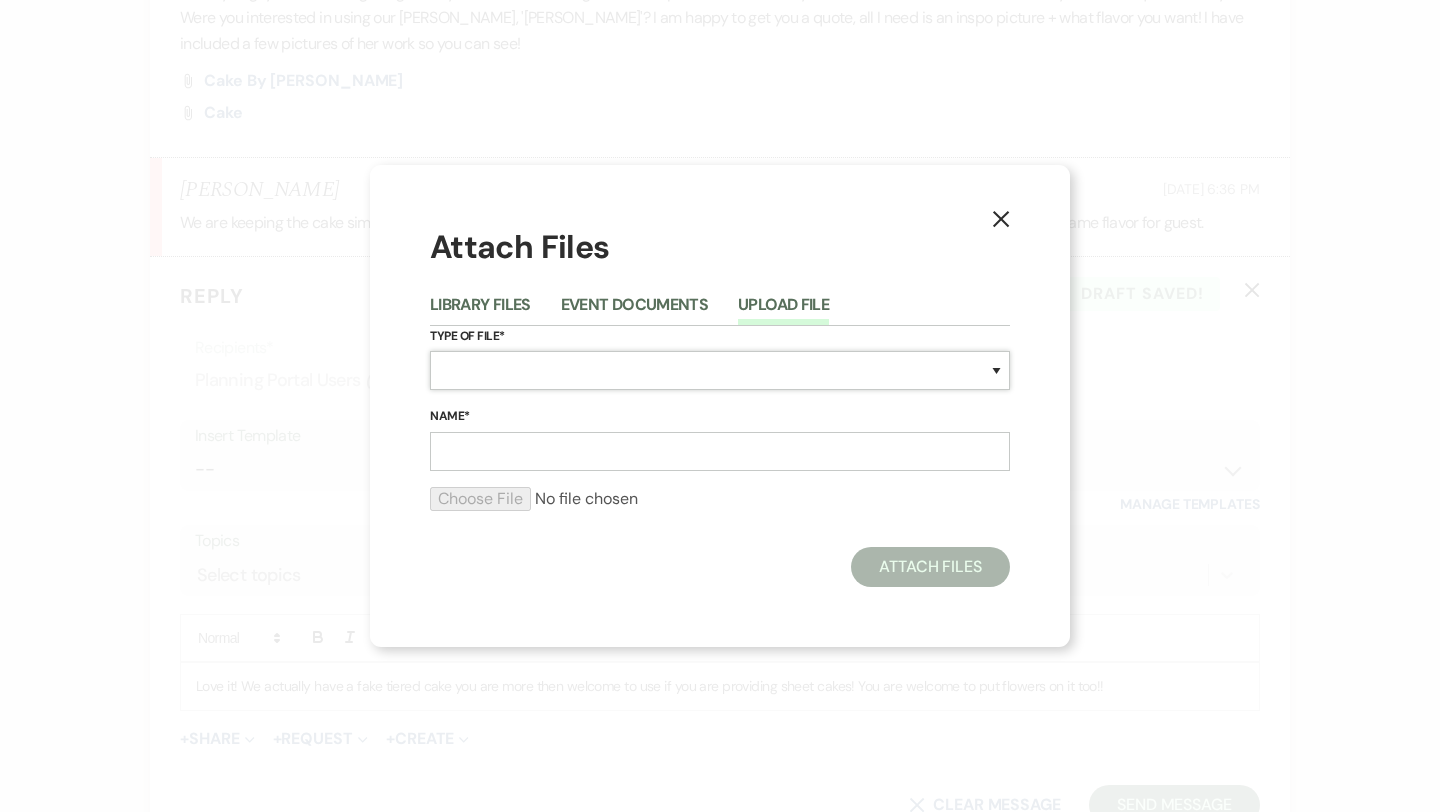 select on "0" 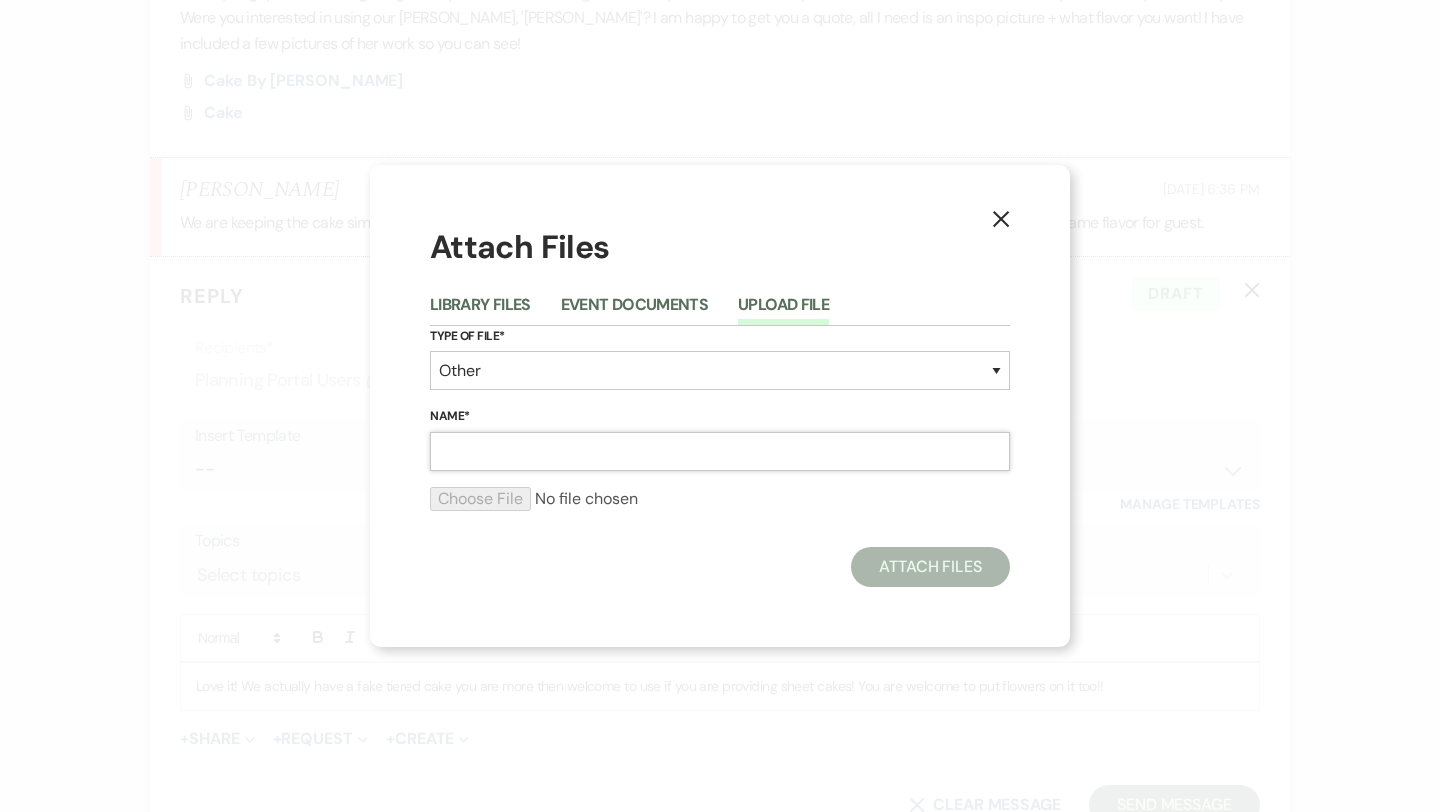 click on "Name*" at bounding box center (720, 451) 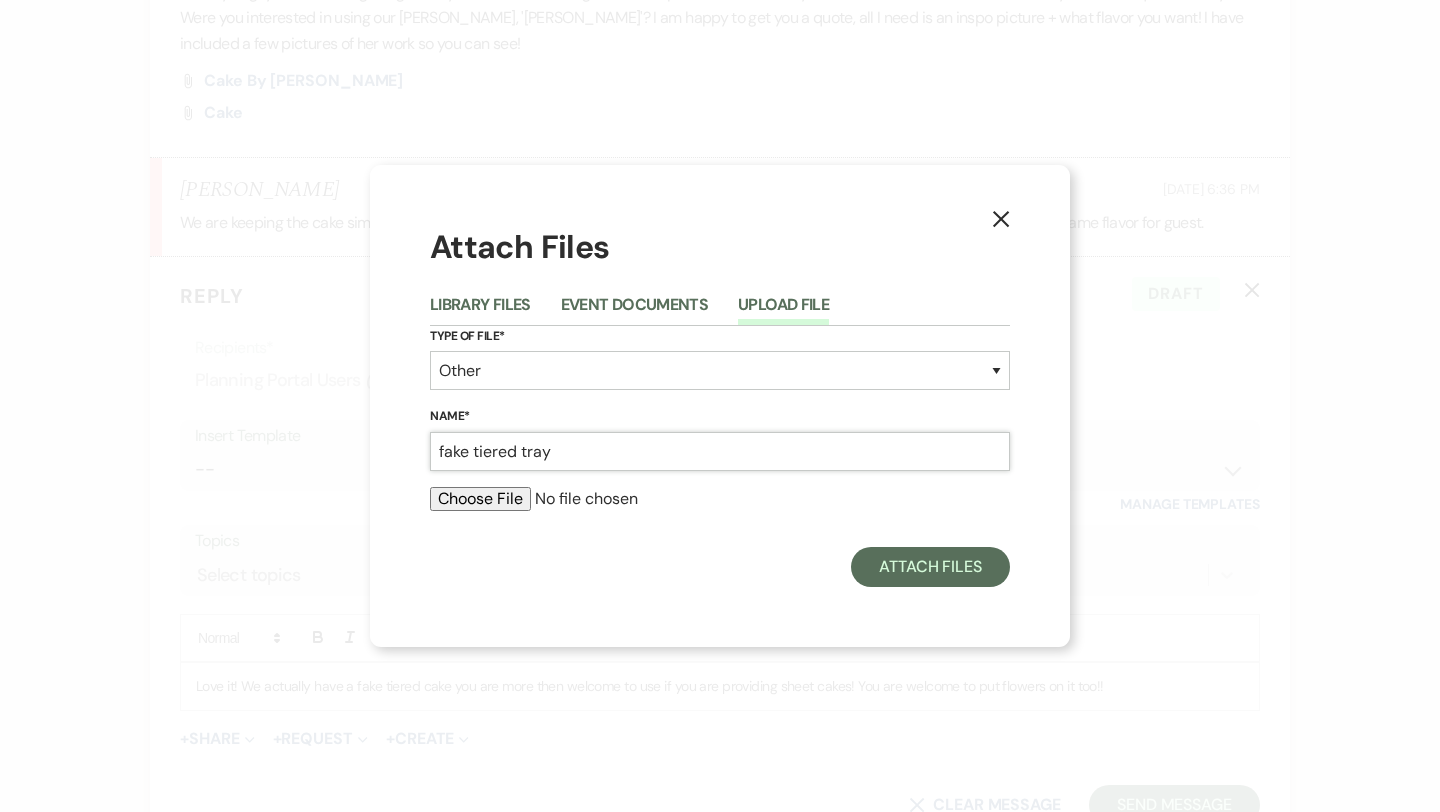 type on "fake tiered tray" 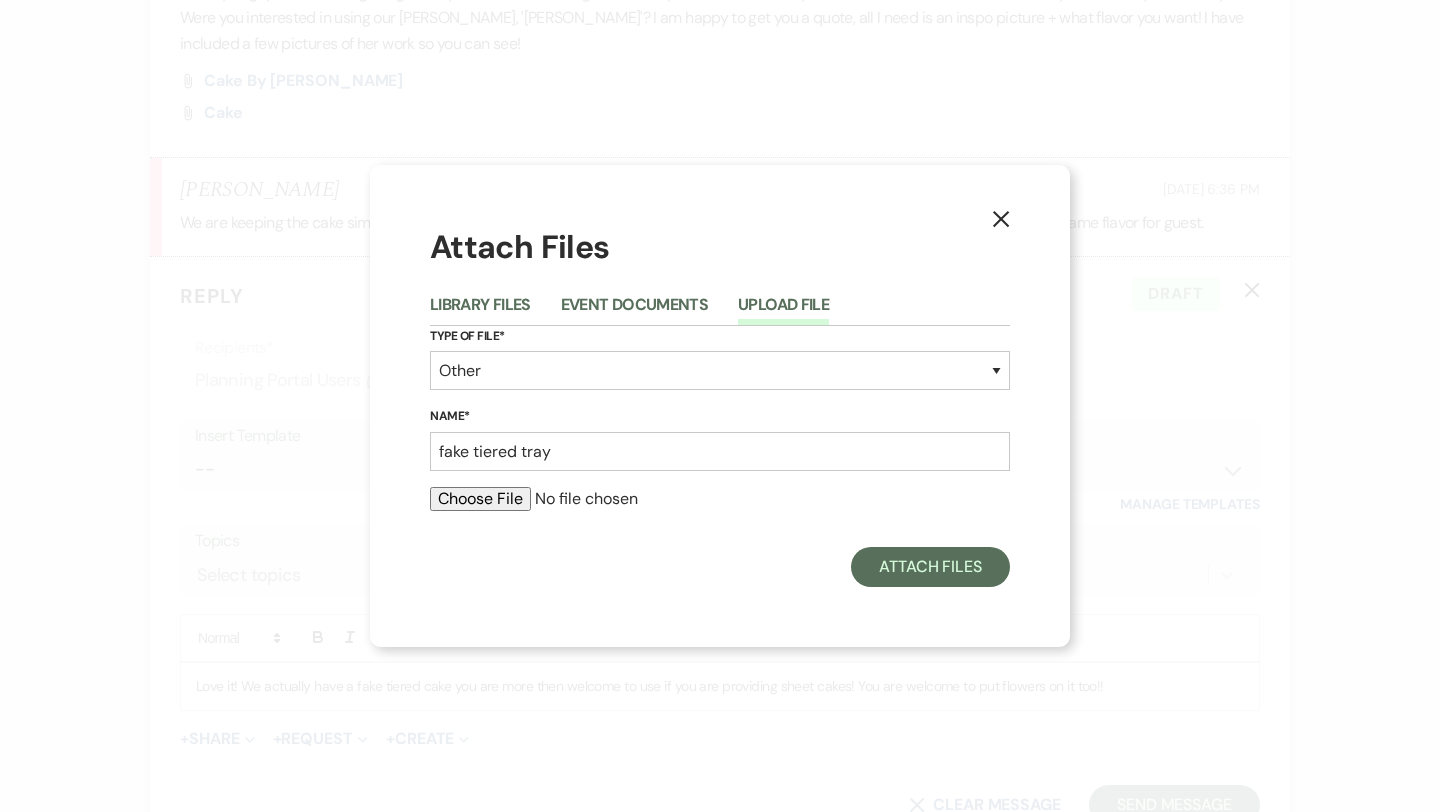 click at bounding box center (720, 507) 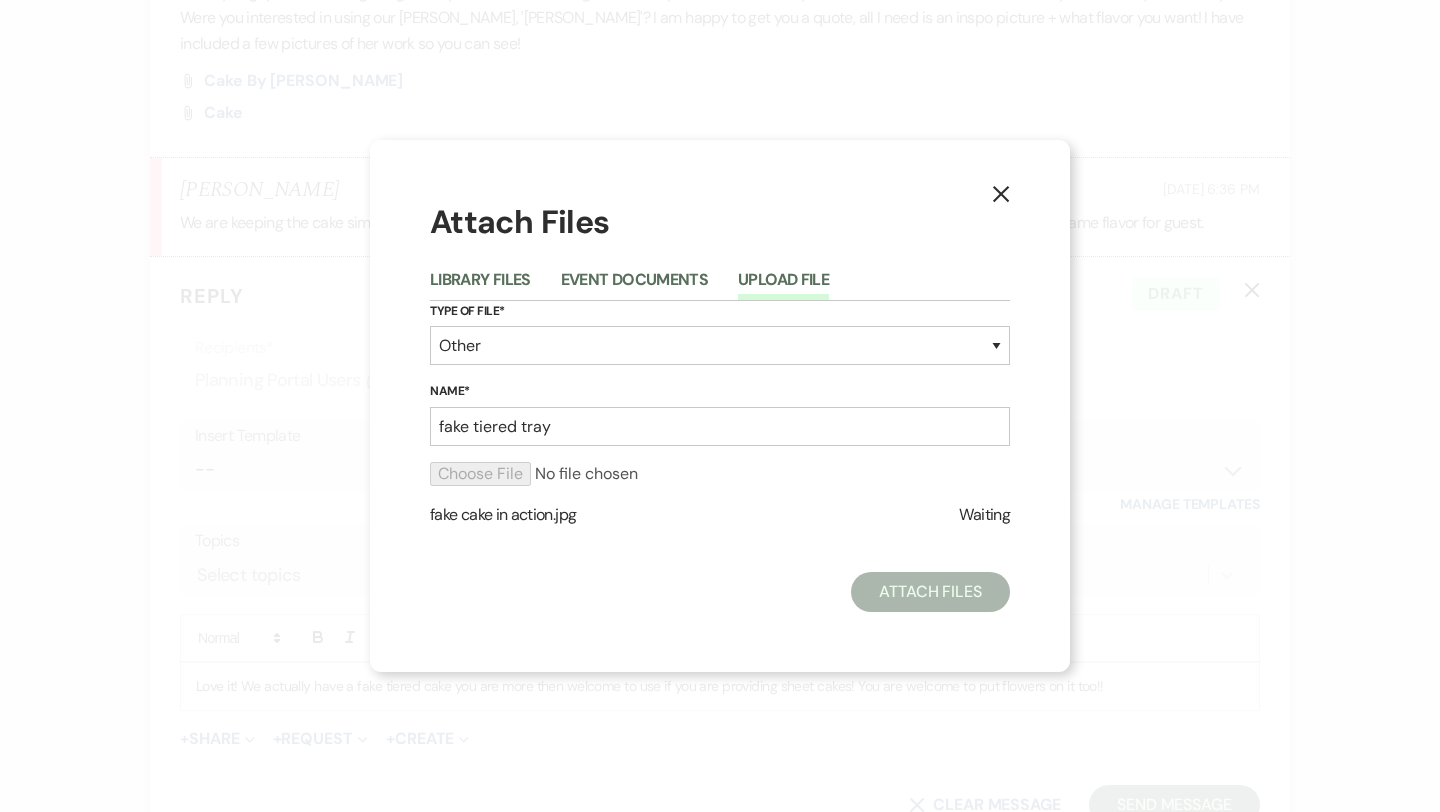 click on "X" 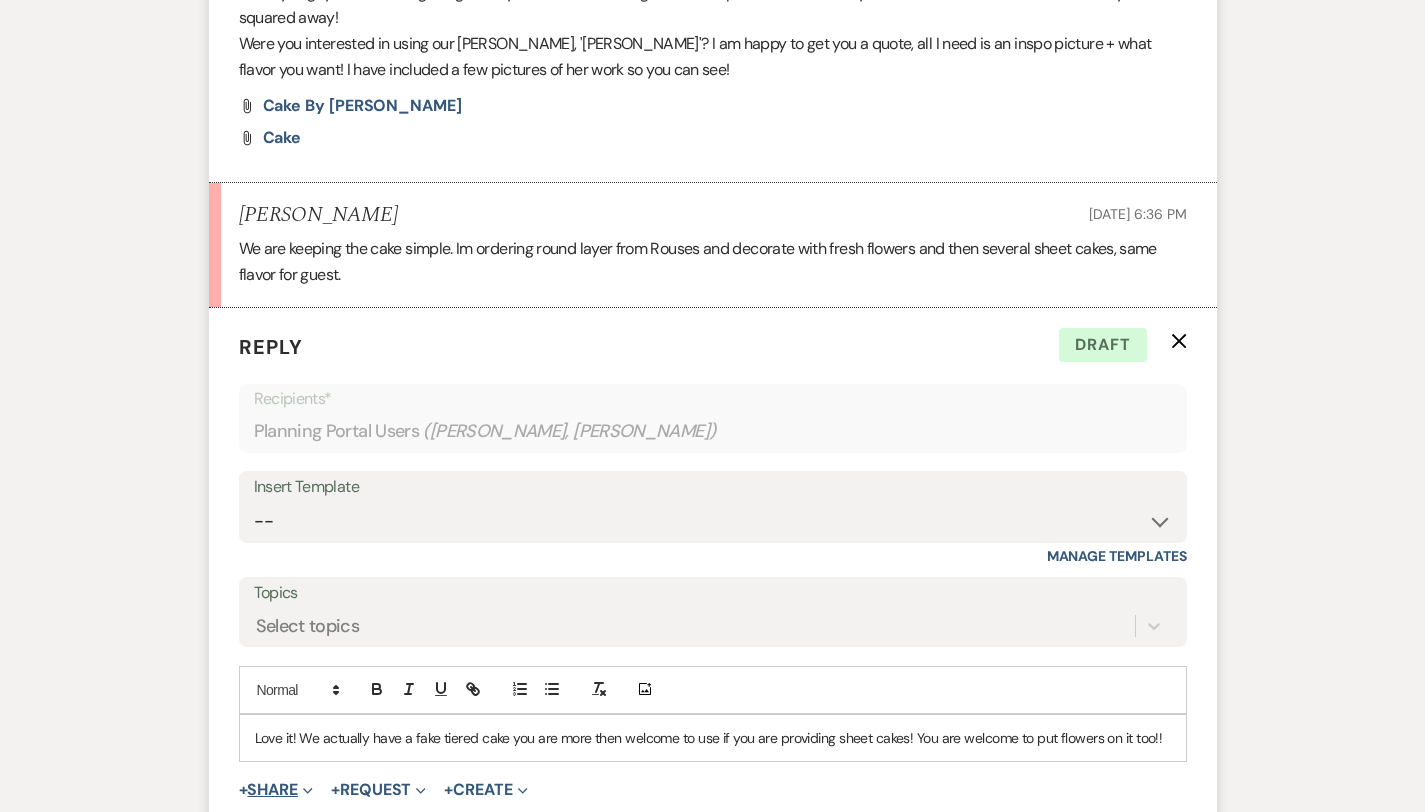 click on "+  Share Expand" at bounding box center [276, 790] 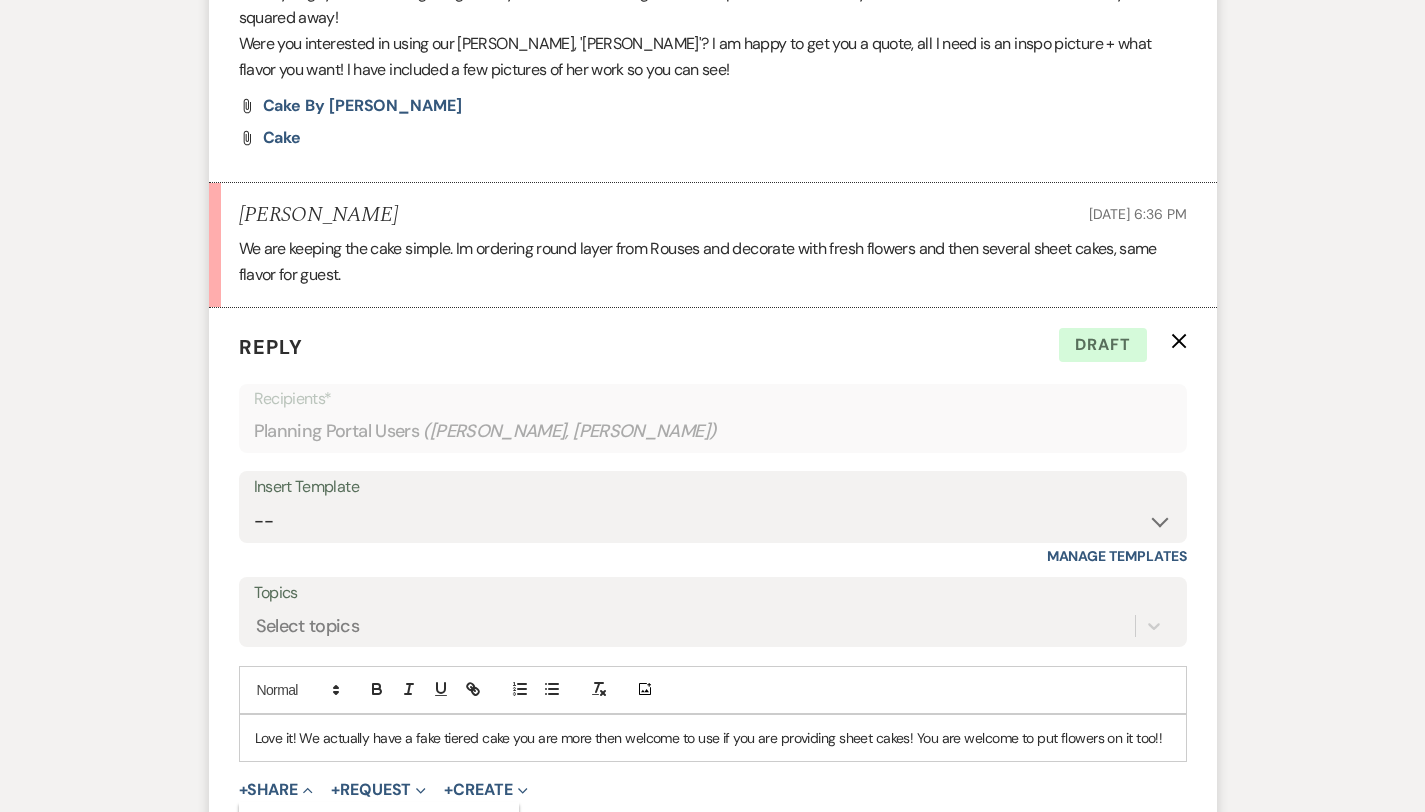 click on "Doc Upload Documents" at bounding box center (320, 829) 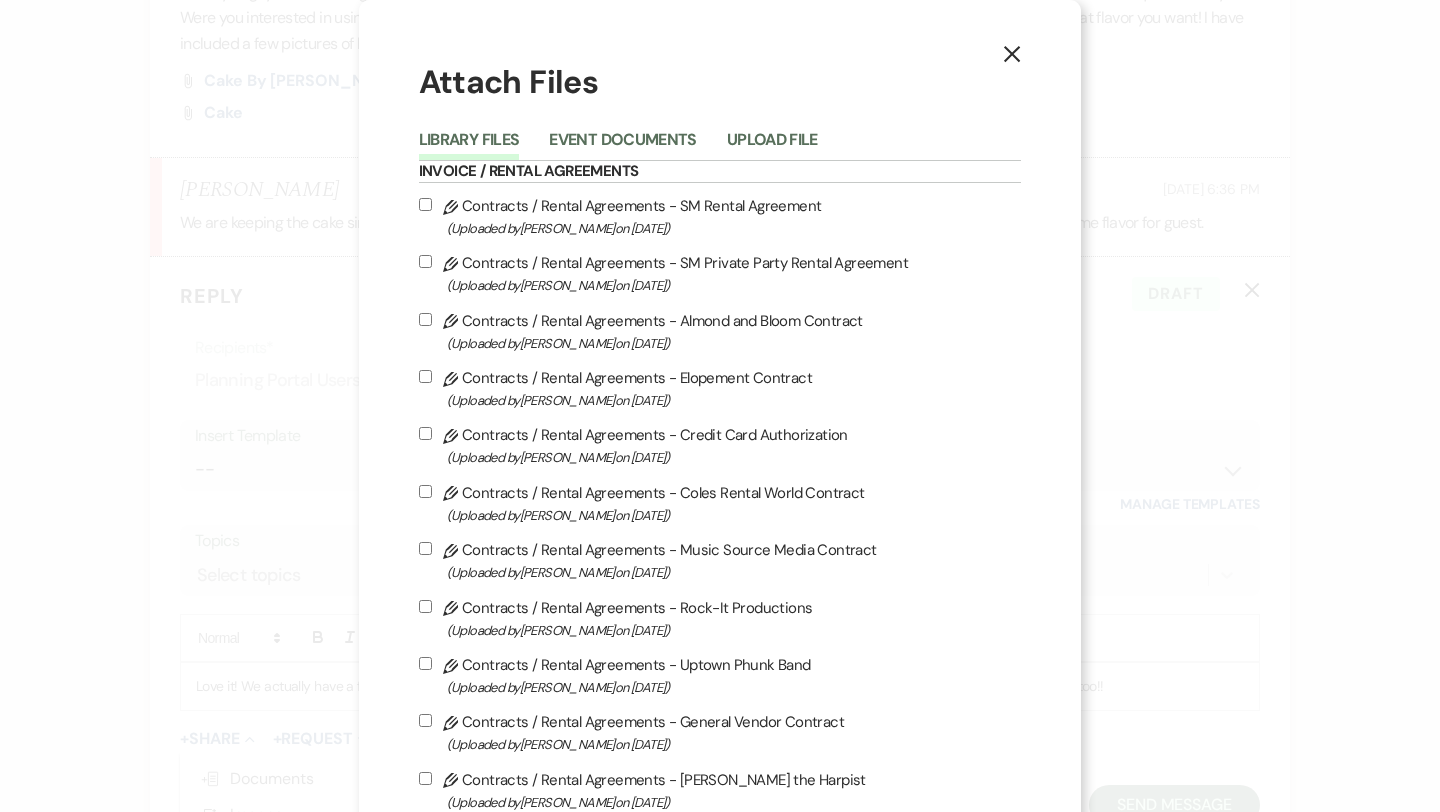 click on "Upload File" at bounding box center (787, 143) 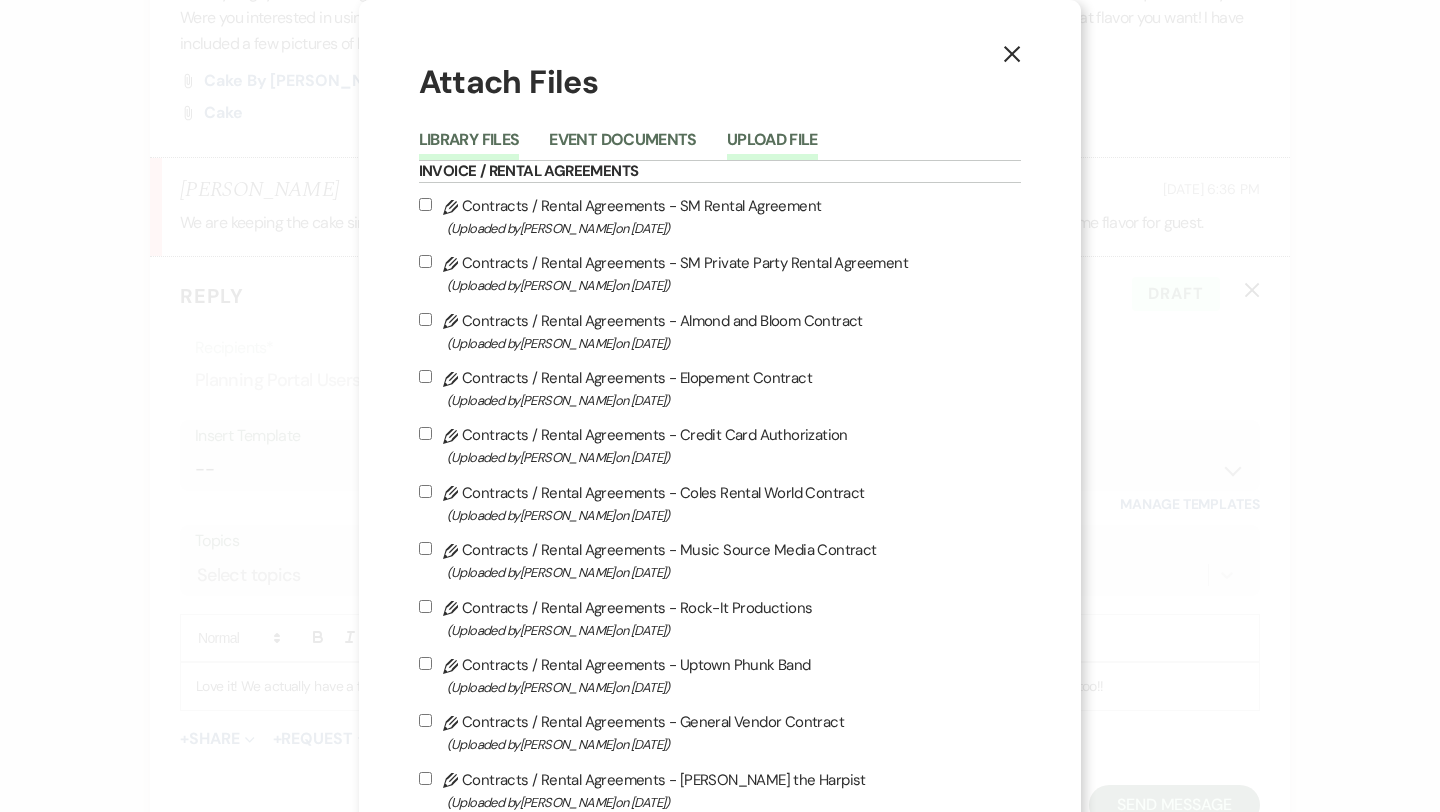 click on "Upload File" at bounding box center (772, 146) 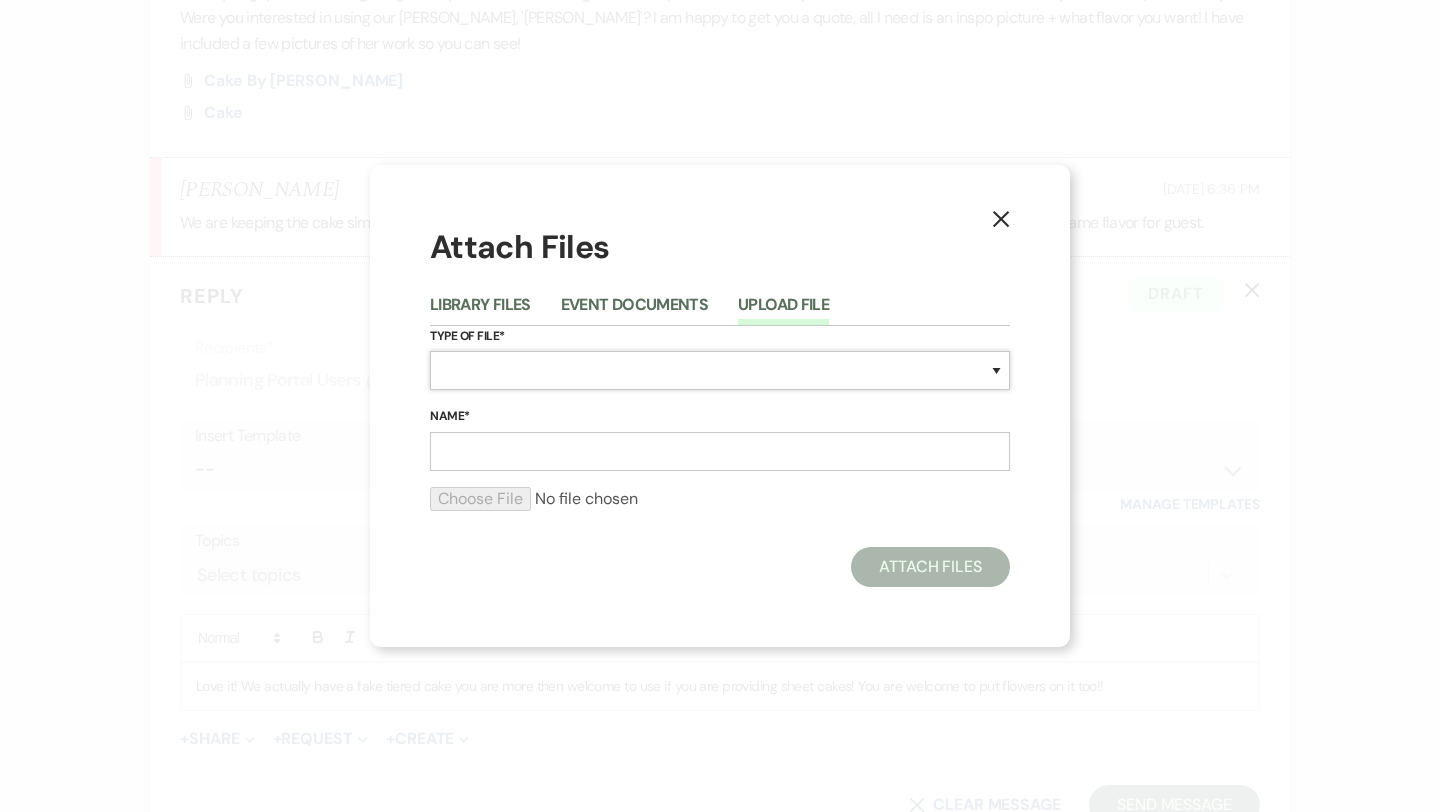 click on "Special Event Insurance Vendor Certificate of Insurance Contracts / Rental Agreements Invoices Receipts Event Maps Floor Plans Rain Plan Seating Charts Venue Layout Catering / Alcohol Permit Event Permit Fire Permit Fuel Permit Generator Permit Tent Permit Venue Permit Other Permit Inventory  Promotional Sample Venue Beverage Ceremony Event Finalize + Share Guests Lodging Menu Vendors Venue Beverage Brochure Menu Packages Product Specifications Quotes Beverage Event and Ceremony Details Finalize & Share Guests Lodging Menu Vendors Venue Event Timeline Family / Wedding Party Timeline Food and Beverage Timeline MC / DJ / Band Timeline Master Timeline Photography Timeline Set-Up / Clean-Up Vendor Timeline Bartender Safe Serve / TiPS Certification Vendor Certification Vendor License Other" at bounding box center (720, 370) 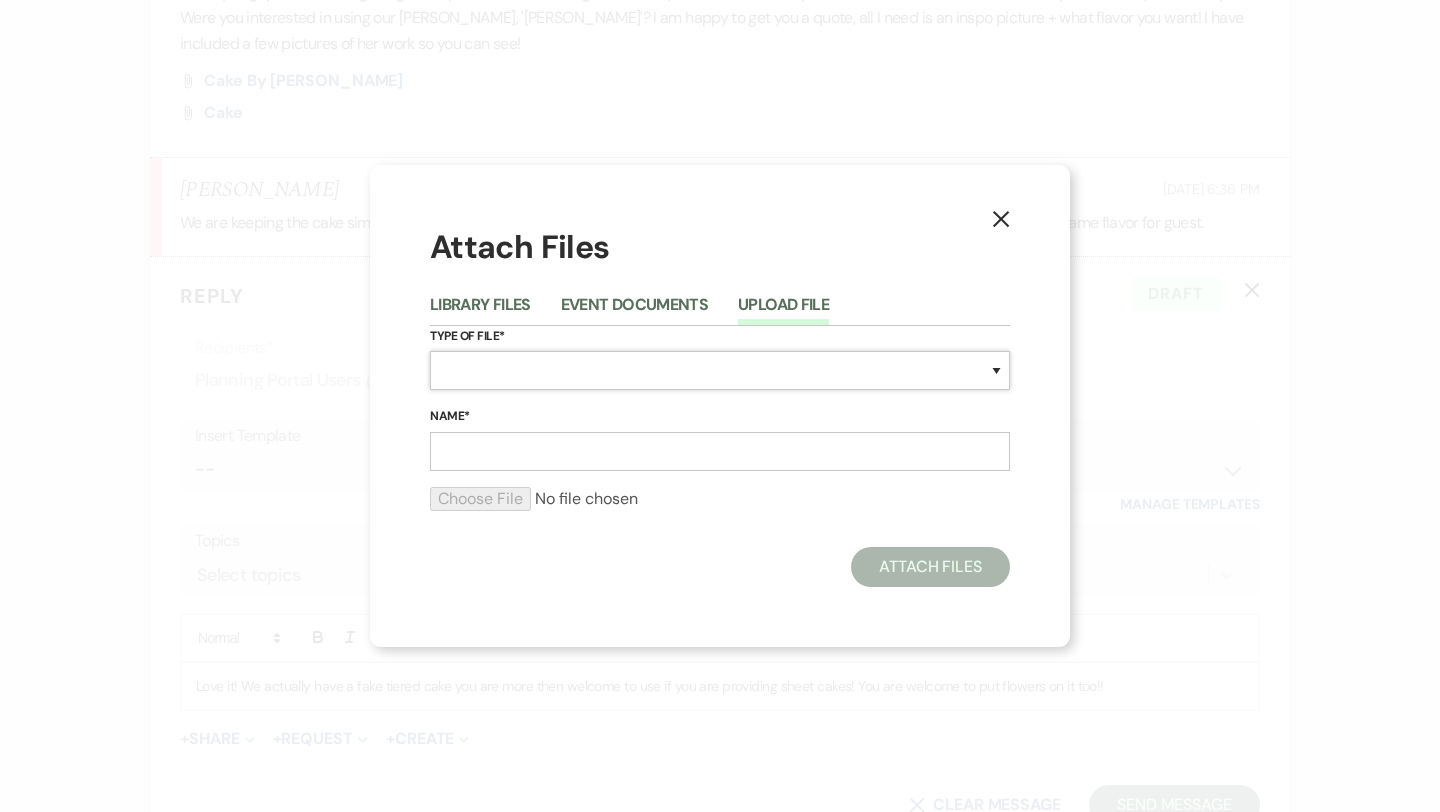 select on "0" 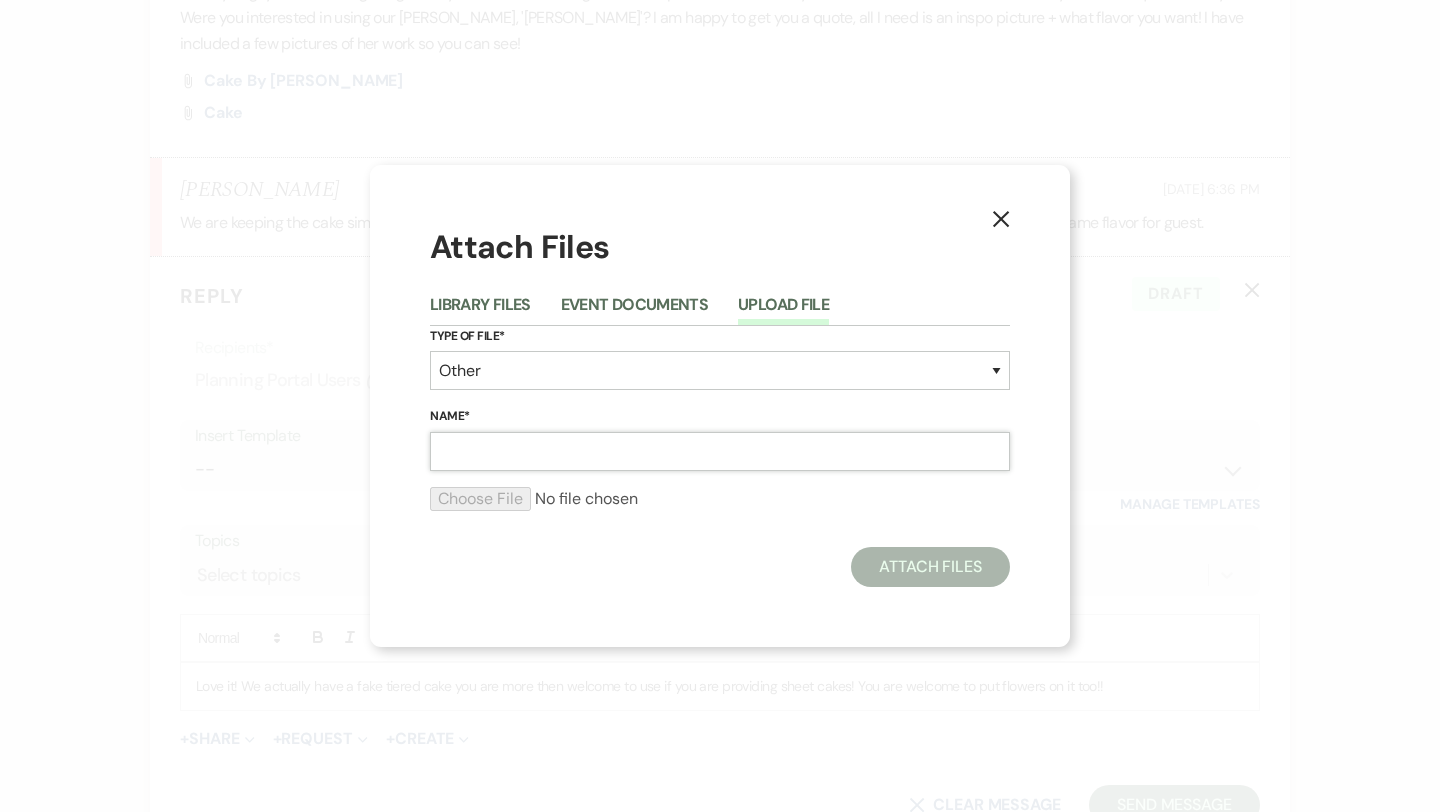 click on "Name*" at bounding box center (720, 451) 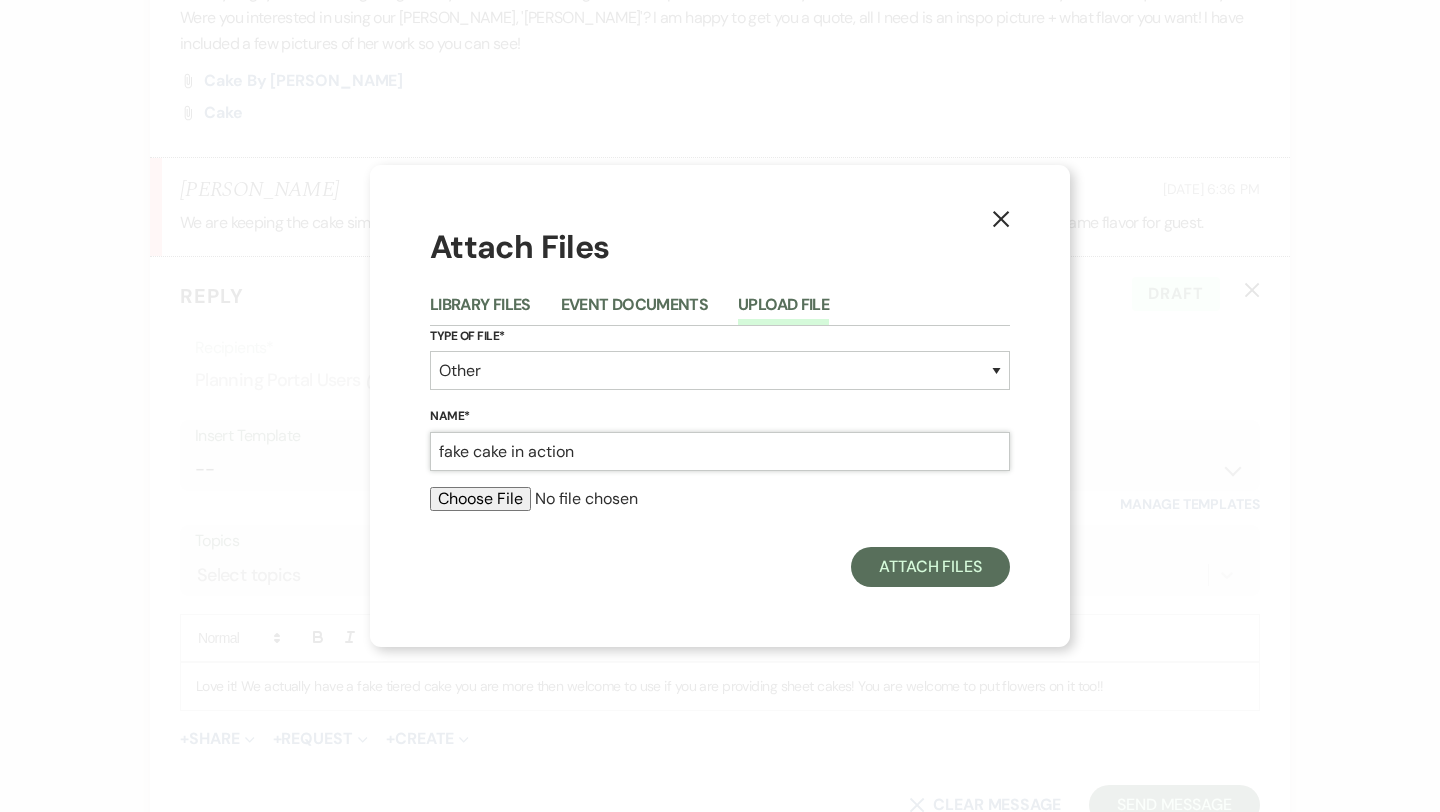type on "fake cake in action" 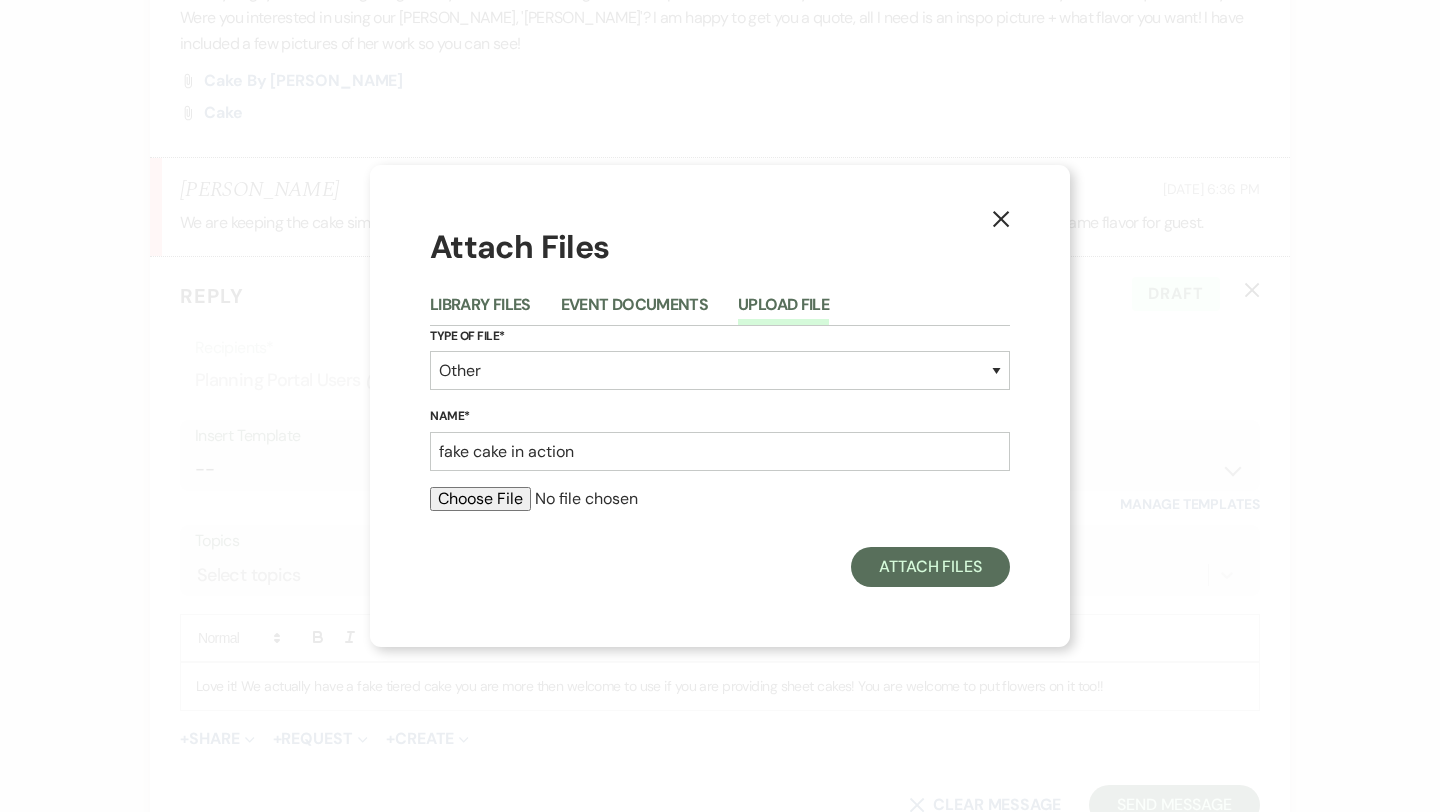 click at bounding box center [720, 499] 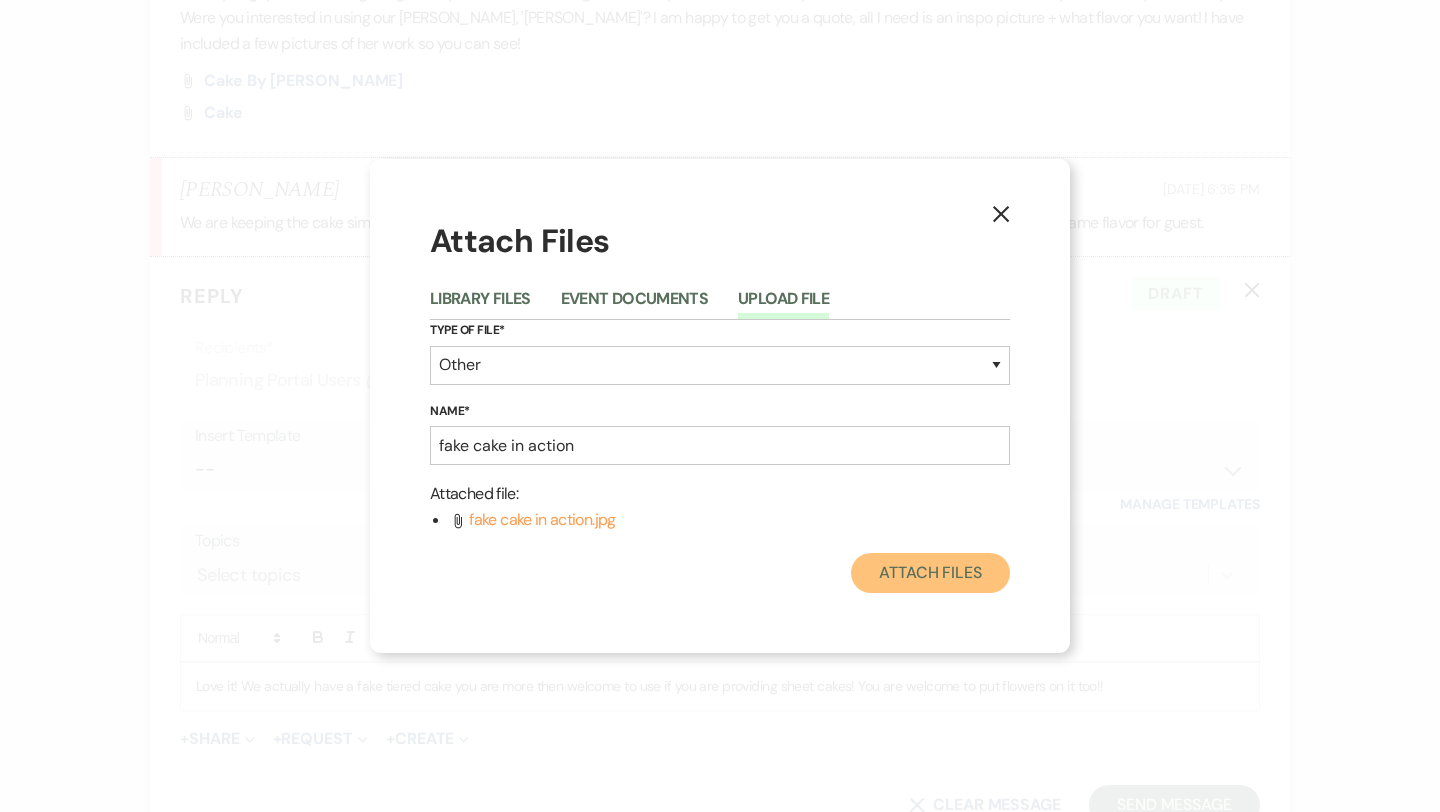 click on "Attach Files" at bounding box center (930, 573) 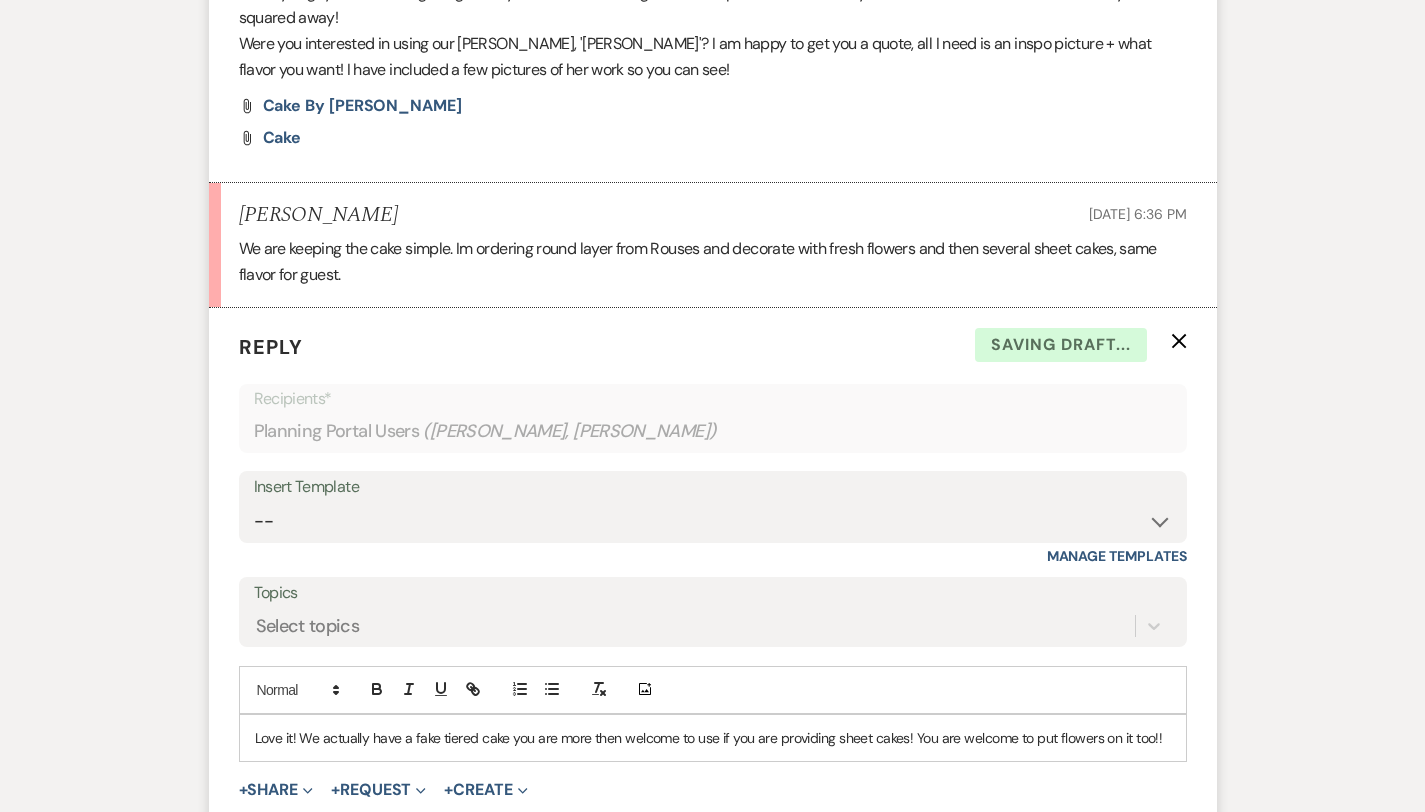 click on "Love it! We actually have a fake tiered cake you are more then welcome to use if you are providing sheet cakes! You are welcome to put flowers on it too!!" at bounding box center (713, 738) 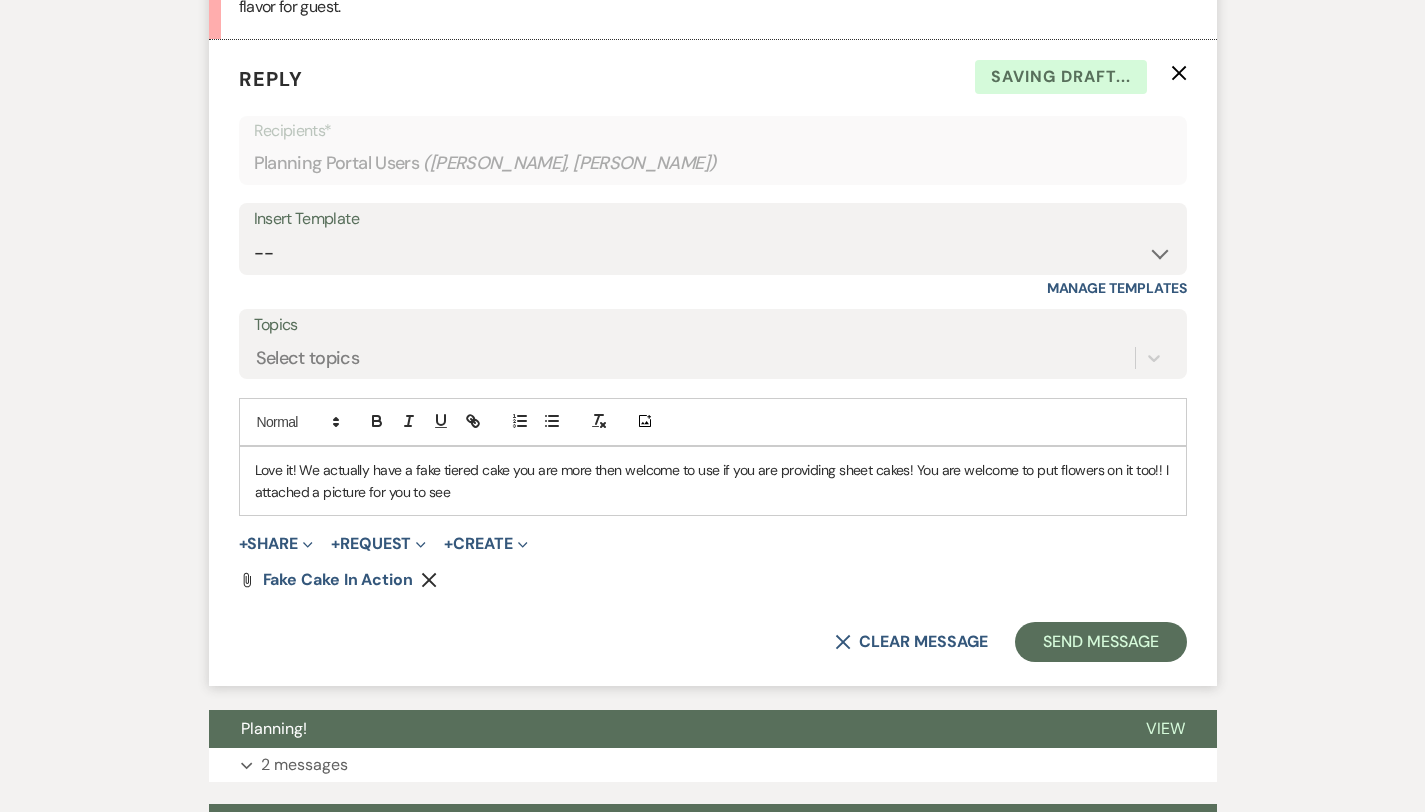 scroll, scrollTop: 1634, scrollLeft: 0, axis: vertical 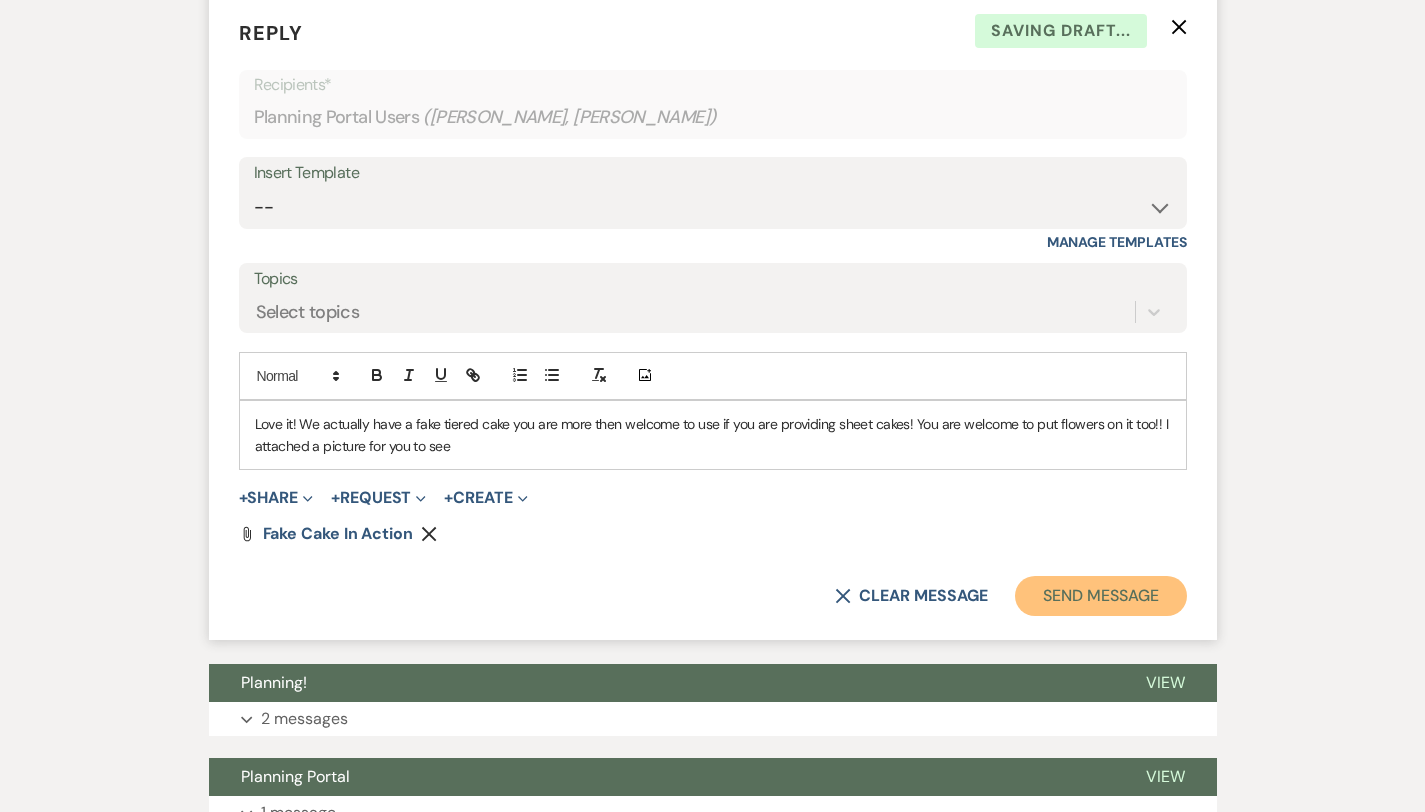 click on "Send Message" at bounding box center (1100, 596) 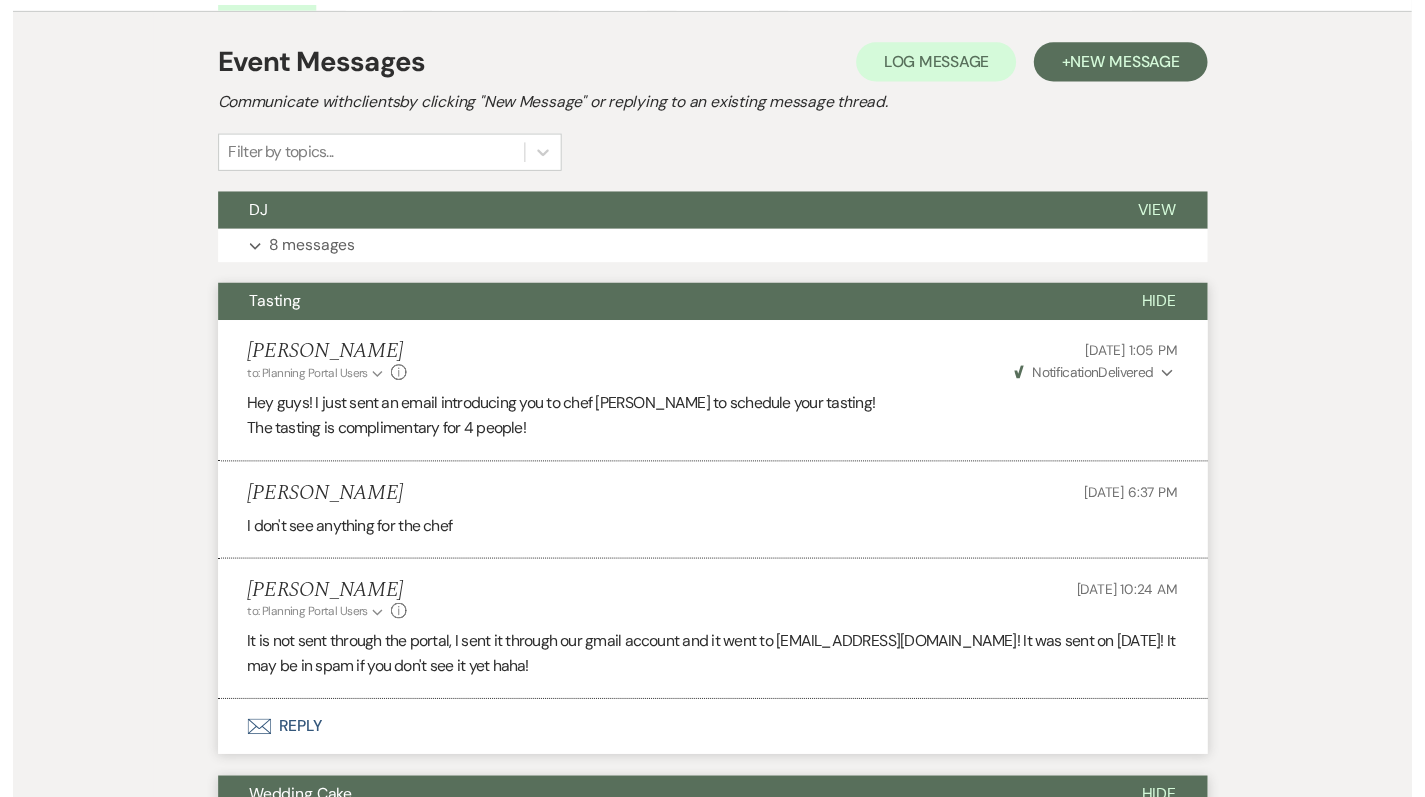 scroll, scrollTop: 0, scrollLeft: 0, axis: both 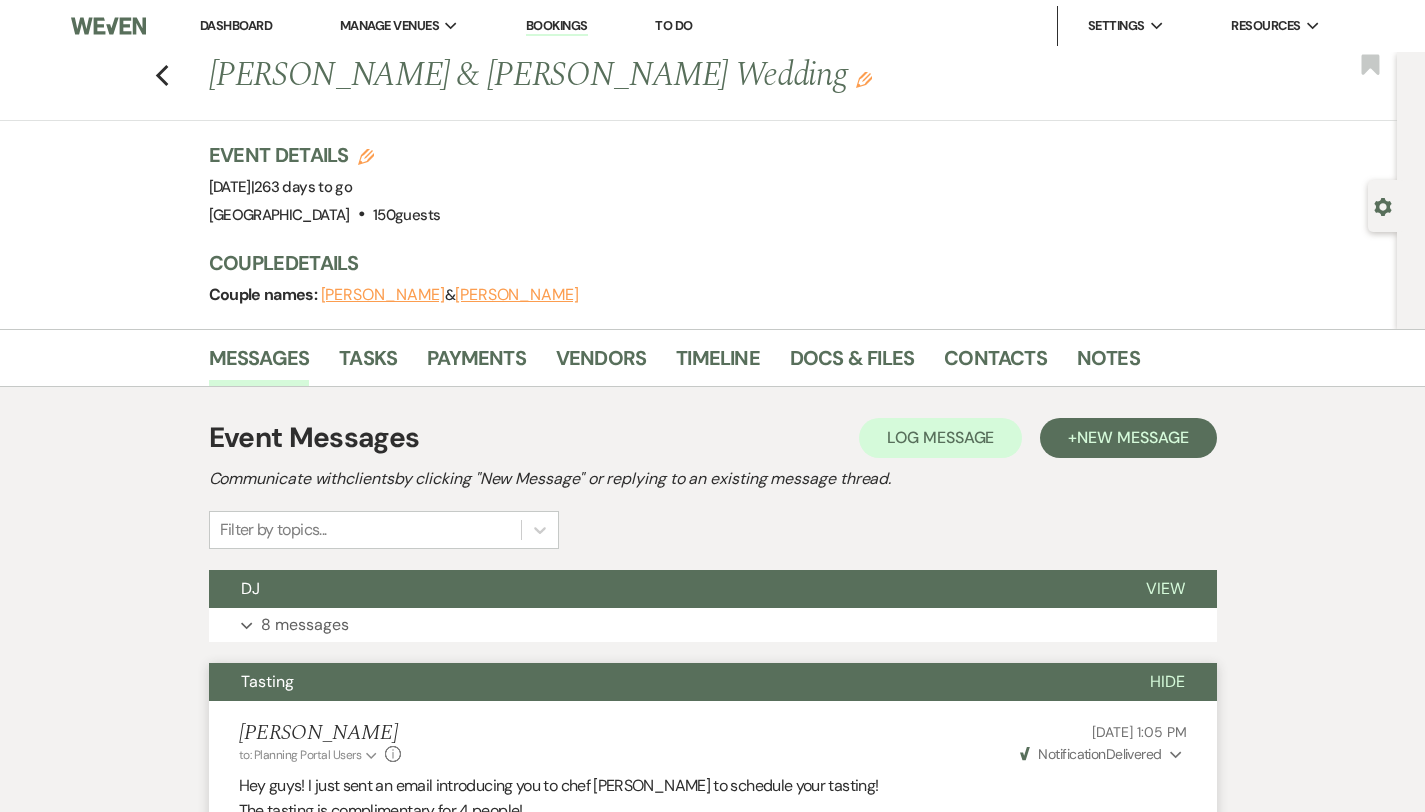 click on "Dashboard" at bounding box center [236, 25] 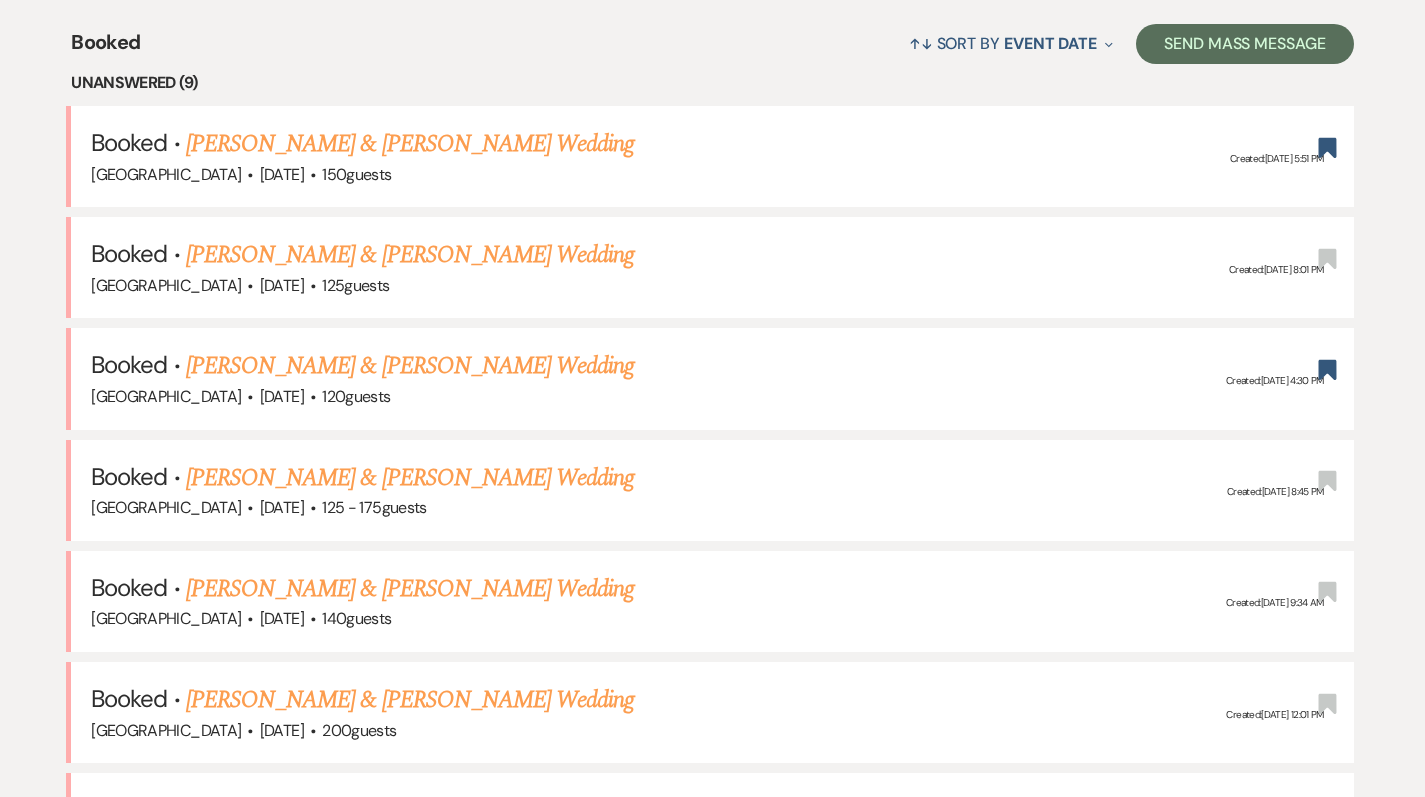 scroll, scrollTop: 850, scrollLeft: 0, axis: vertical 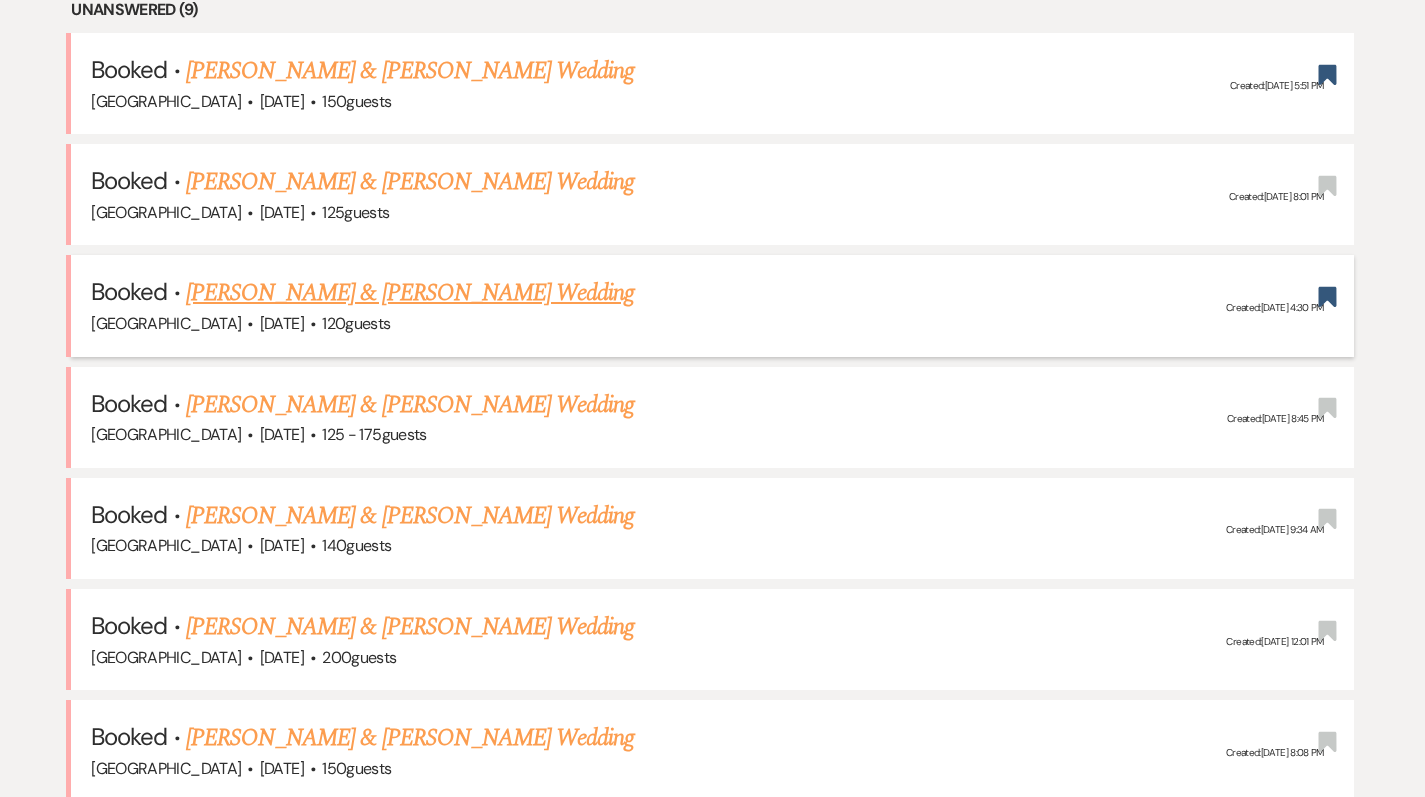 click on "[PERSON_NAME] & [PERSON_NAME] Wedding" at bounding box center (410, 293) 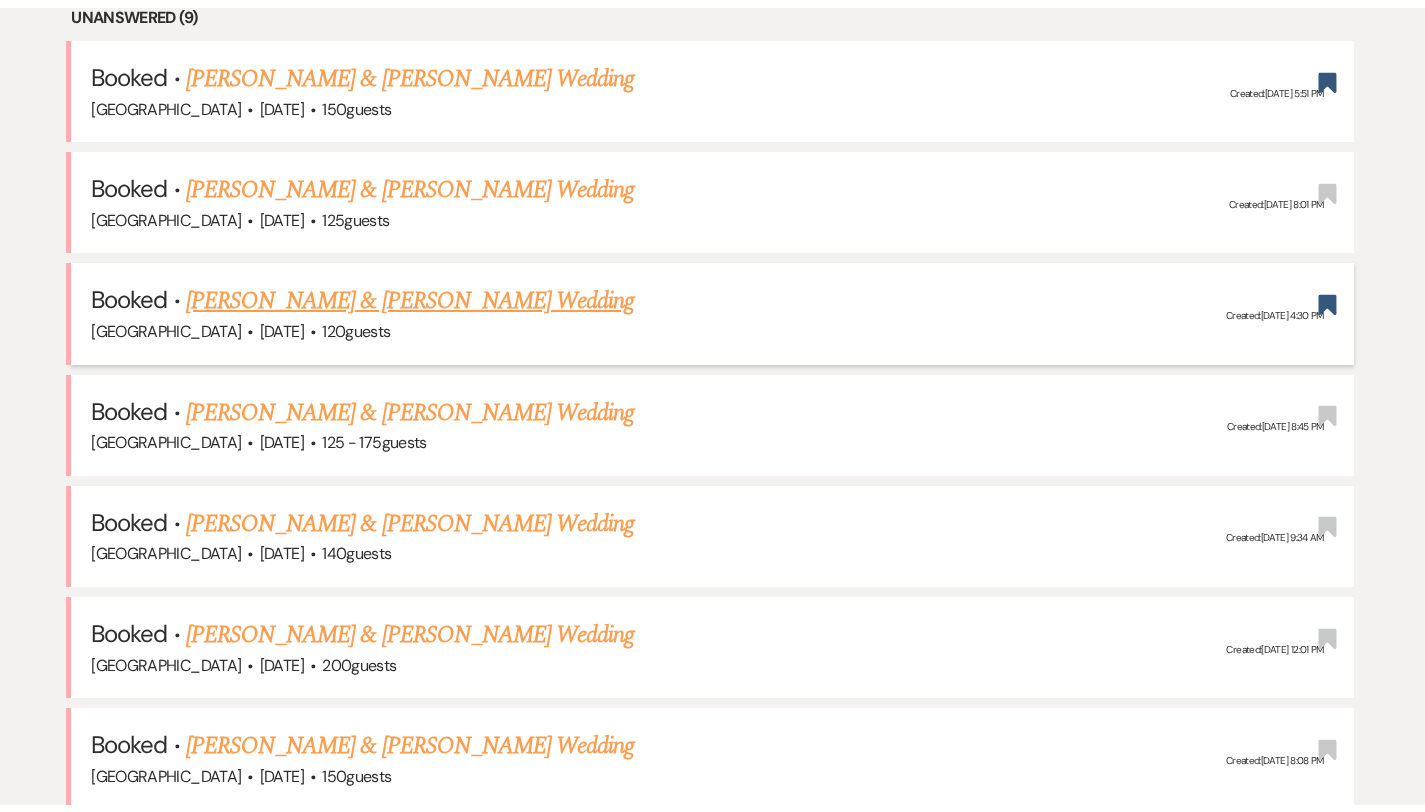 scroll, scrollTop: 0, scrollLeft: 0, axis: both 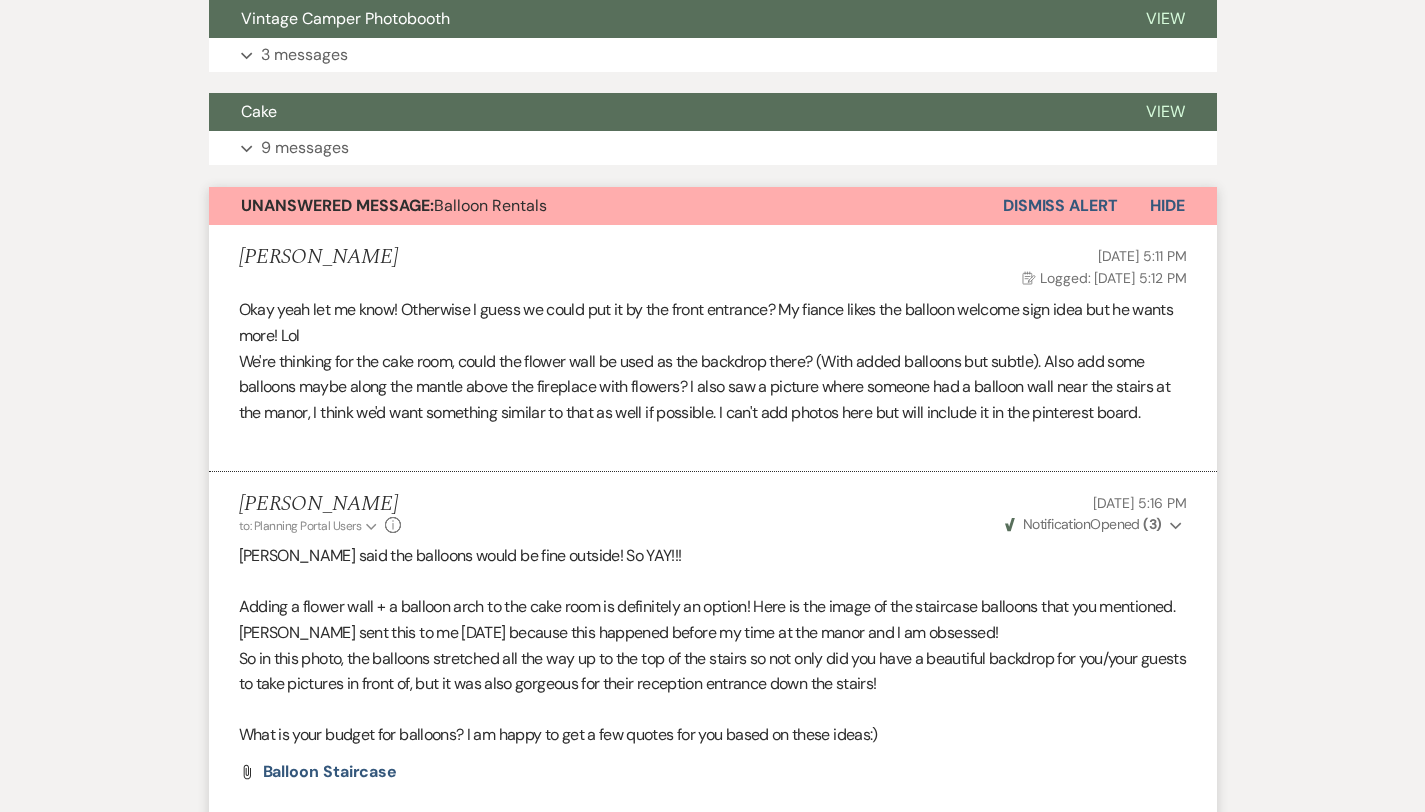 click on "Dismiss Alert" at bounding box center [1060, 206] 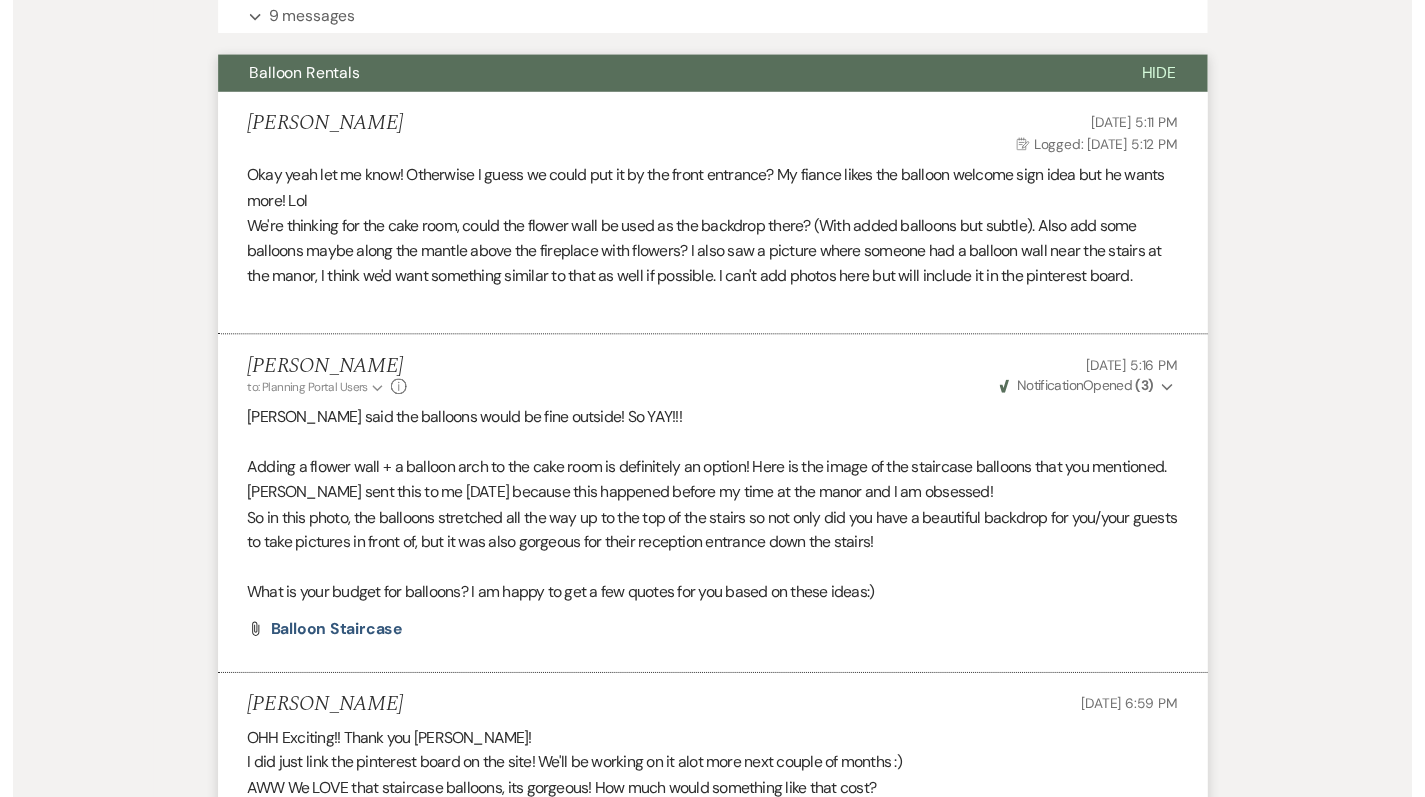 scroll, scrollTop: 0, scrollLeft: 0, axis: both 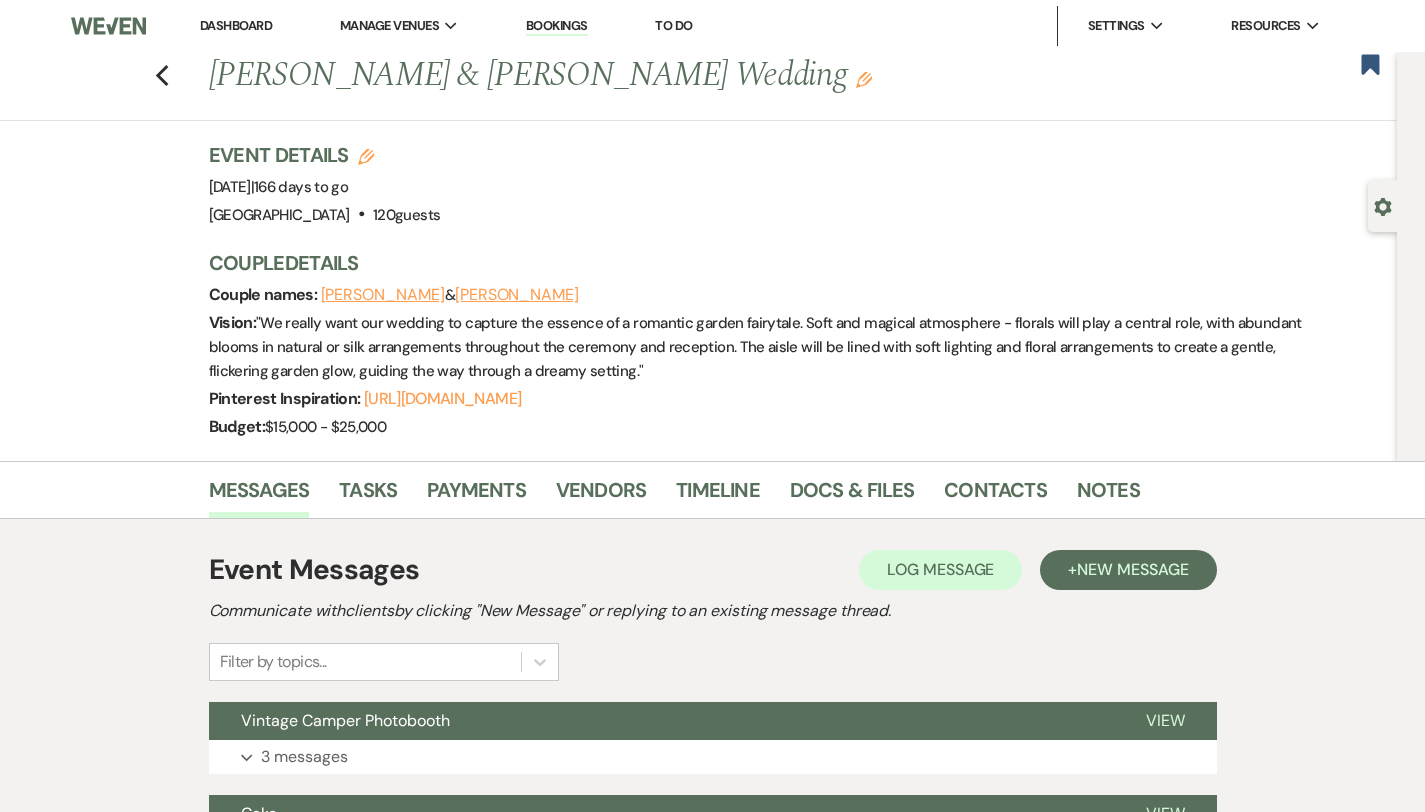 click on "Dashboard" at bounding box center (236, 25) 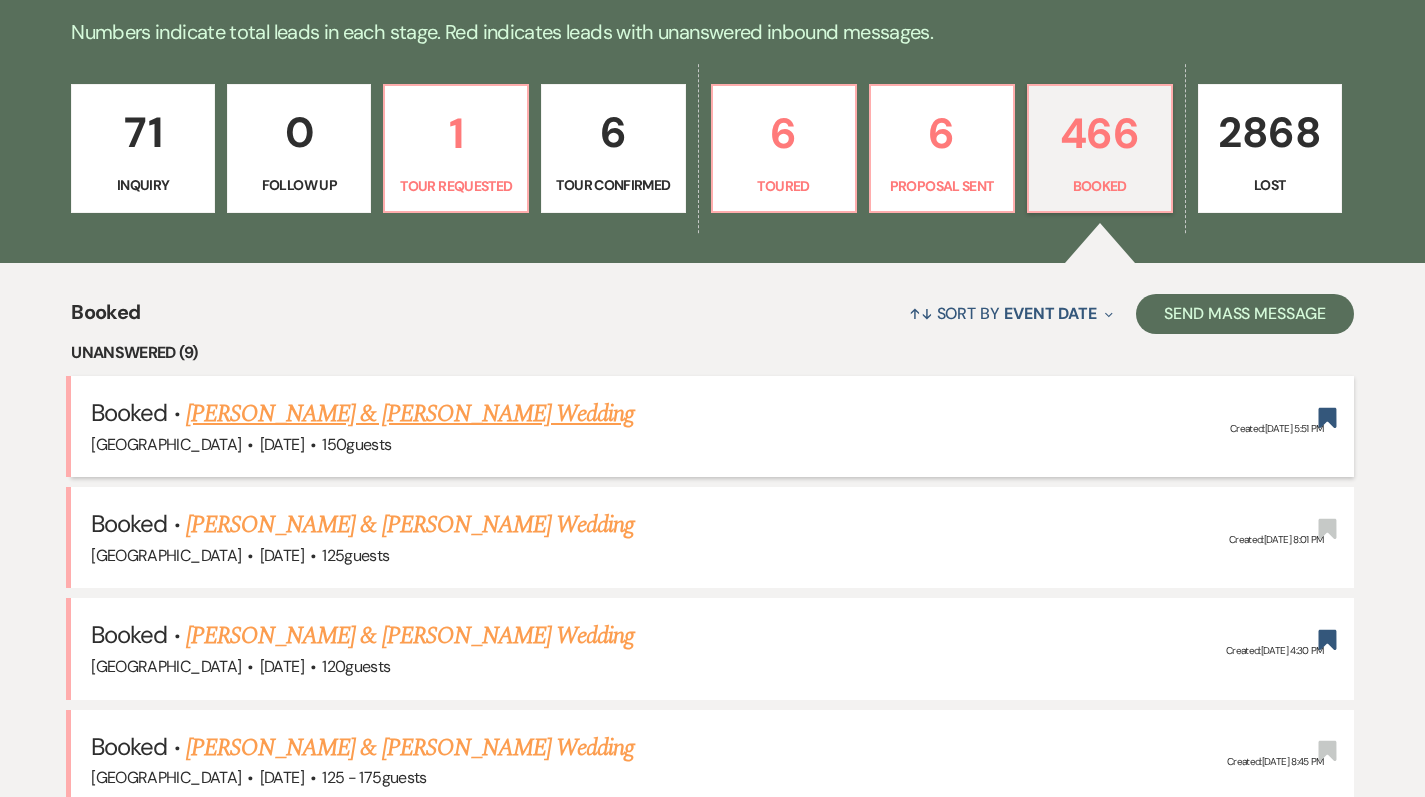 scroll, scrollTop: 553, scrollLeft: 0, axis: vertical 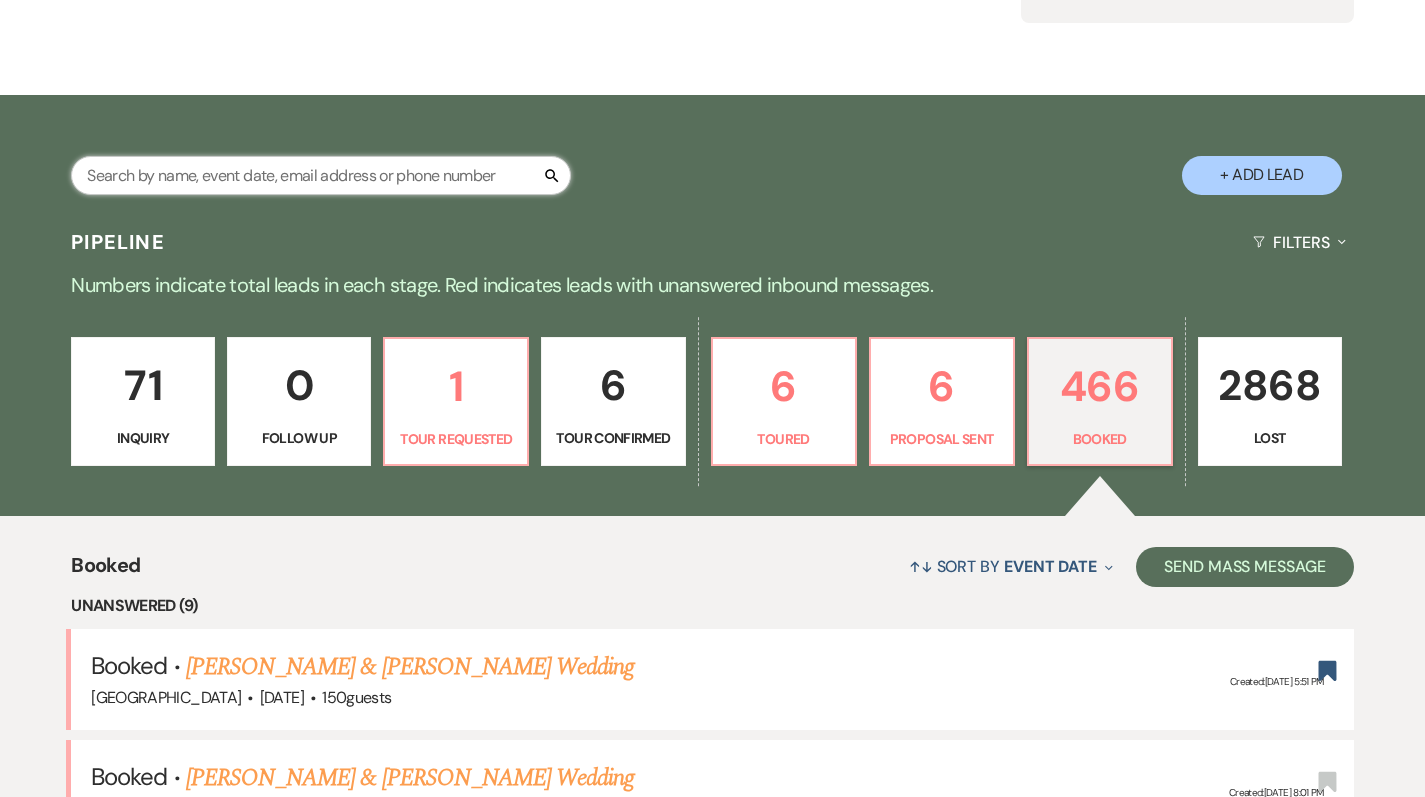 click at bounding box center (321, 175) 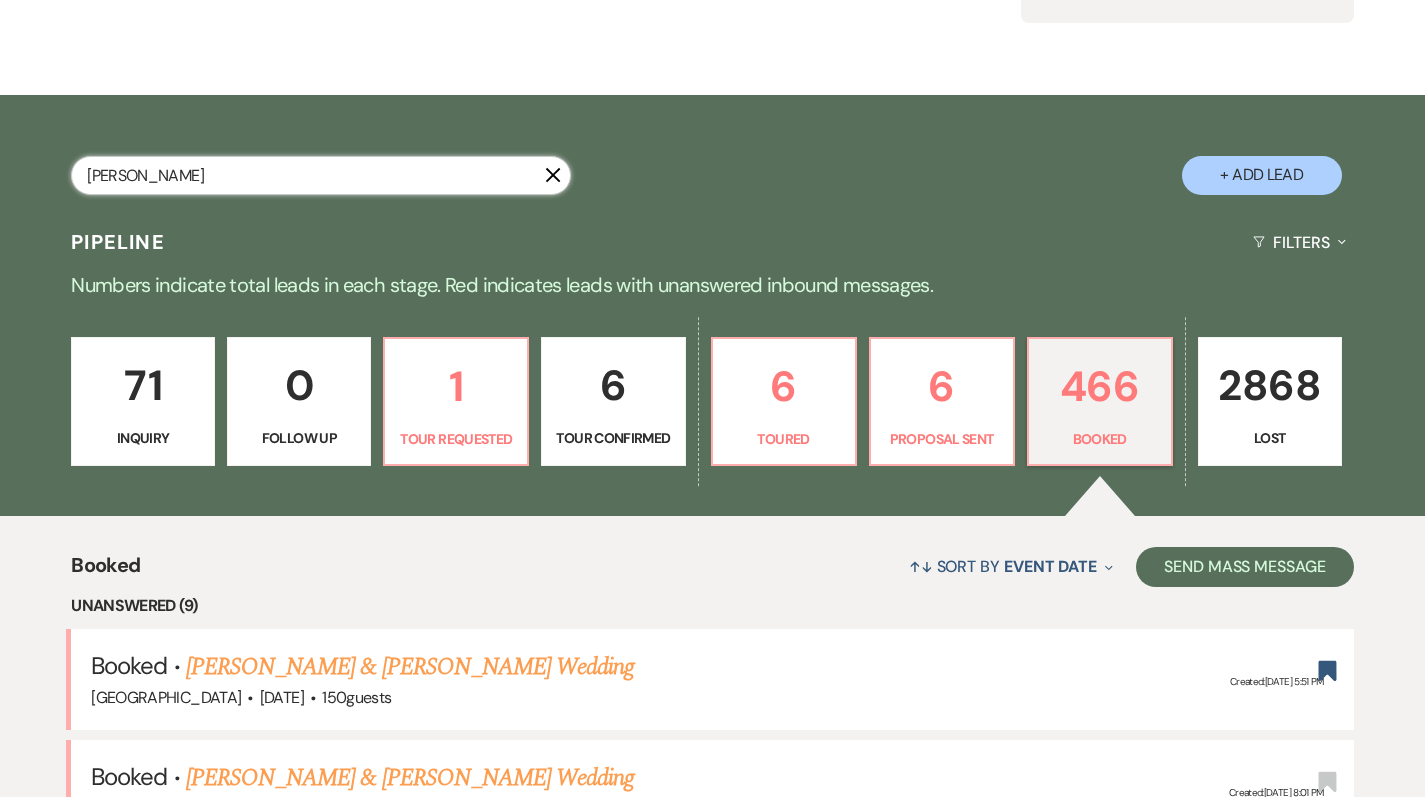 type on "ratliff" 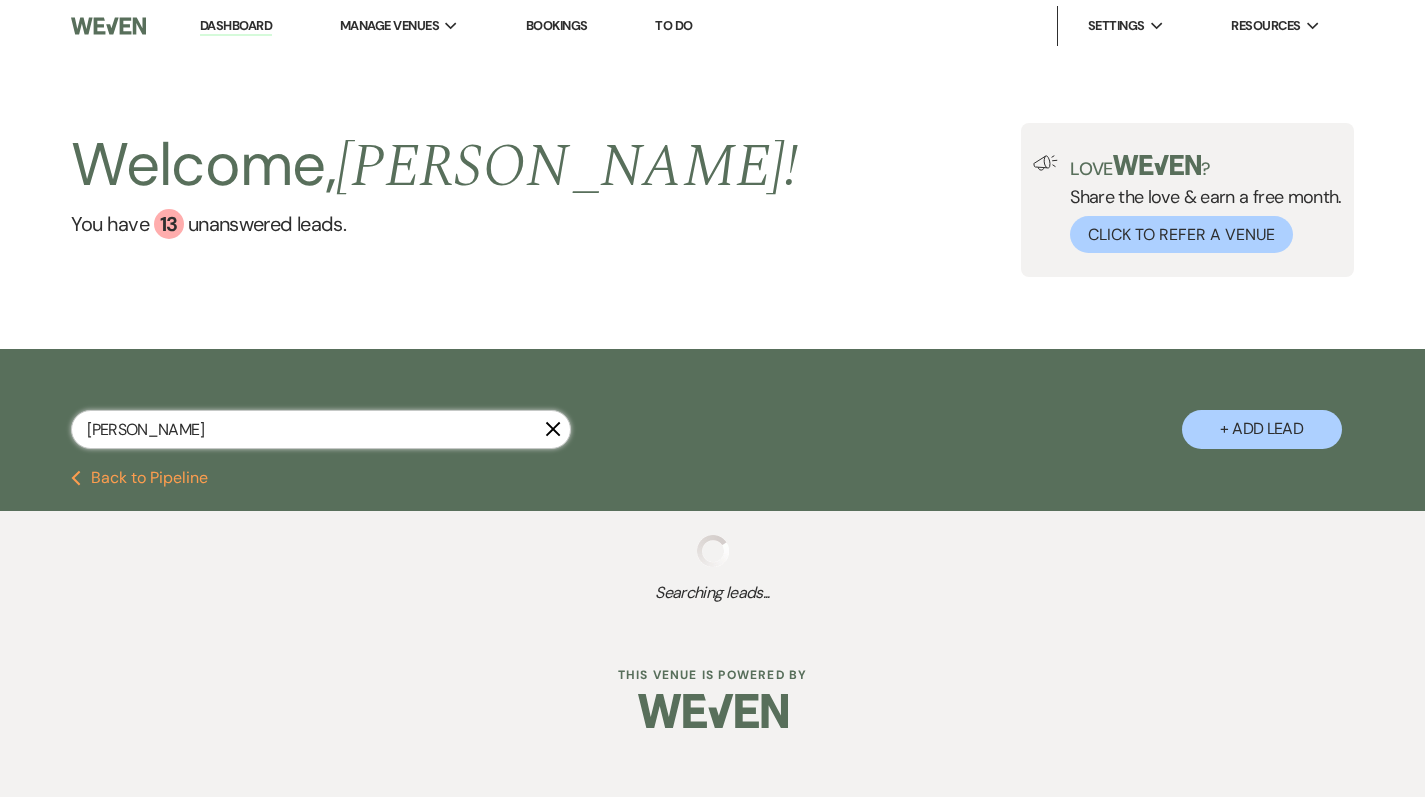 scroll, scrollTop: 0, scrollLeft: 0, axis: both 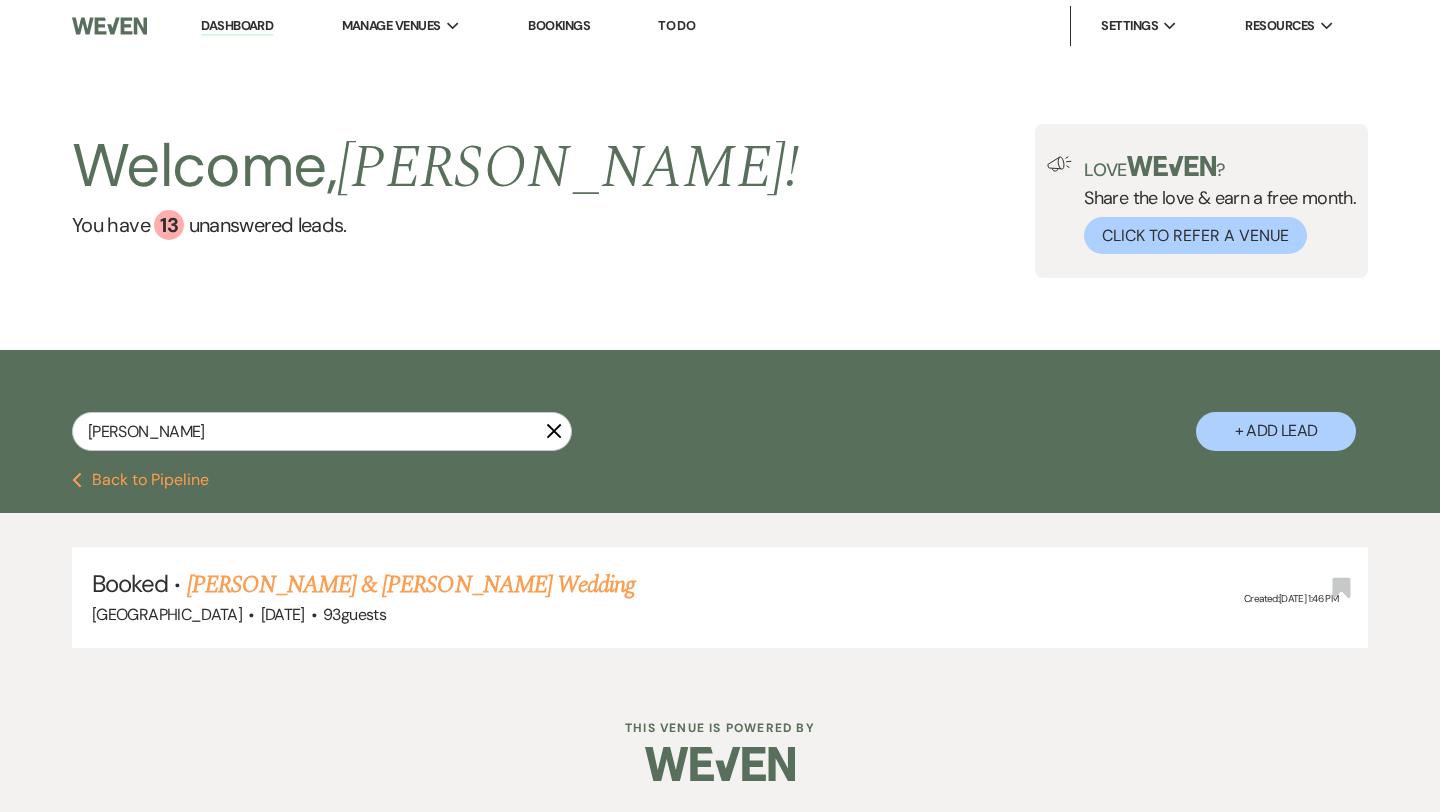 click on "Dashboard" at bounding box center [237, 26] 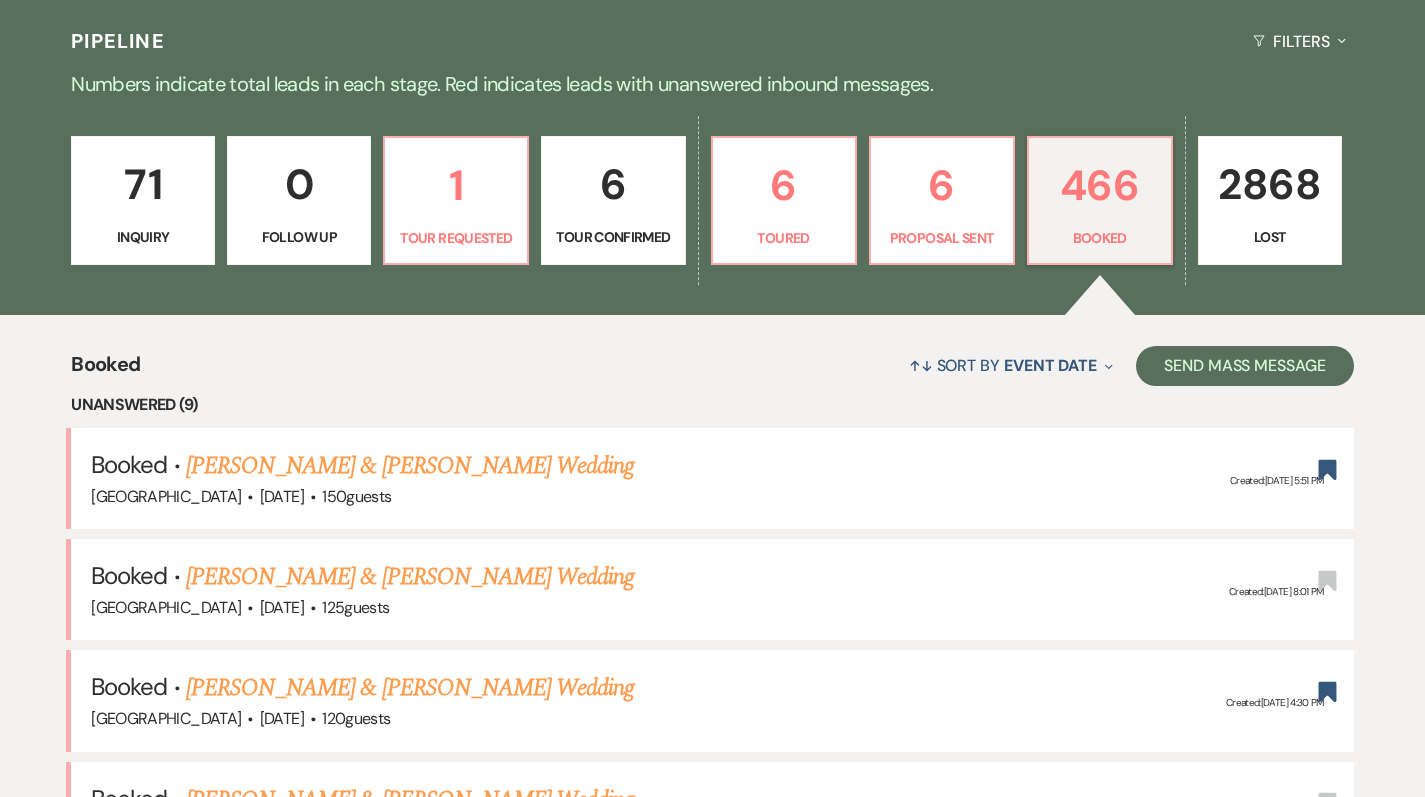 scroll, scrollTop: 593, scrollLeft: 0, axis: vertical 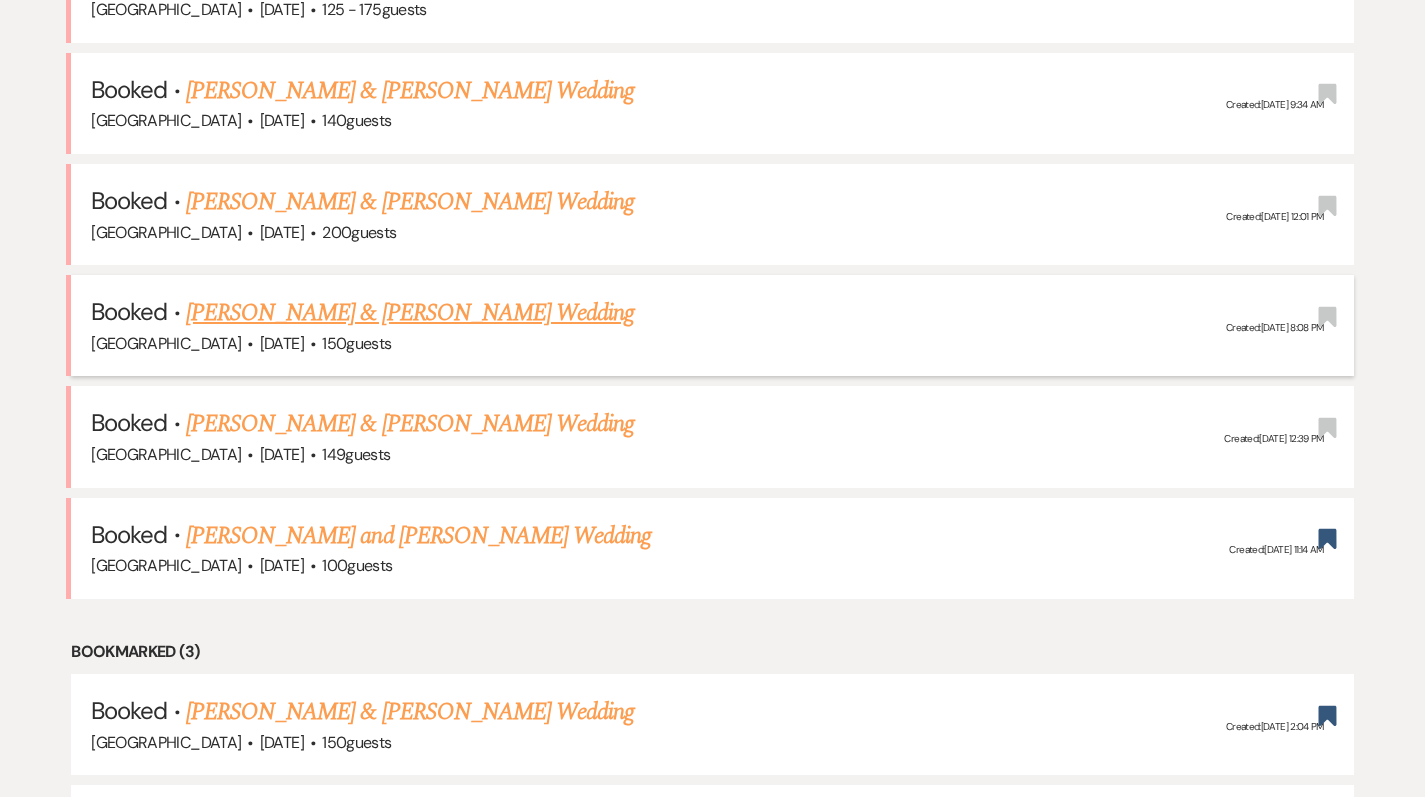 click on "[PERSON_NAME] & [PERSON_NAME] Wedding" at bounding box center (410, 313) 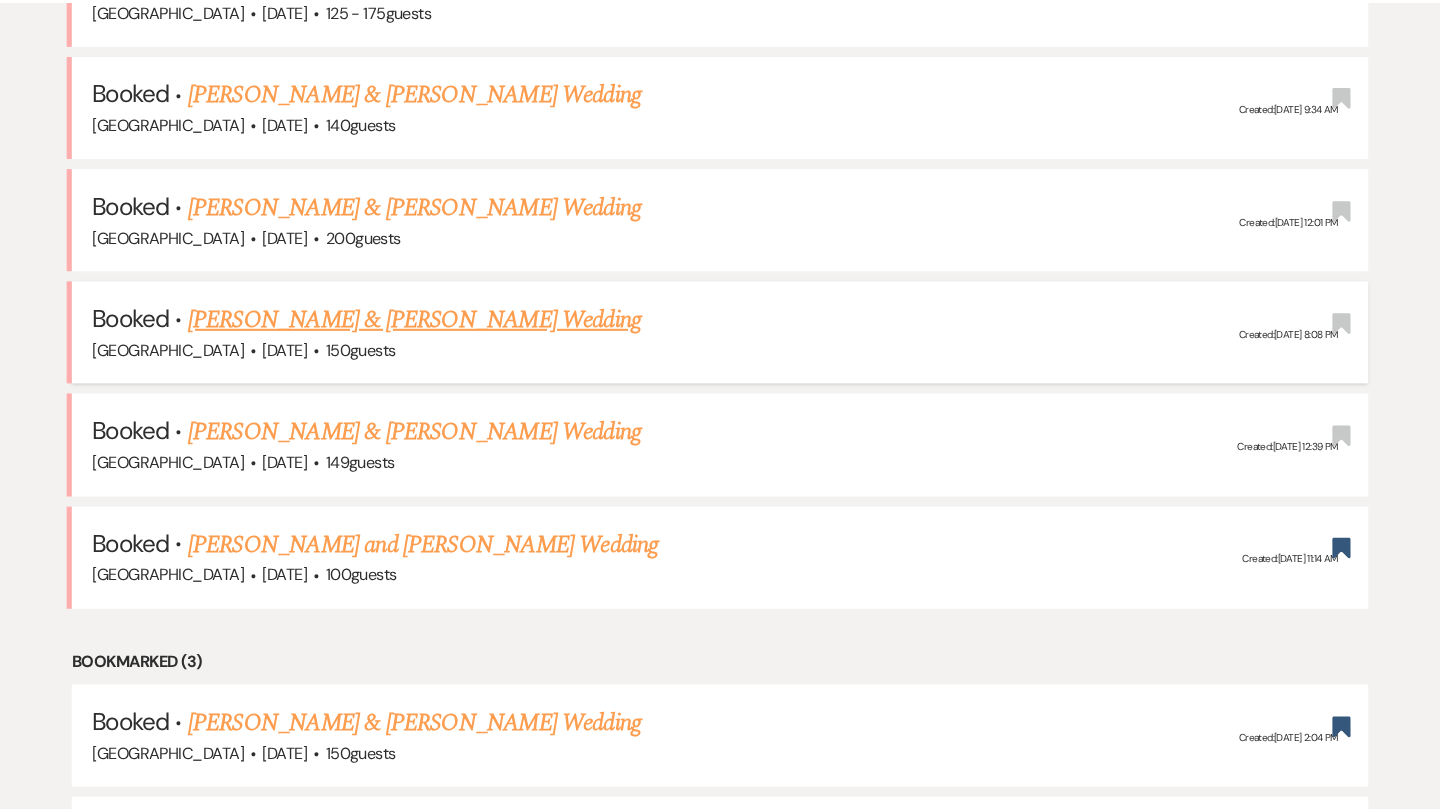 scroll, scrollTop: 0, scrollLeft: 0, axis: both 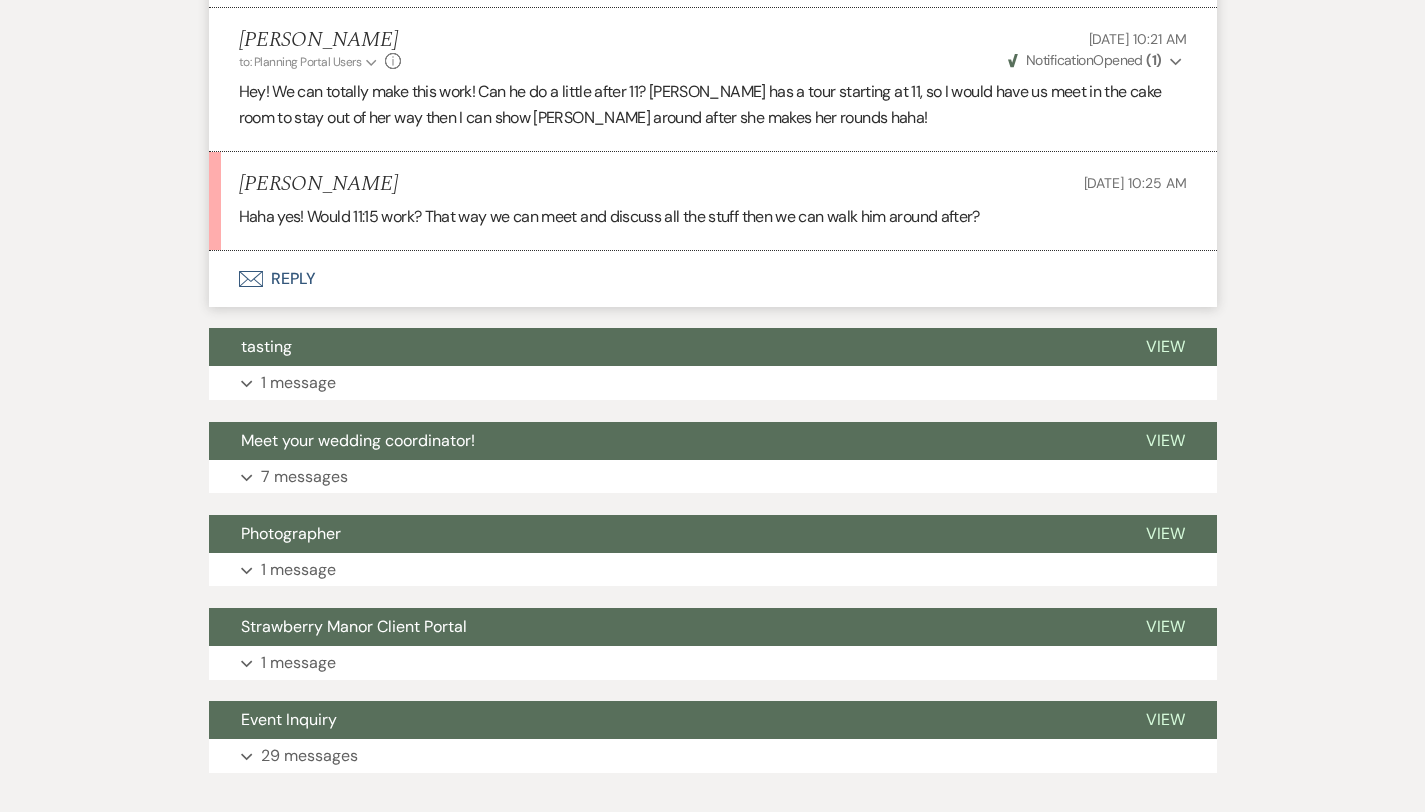 click on "Envelope Reply" at bounding box center [713, 279] 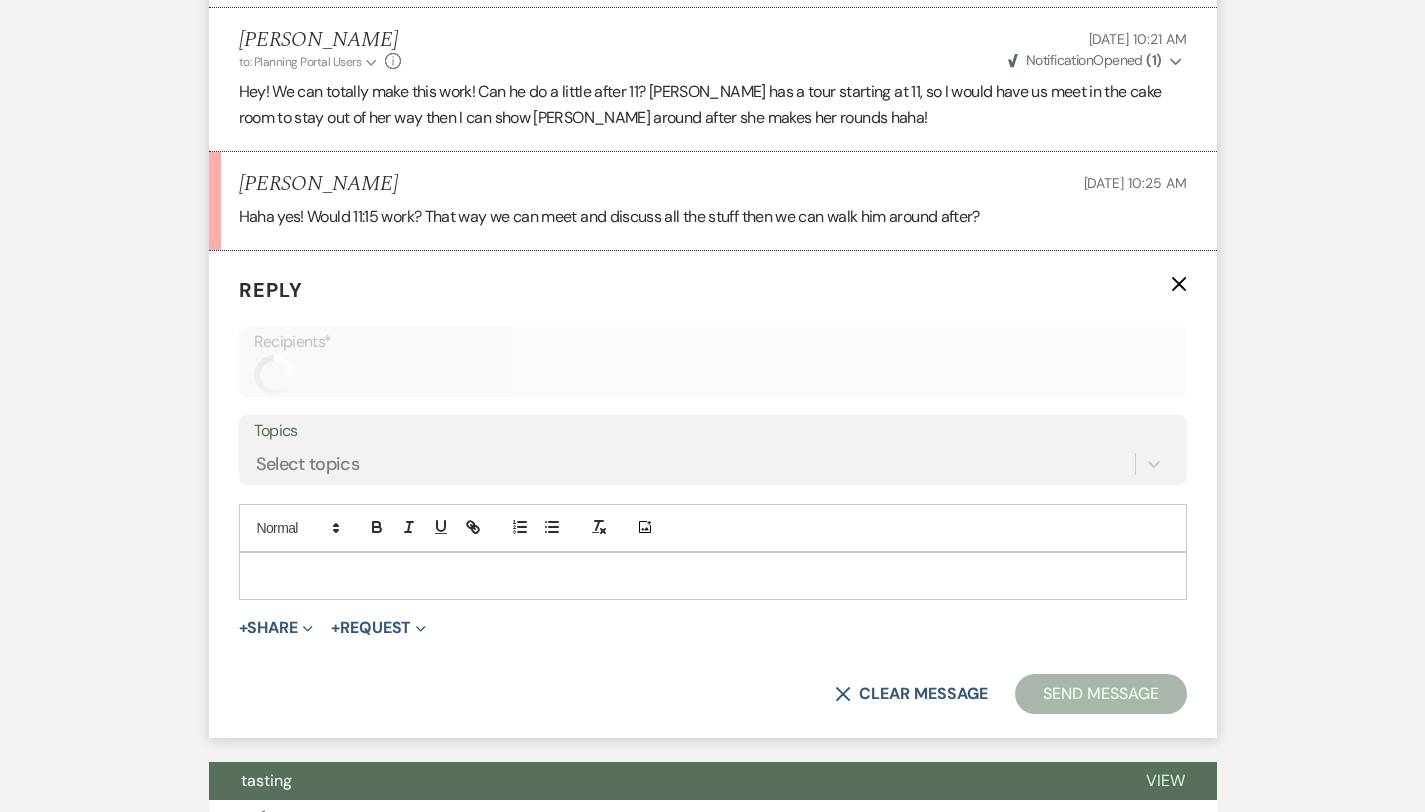 scroll, scrollTop: 3480, scrollLeft: 0, axis: vertical 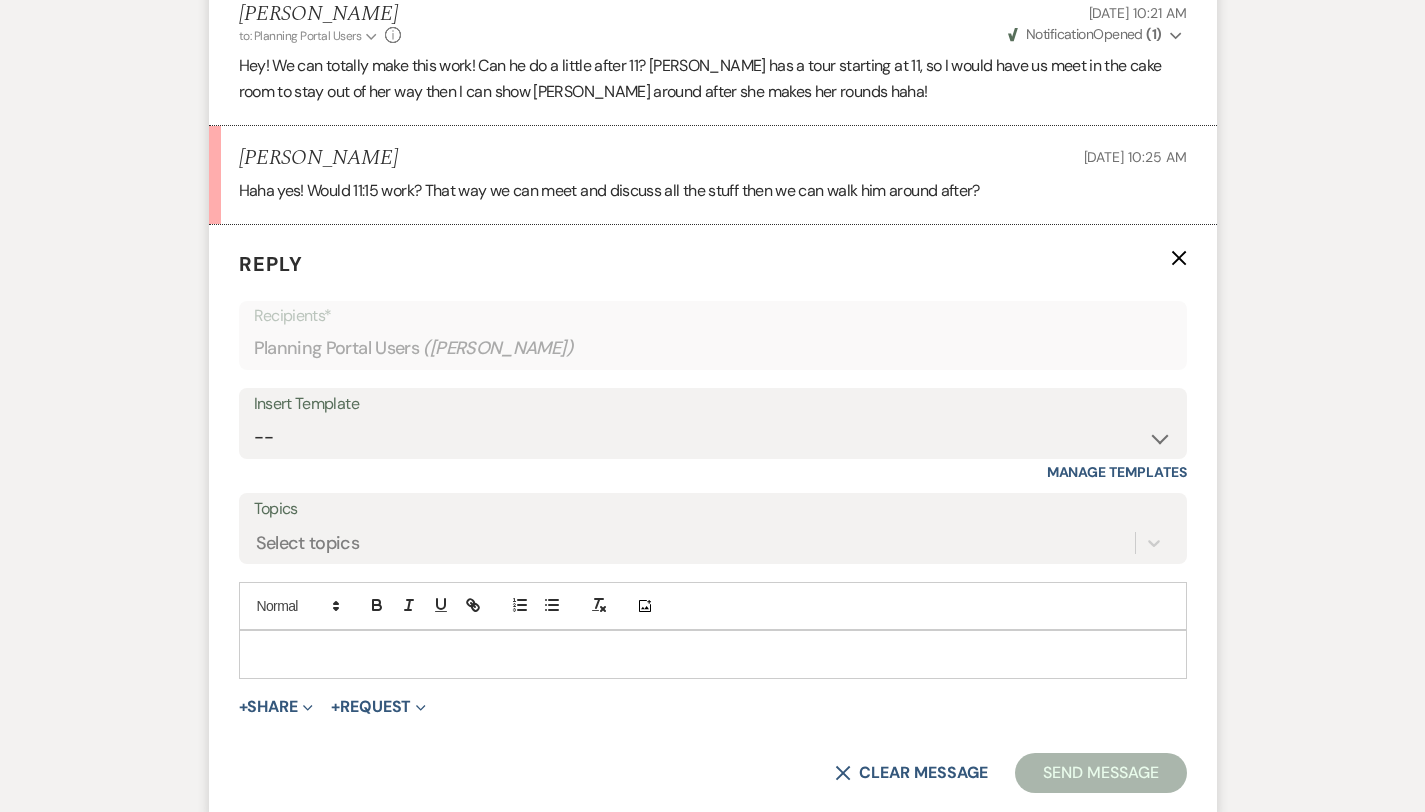 click at bounding box center [713, 654] 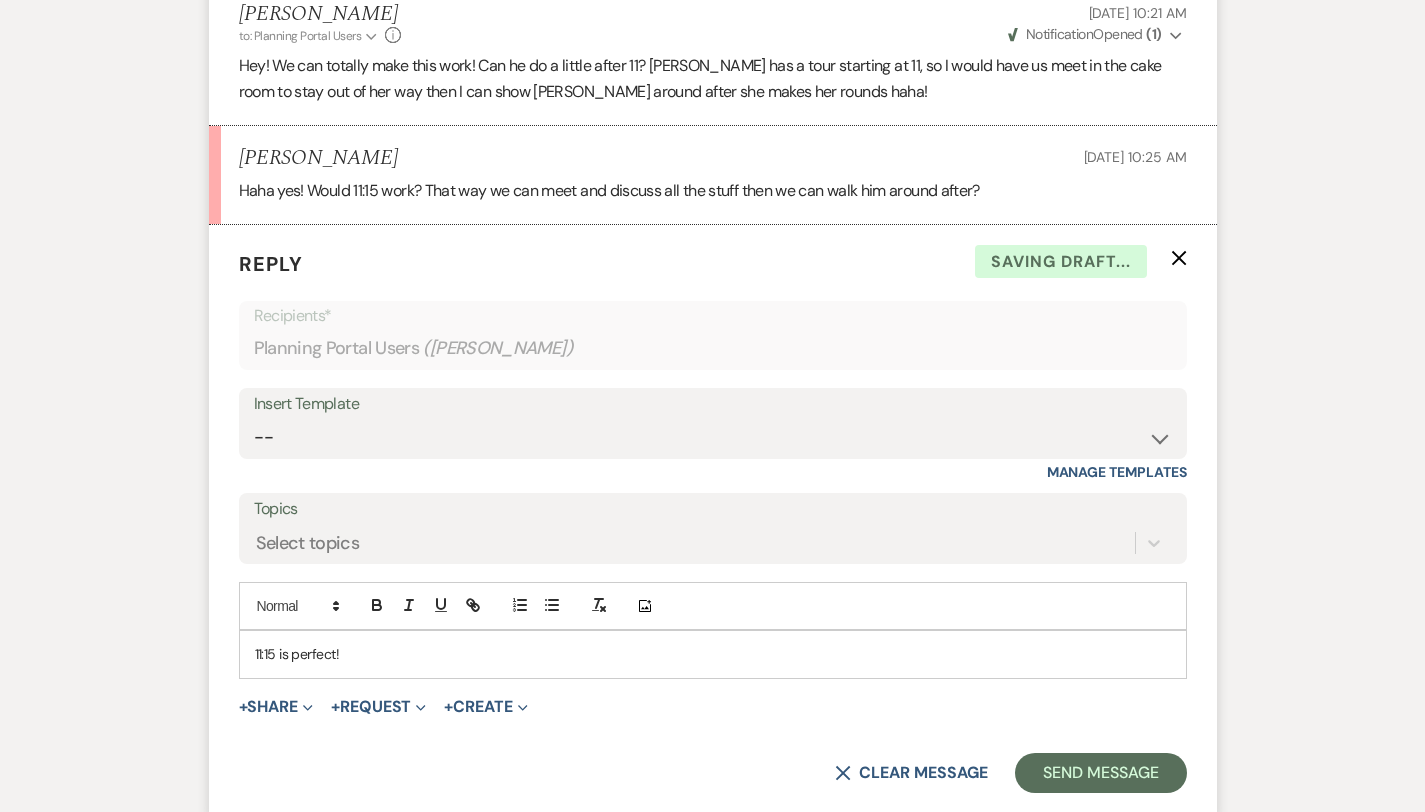 click on "11:15 is perfect!" at bounding box center (713, 654) 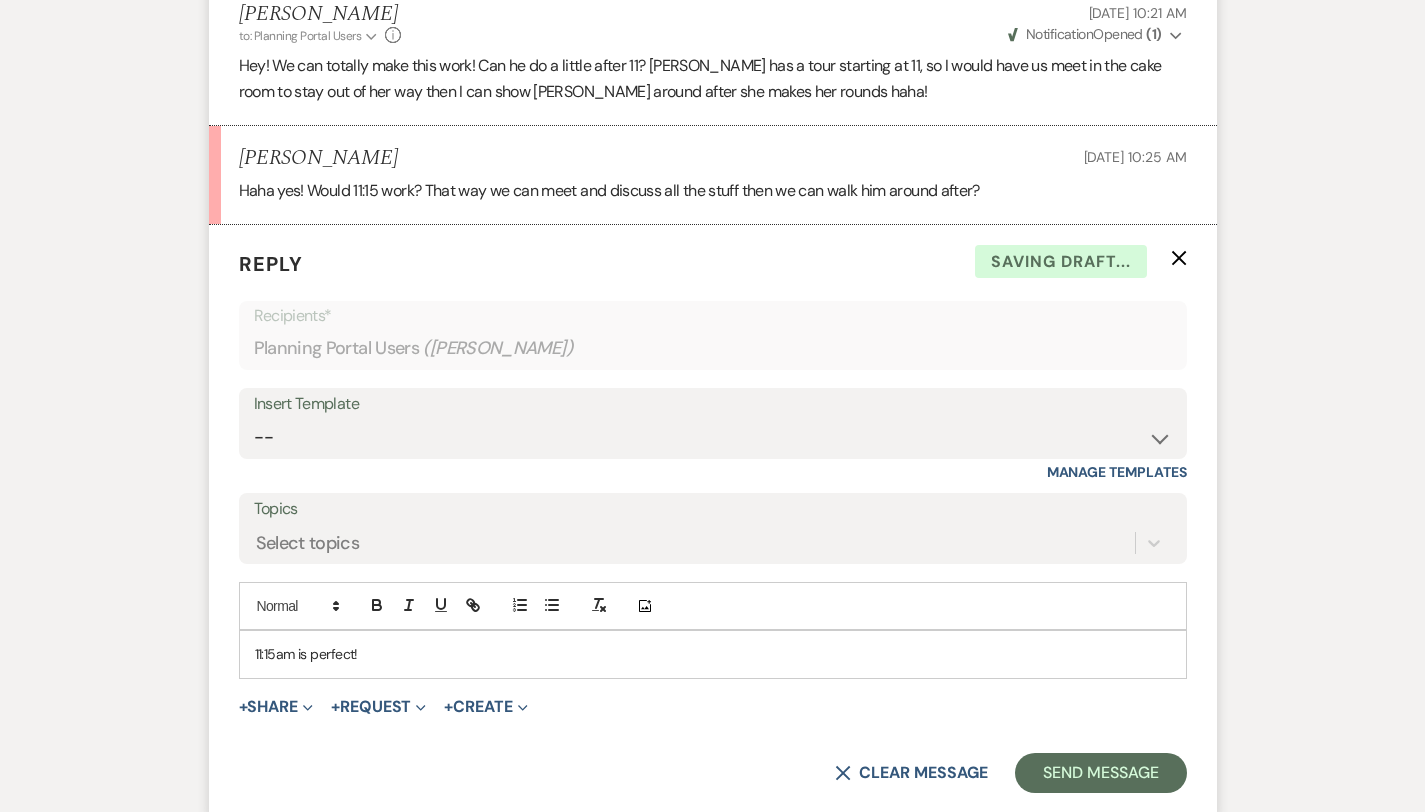 click on "11:15am is perfect!" at bounding box center [713, 654] 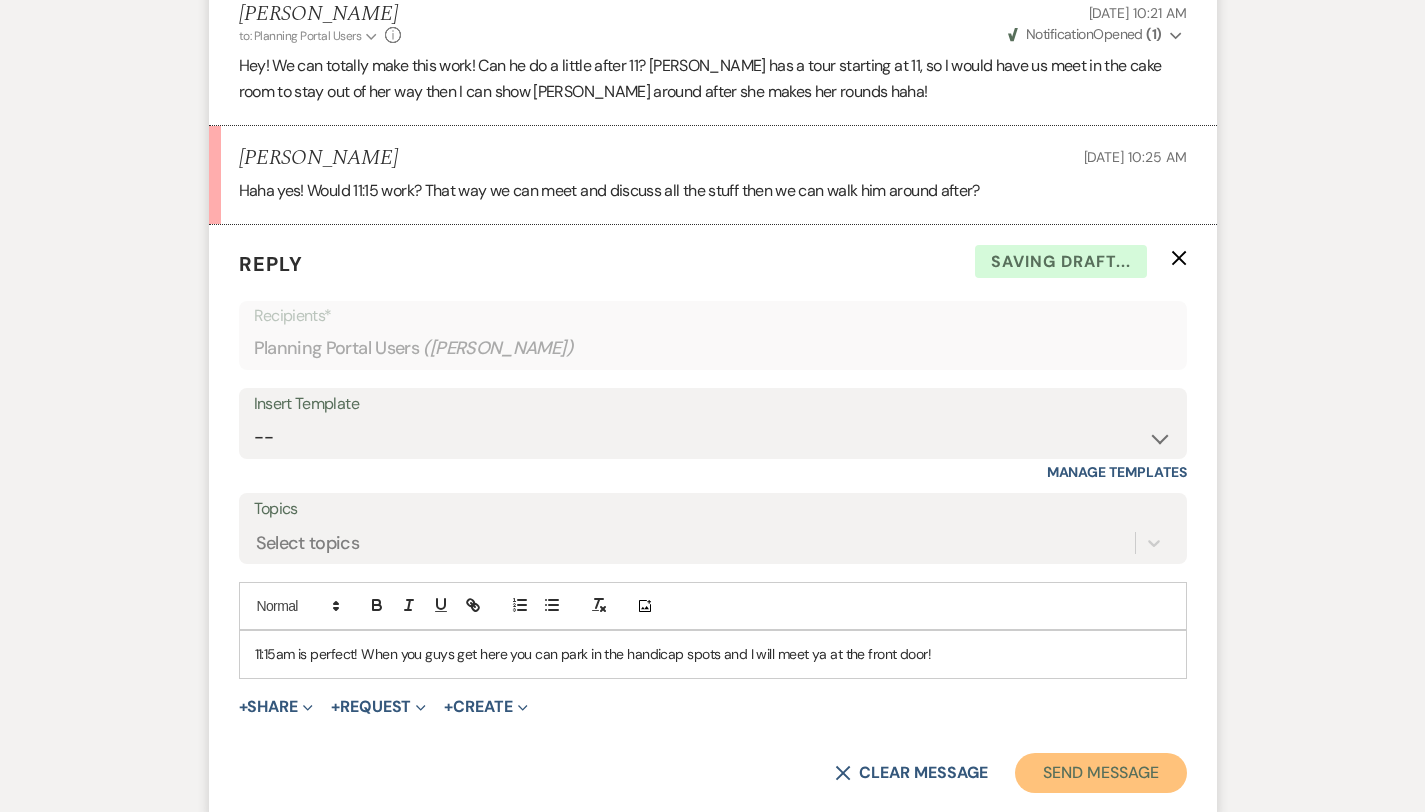 click on "Send Message" at bounding box center (1100, 773) 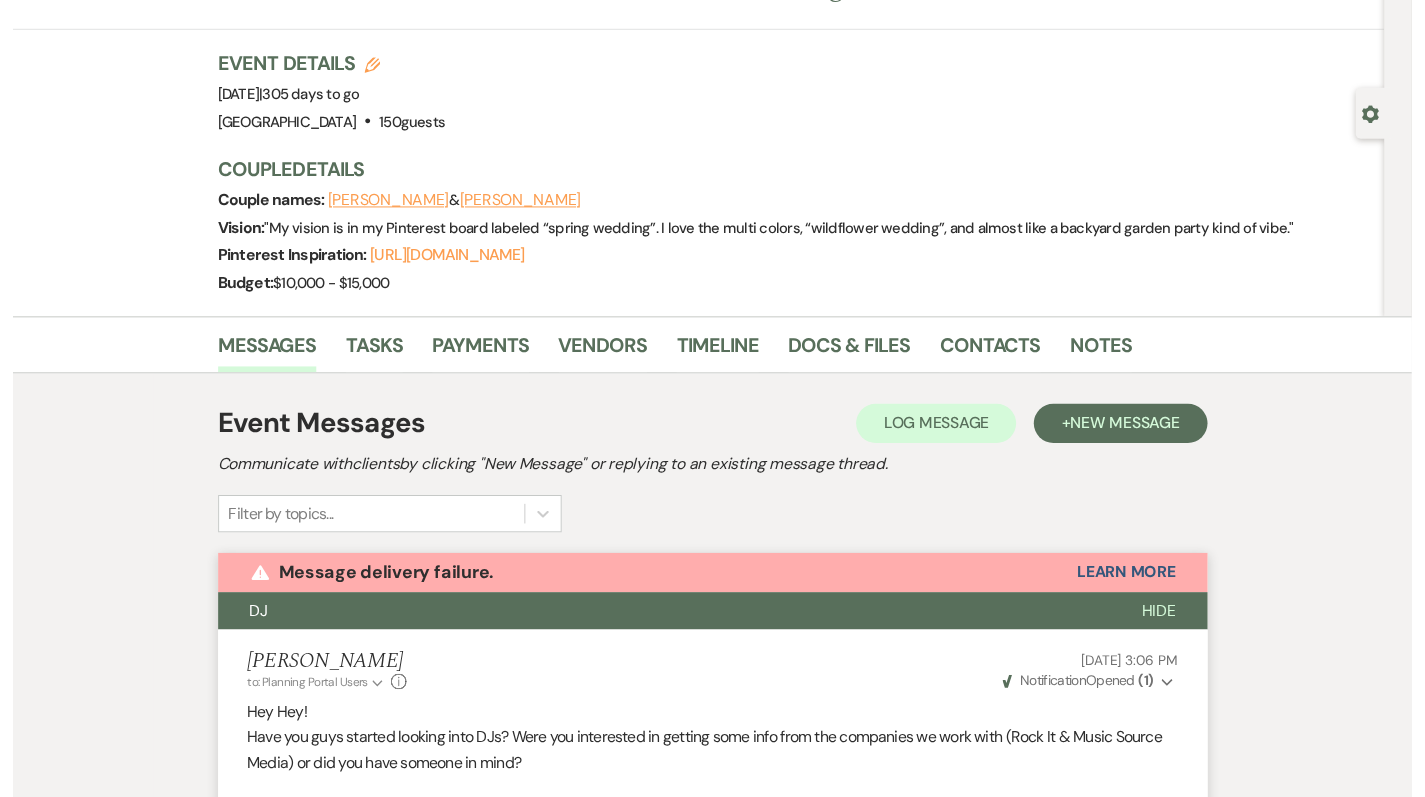 scroll, scrollTop: 0, scrollLeft: 0, axis: both 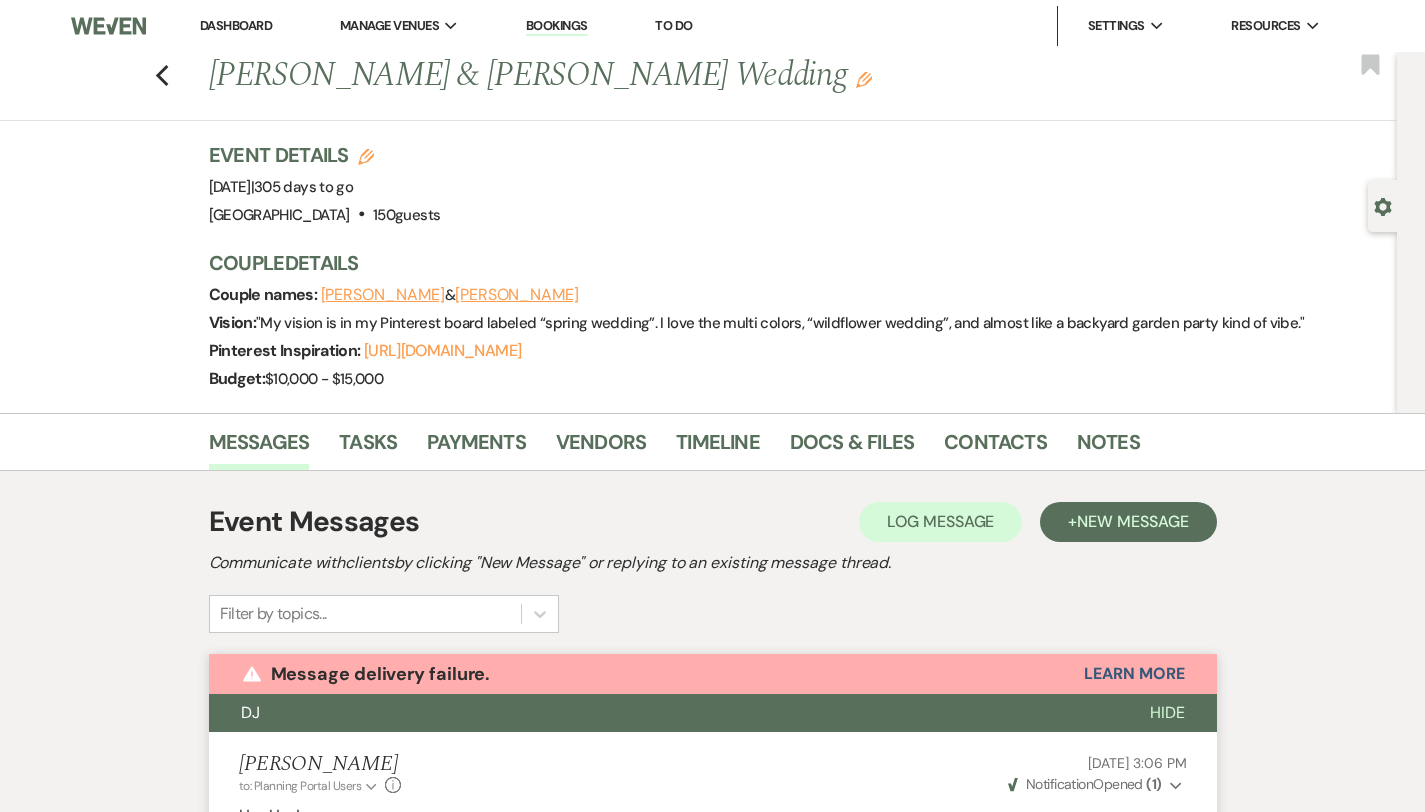 click on "Dashboard" at bounding box center (236, 25) 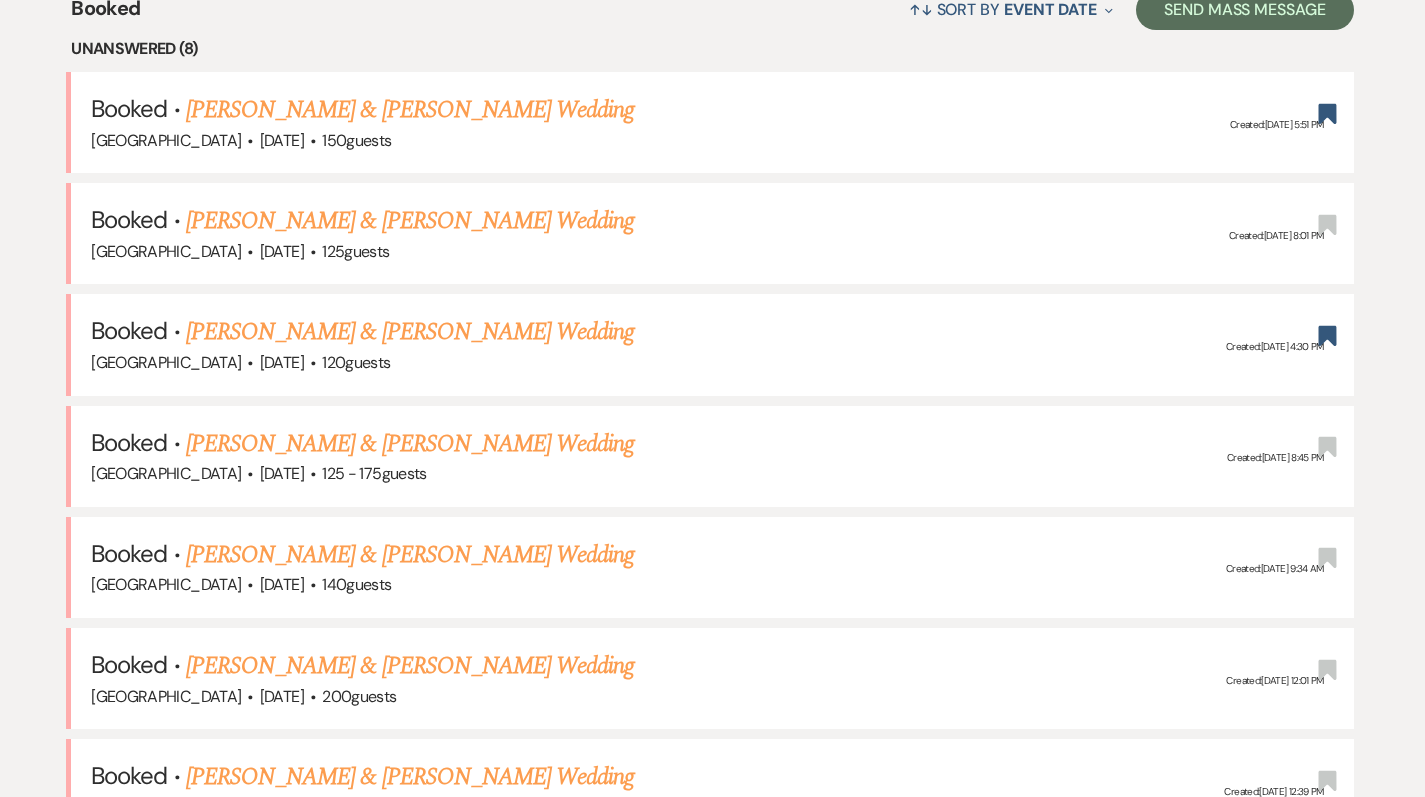 scroll, scrollTop: 841, scrollLeft: 0, axis: vertical 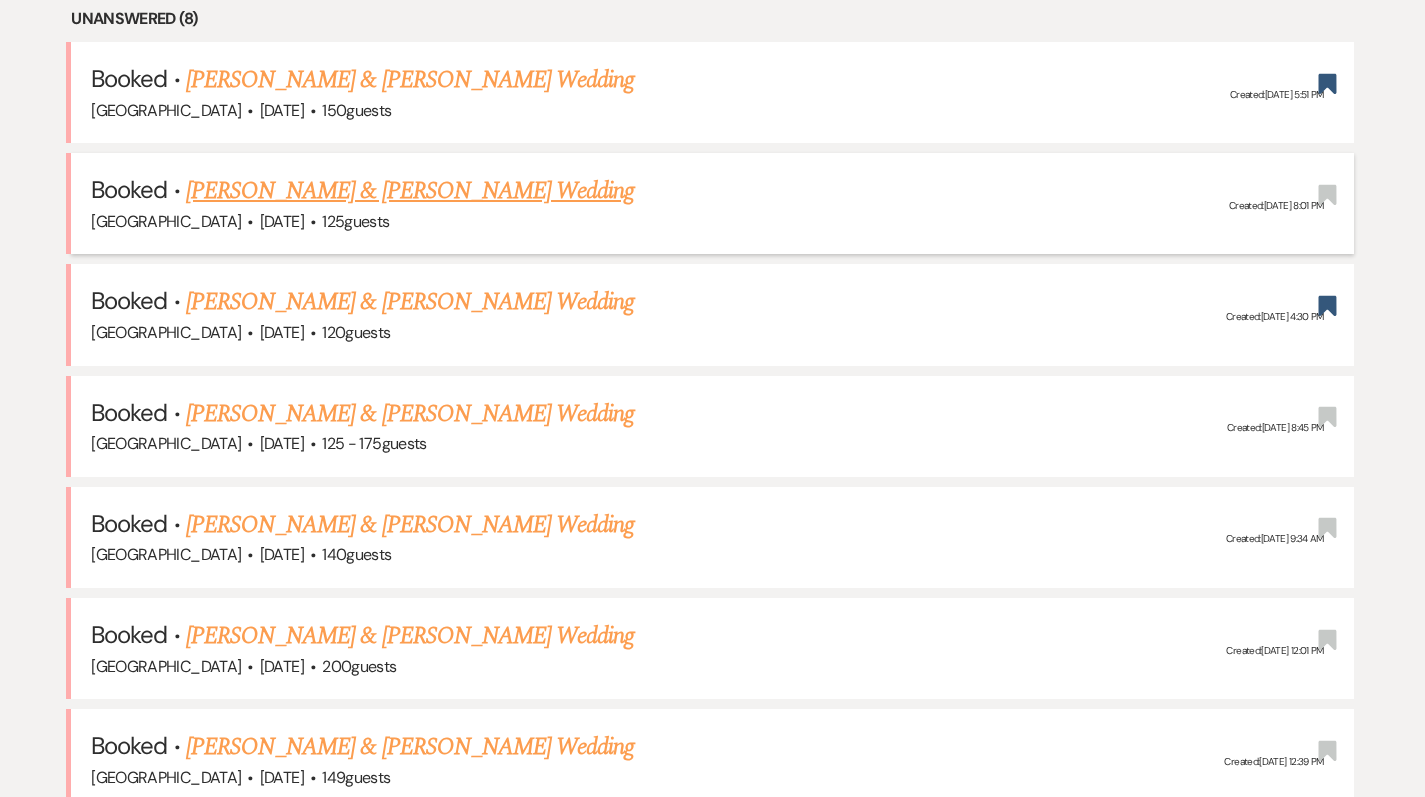 click on "[PERSON_NAME] & [PERSON_NAME] Wedding" at bounding box center (410, 191) 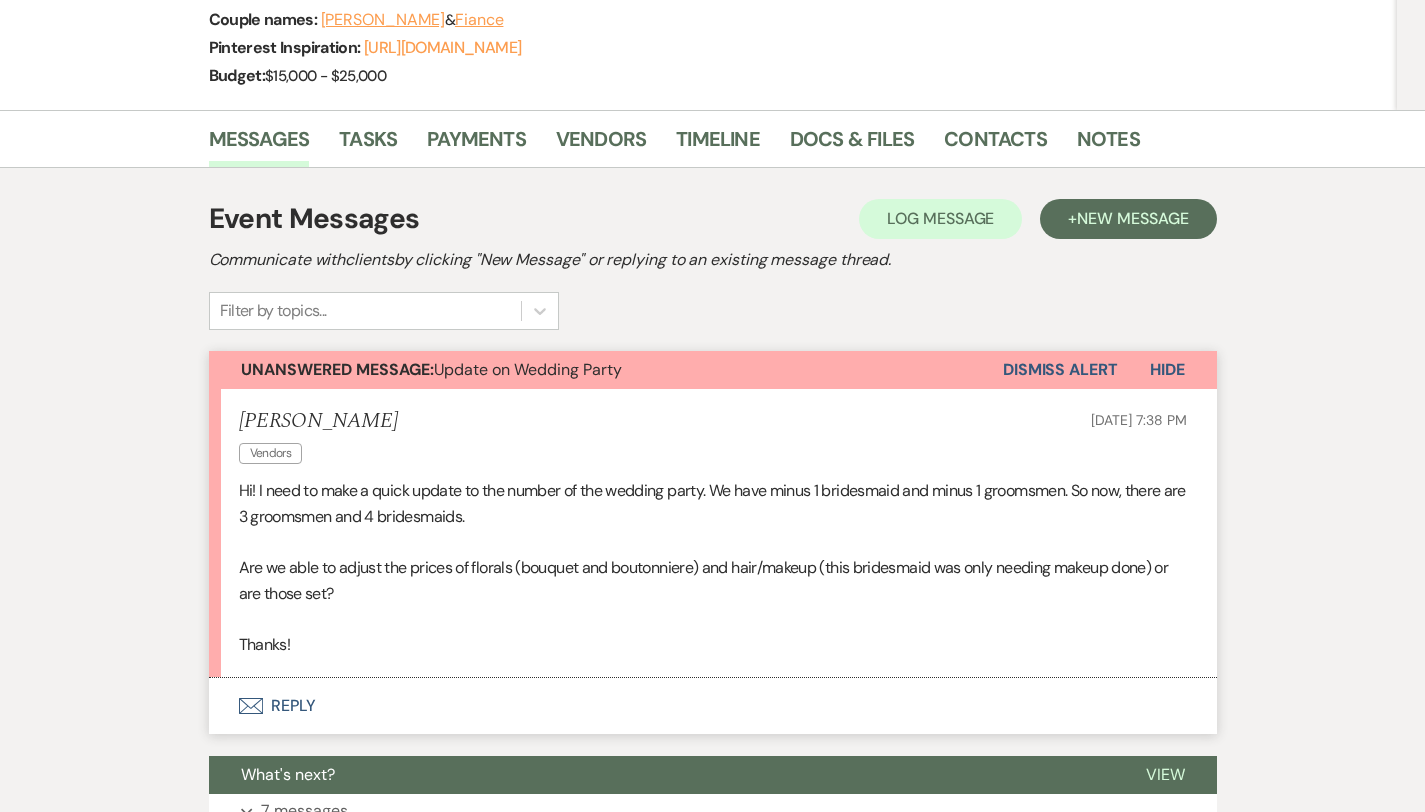 scroll, scrollTop: 0, scrollLeft: 0, axis: both 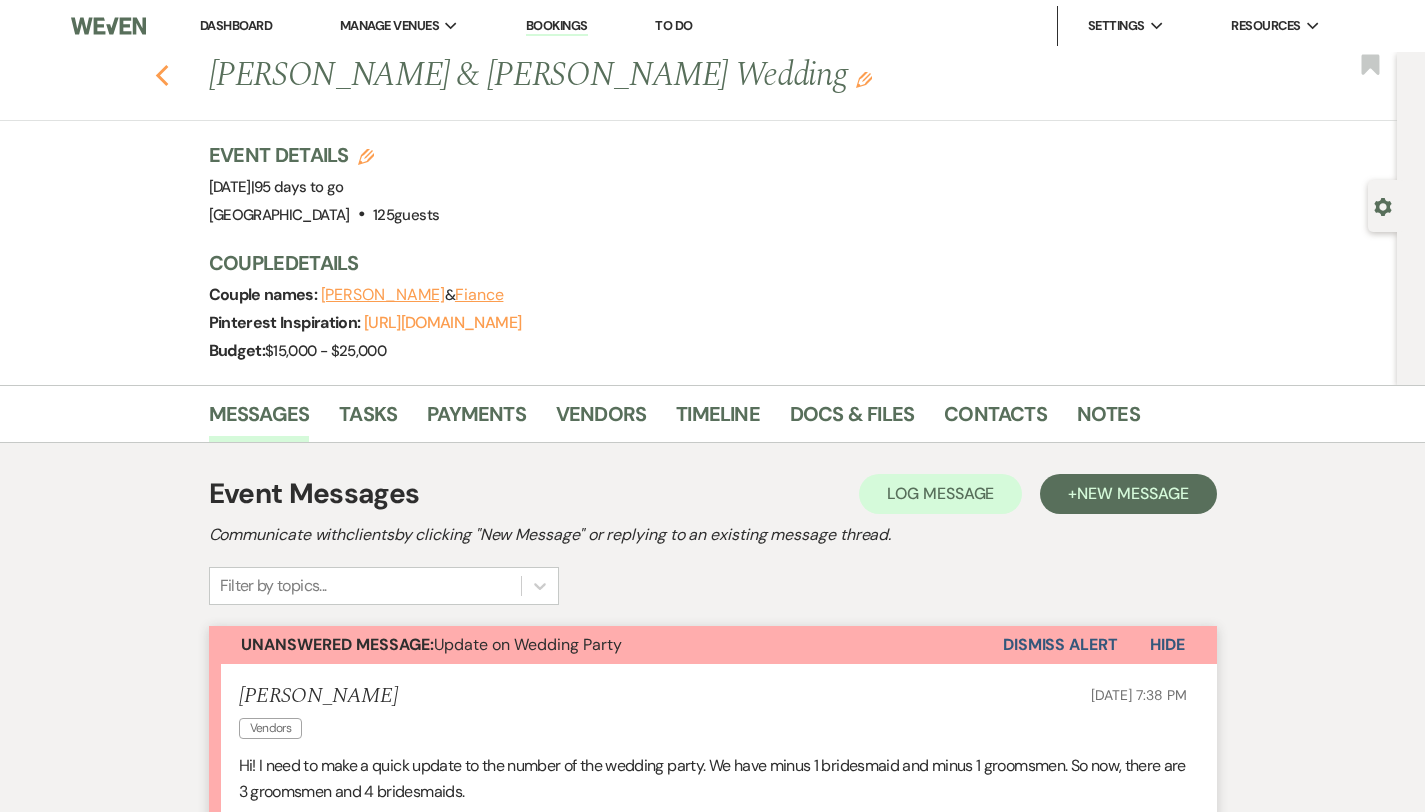 click on "Previous" 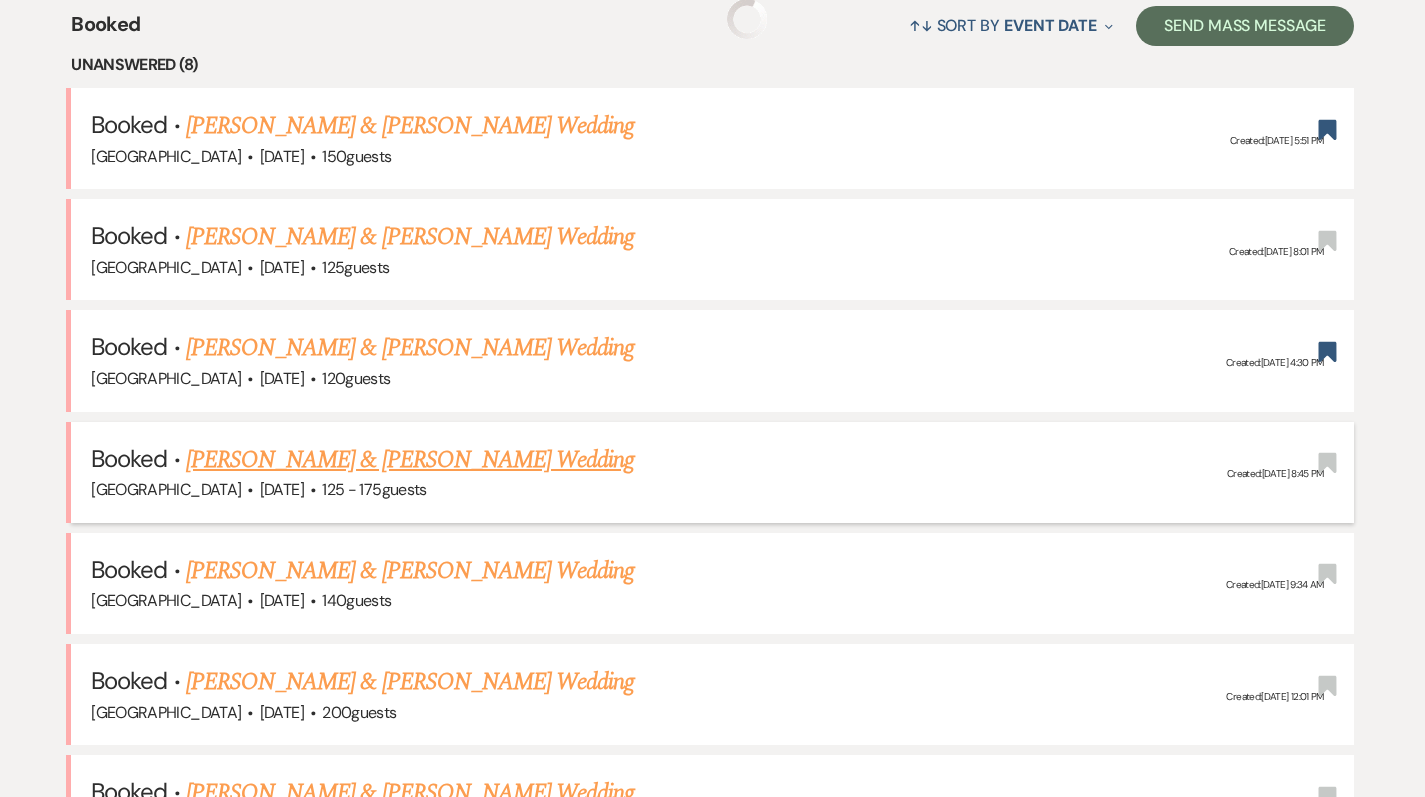 scroll, scrollTop: 733, scrollLeft: 0, axis: vertical 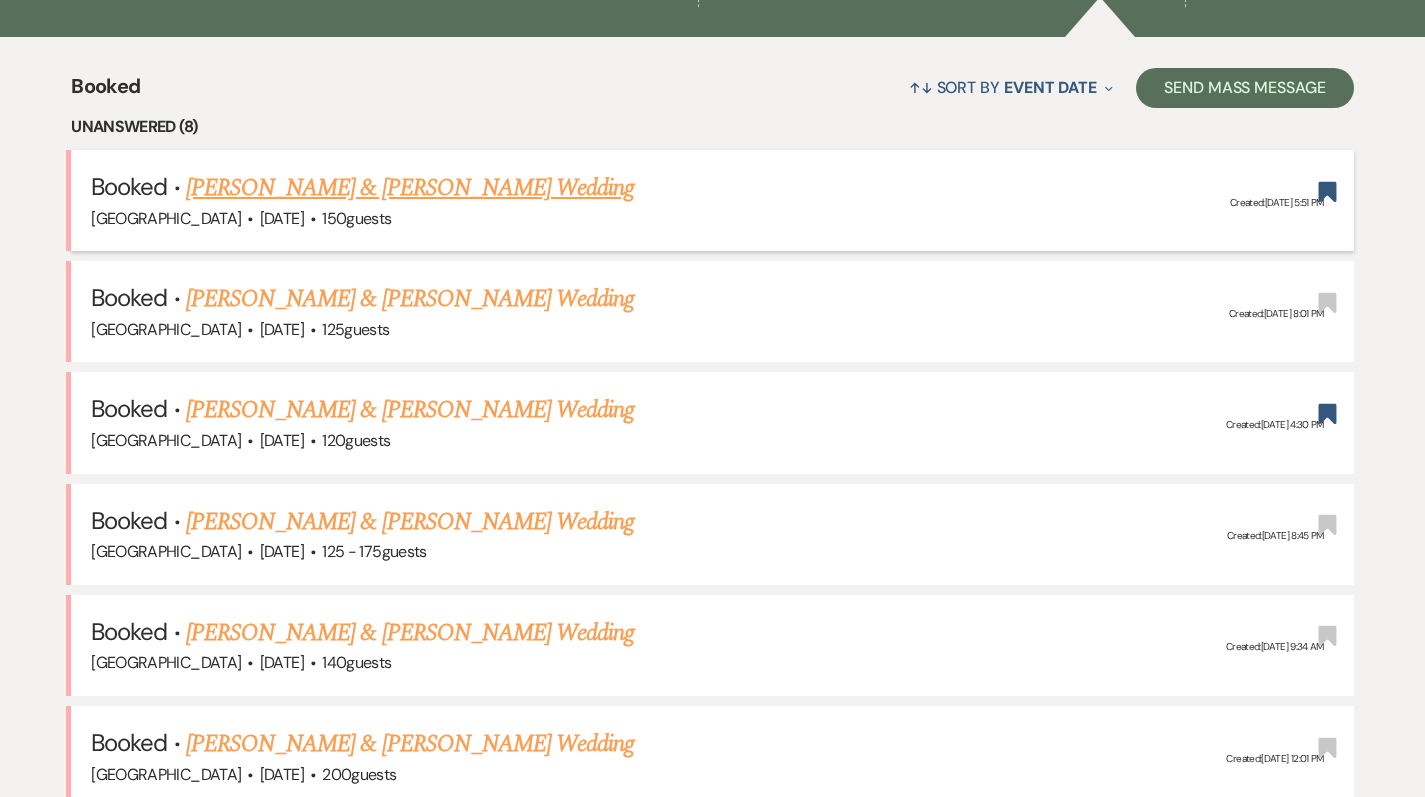 click on "[PERSON_NAME] & [PERSON_NAME] Wedding" at bounding box center (410, 188) 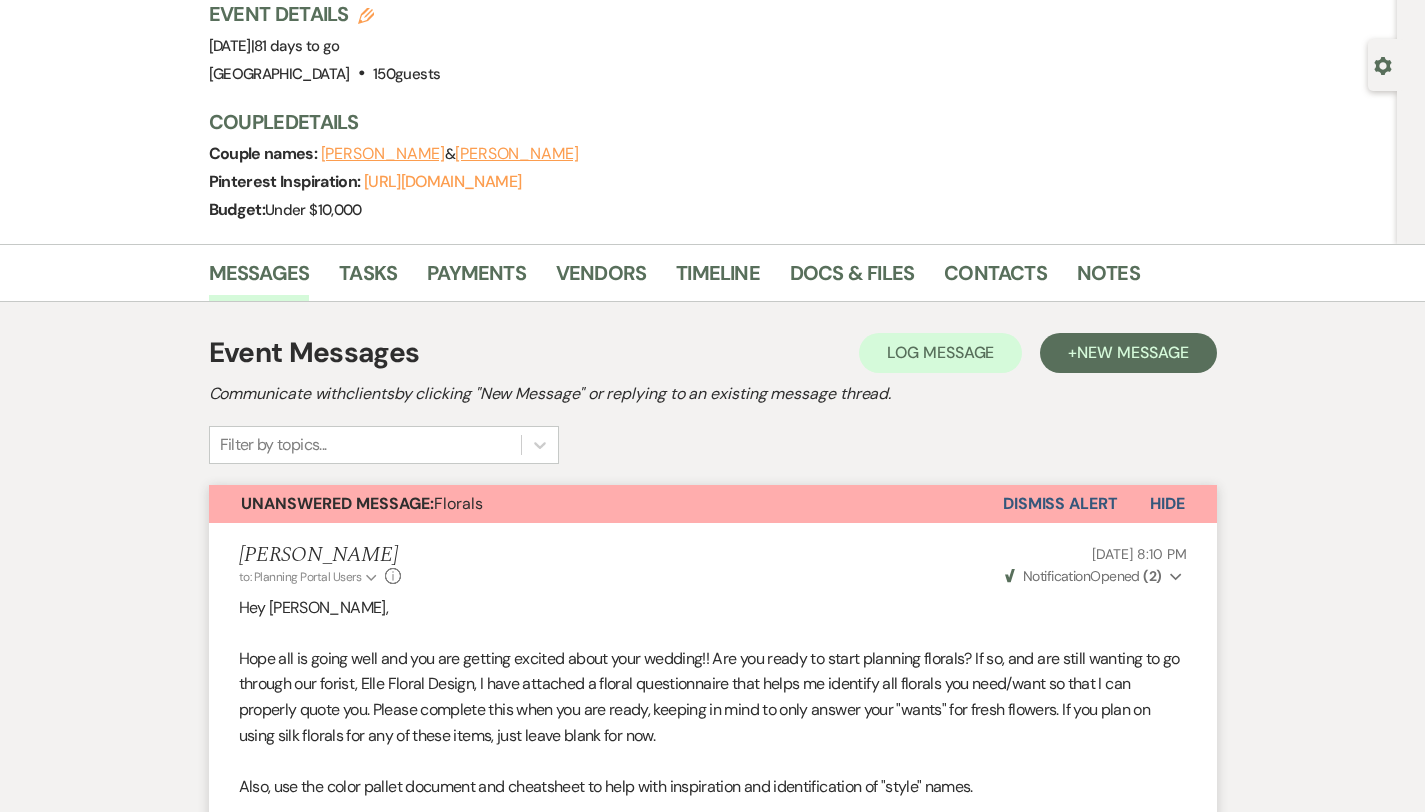 scroll, scrollTop: 0, scrollLeft: 0, axis: both 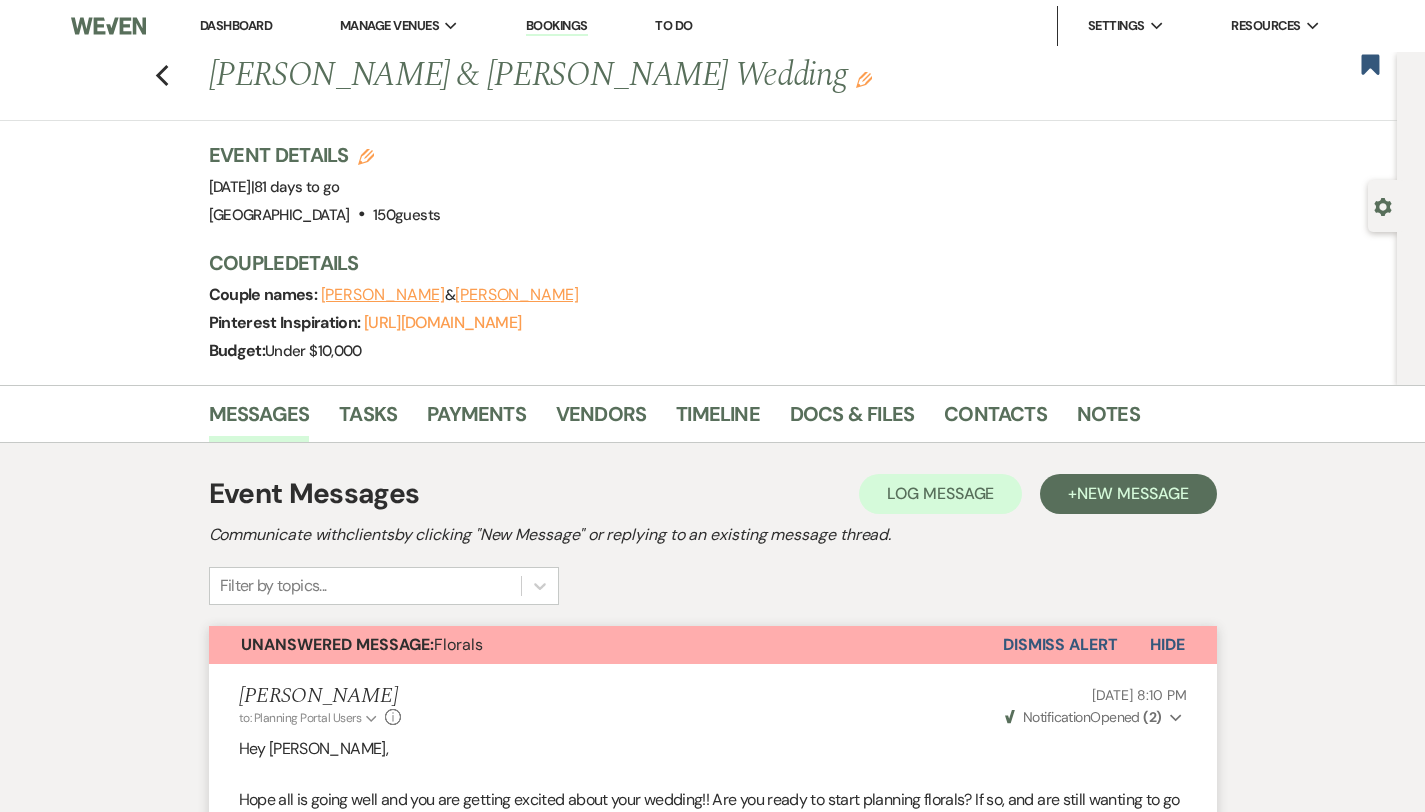 click on "Previous Tanner Rouse & Macey Lenard's Wedding Edit Bookmark" at bounding box center (693, 86) 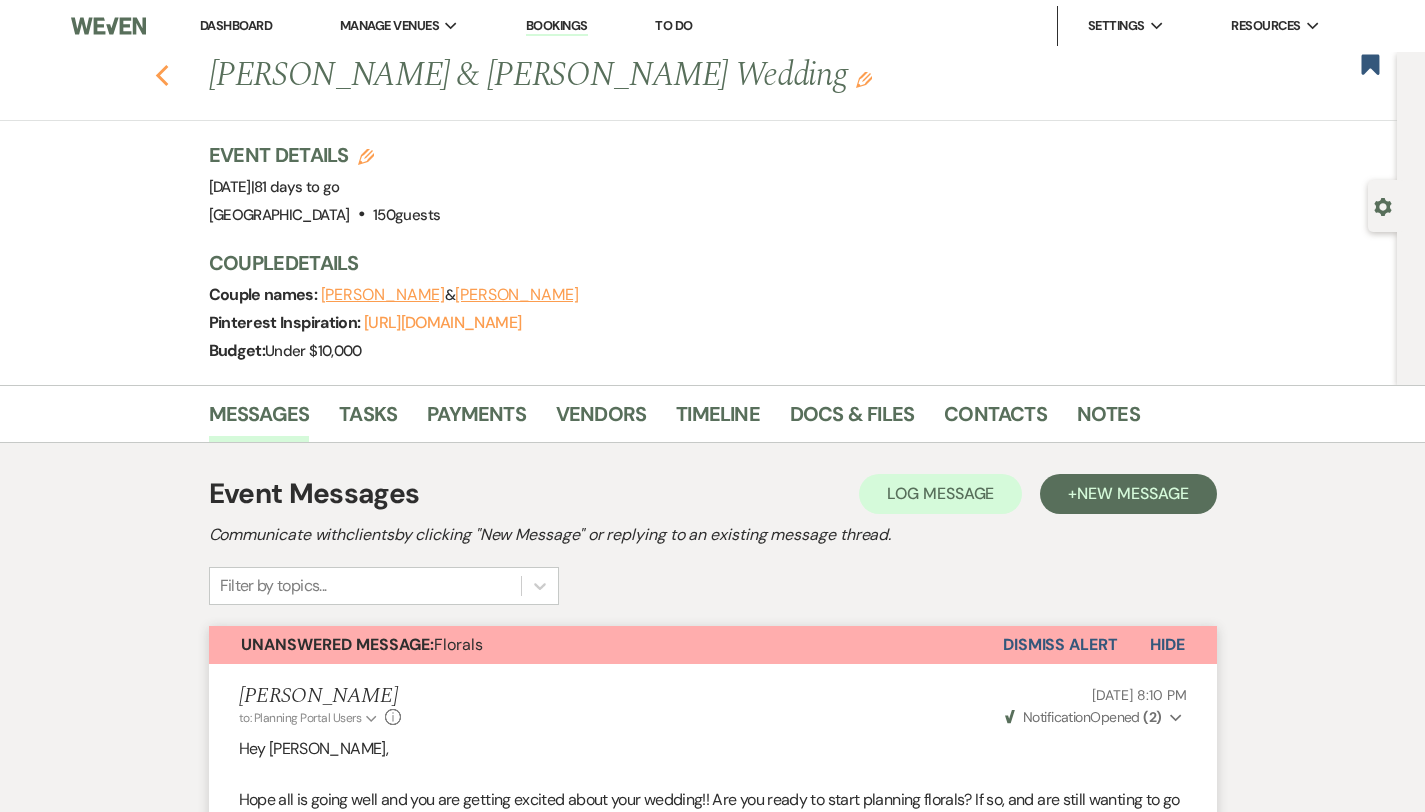 click on "Previous" 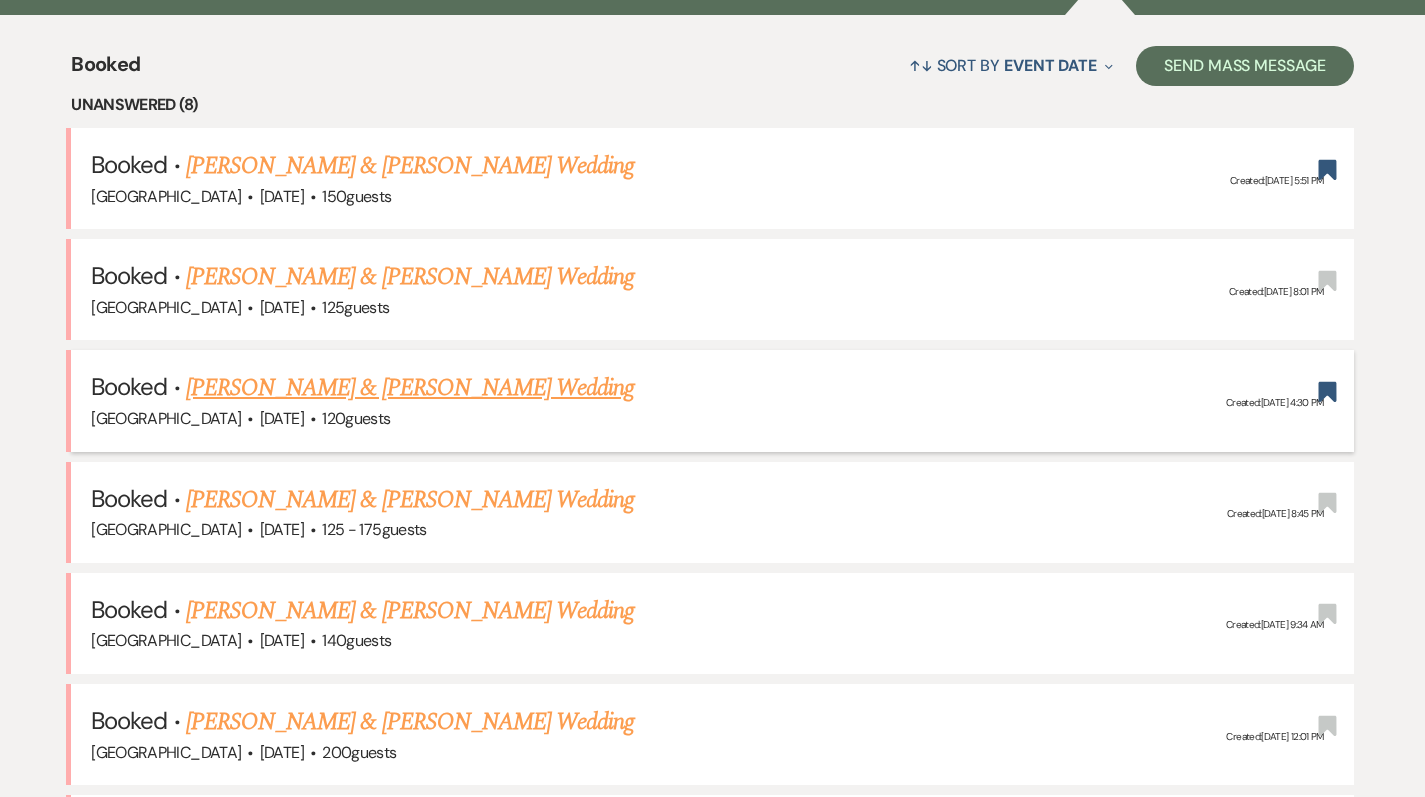 scroll, scrollTop: 754, scrollLeft: 0, axis: vertical 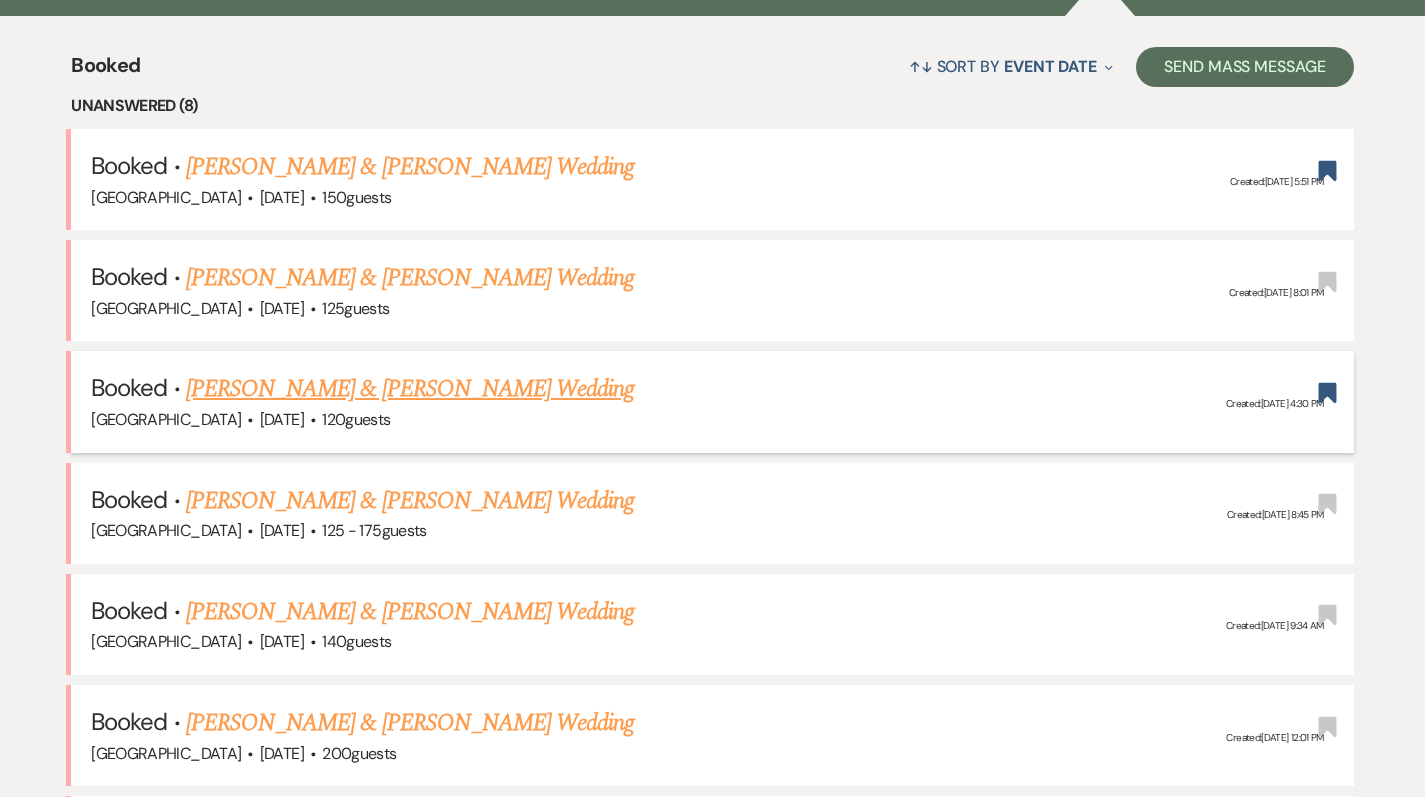 click on "[PERSON_NAME] & [PERSON_NAME] Wedding" at bounding box center (410, 389) 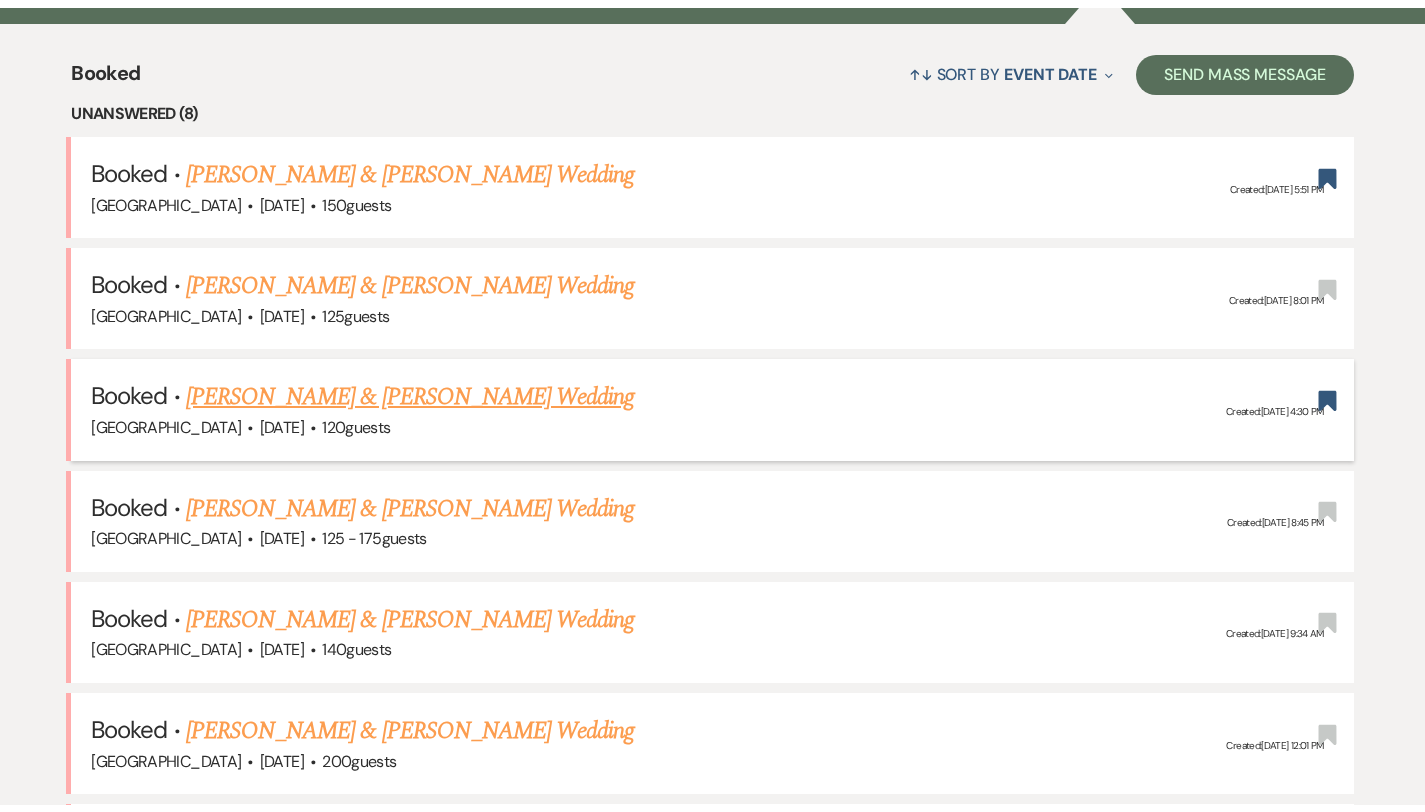 scroll, scrollTop: 0, scrollLeft: 0, axis: both 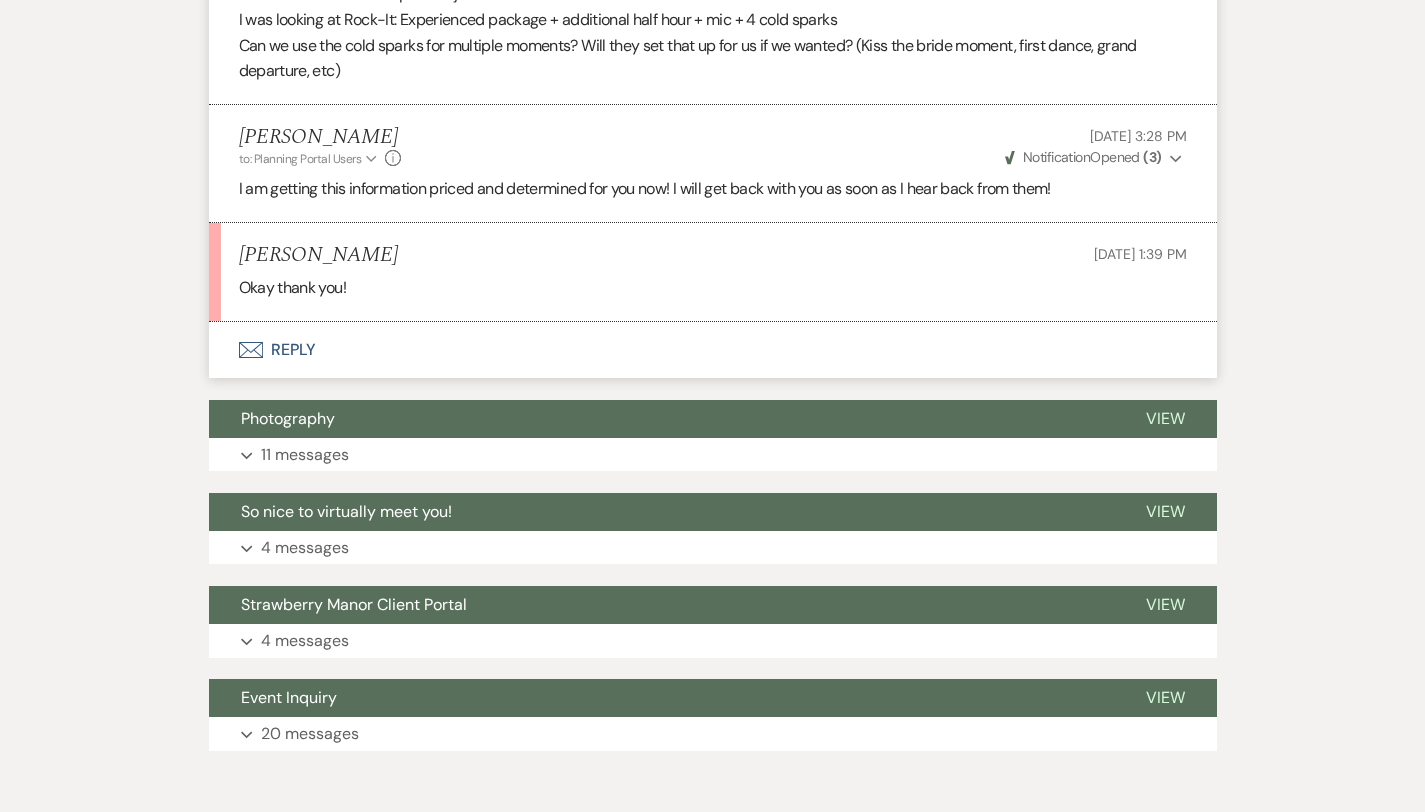 click on "Envelope Reply" at bounding box center [713, 350] 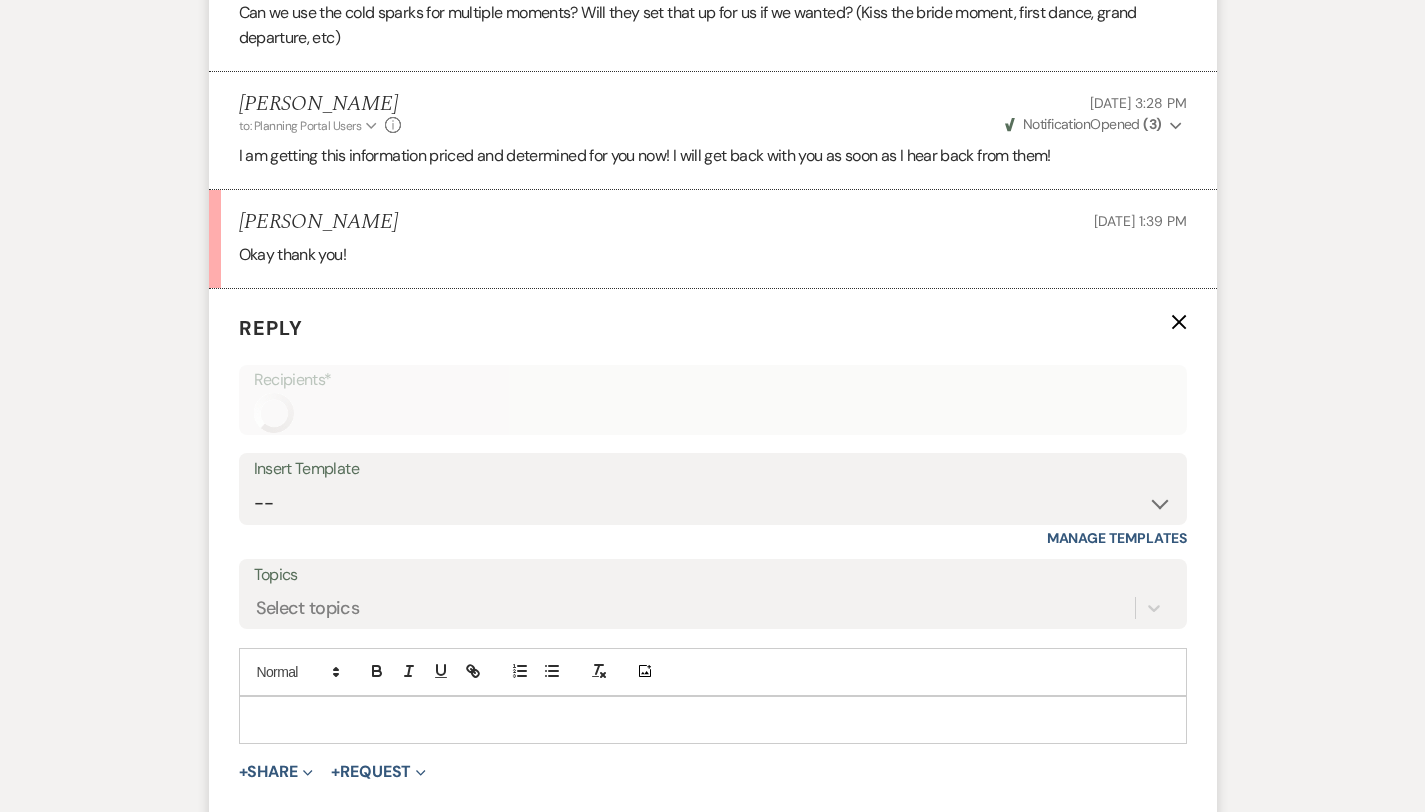 scroll, scrollTop: 2614, scrollLeft: 0, axis: vertical 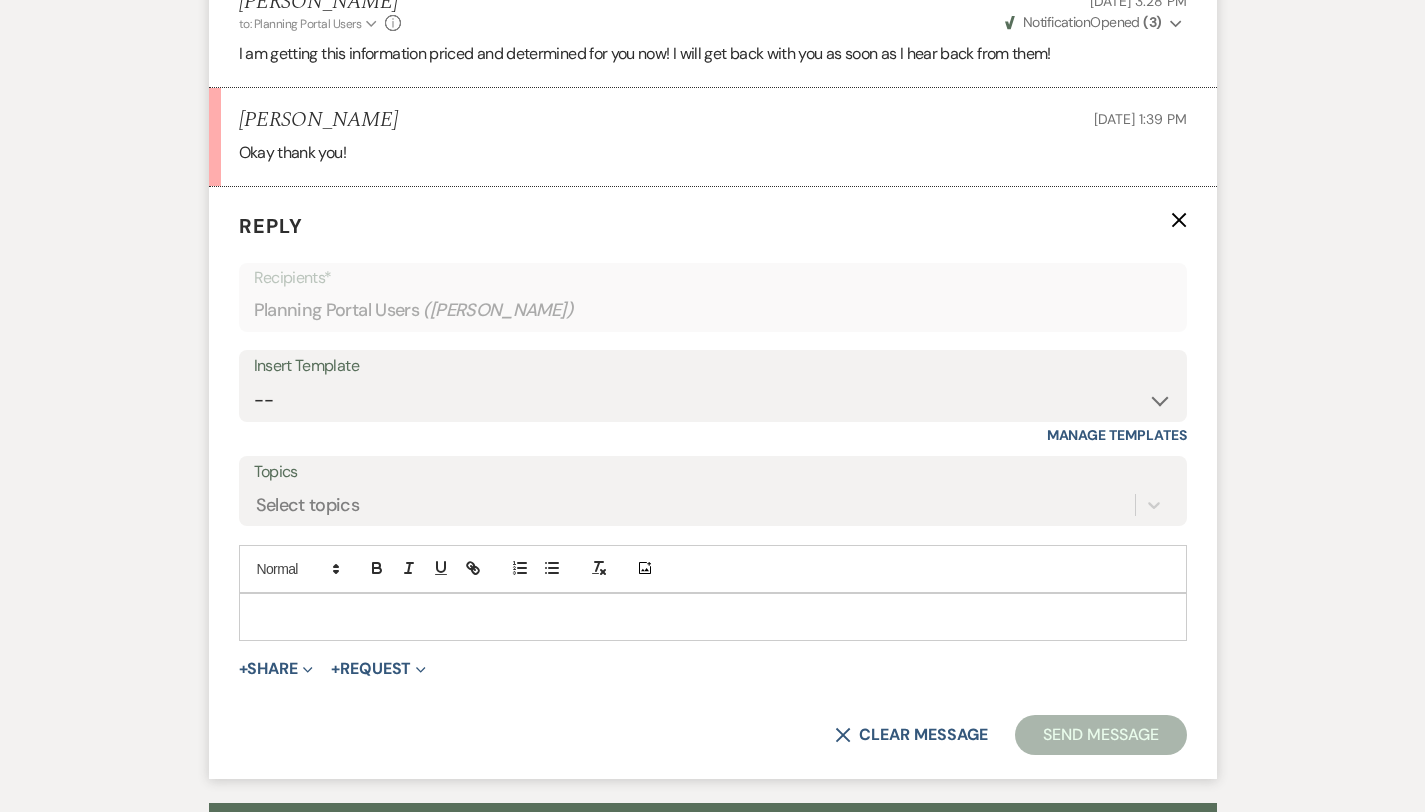click at bounding box center [713, 617] 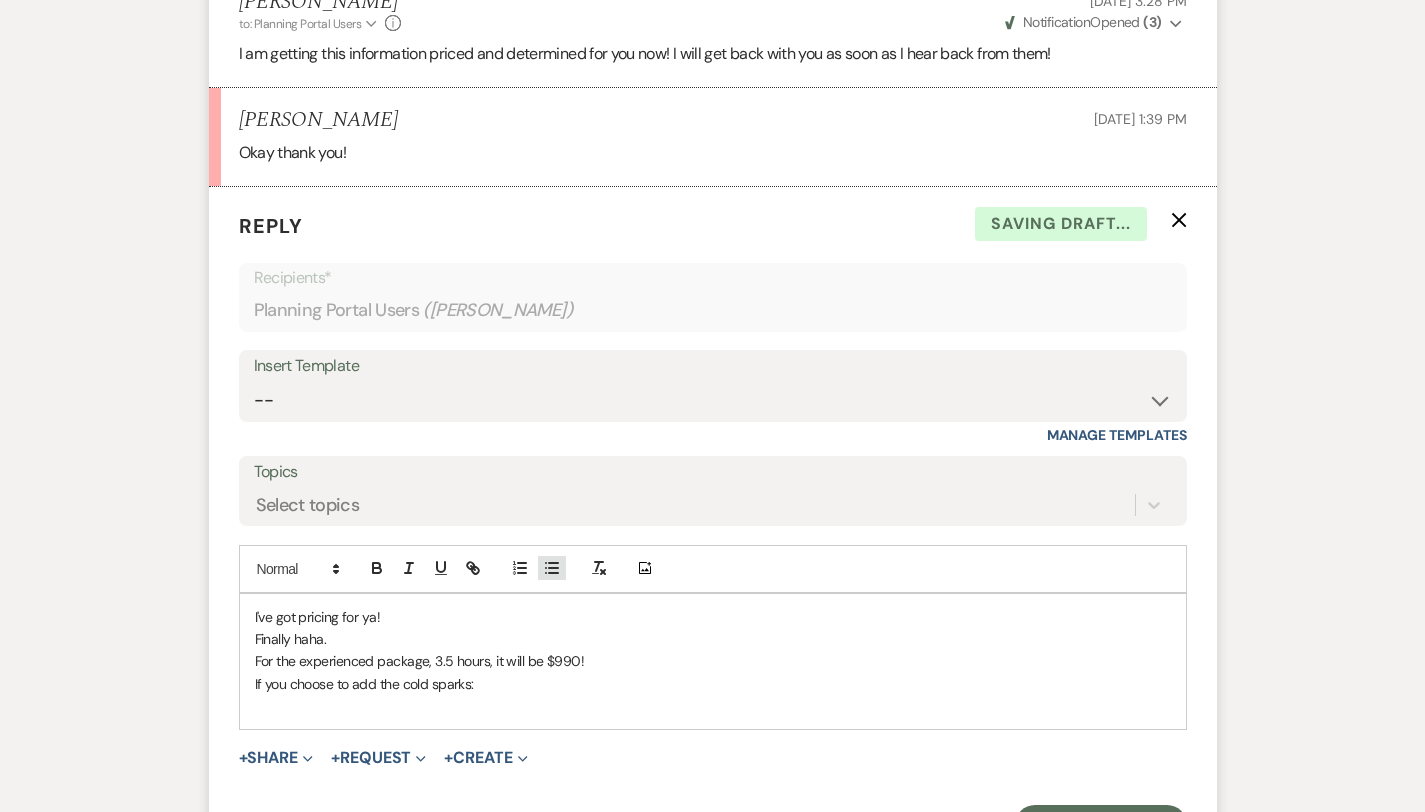 click 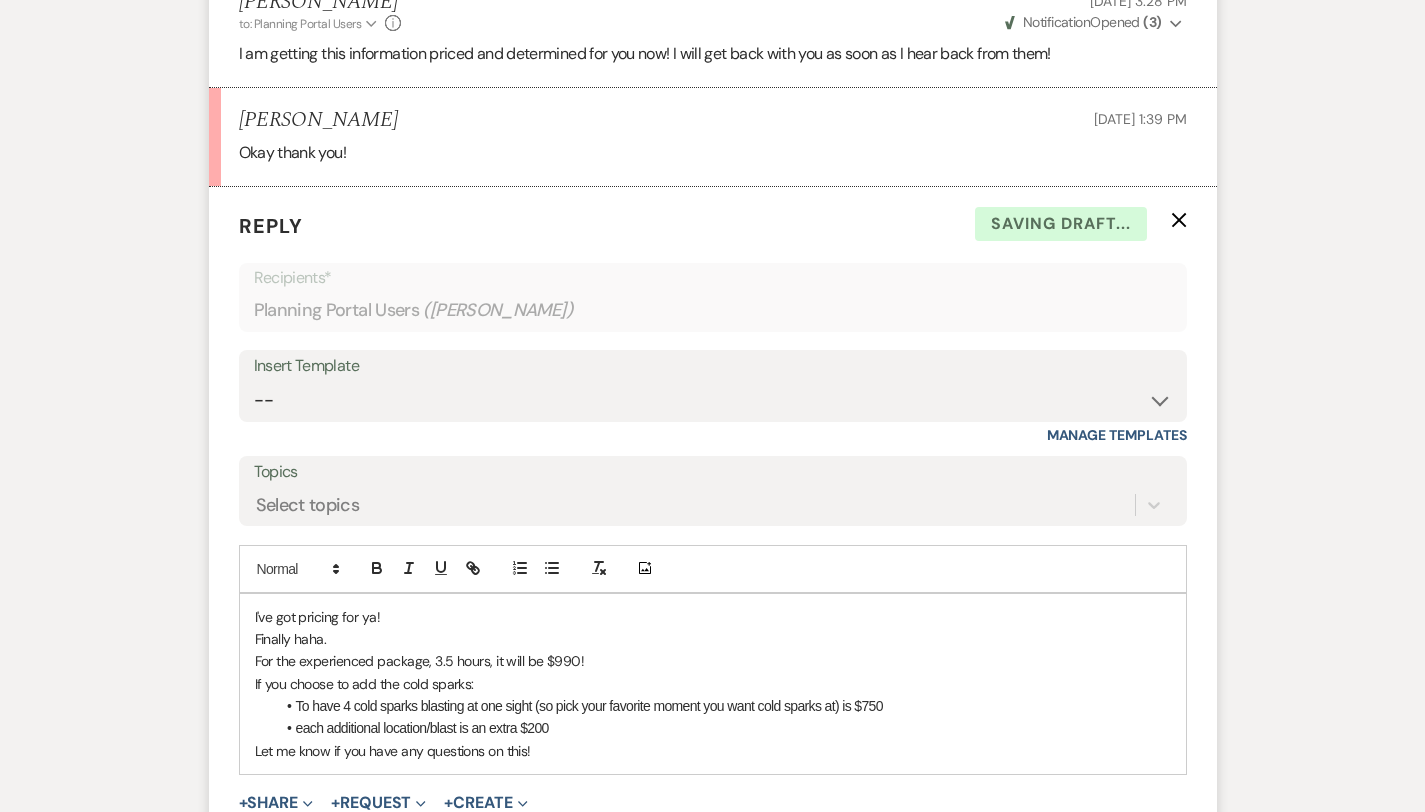click on "I've got pricing for ya!  Finally haha.  For the experienced package, 3.5 hours, it will be $990!  If you choose to add the cold sparks: To have 4 cold sparks blasting at one sight (so pick your favorite moment you want cold sparks at) is $750 each additional location/blast is an extra $200 Let me know if you have any questions on this!" at bounding box center [713, 684] 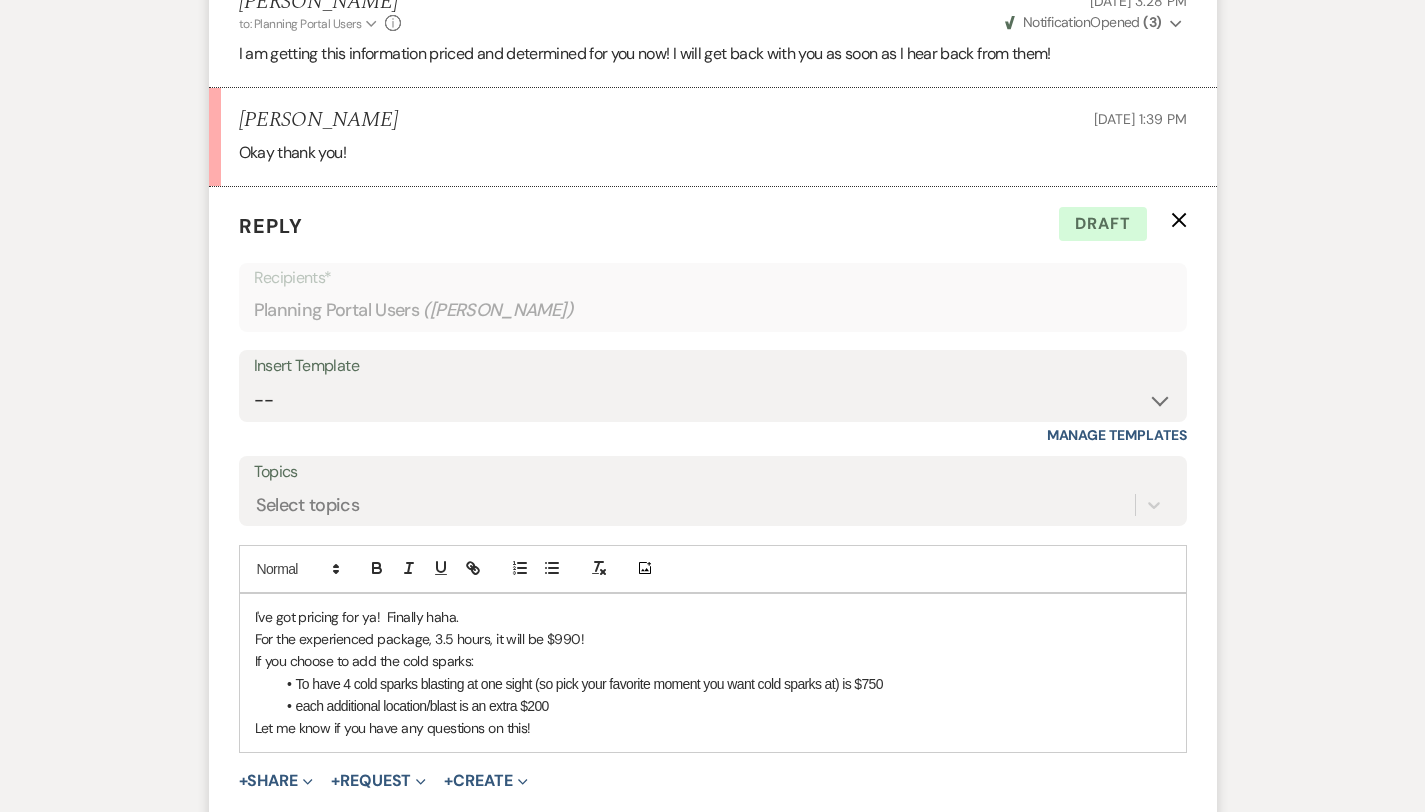 click on "Send Message" at bounding box center (1100, 847) 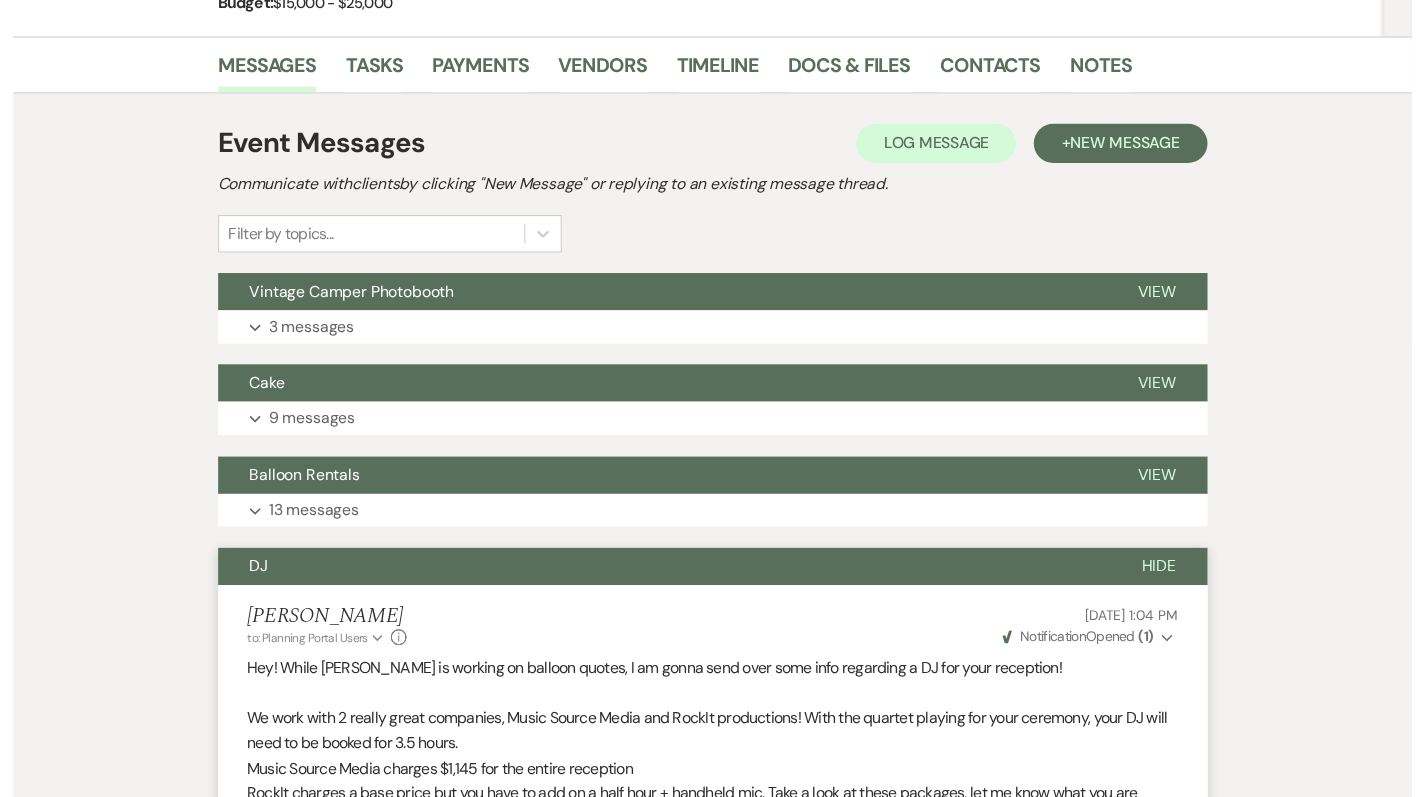 scroll, scrollTop: 0, scrollLeft: 0, axis: both 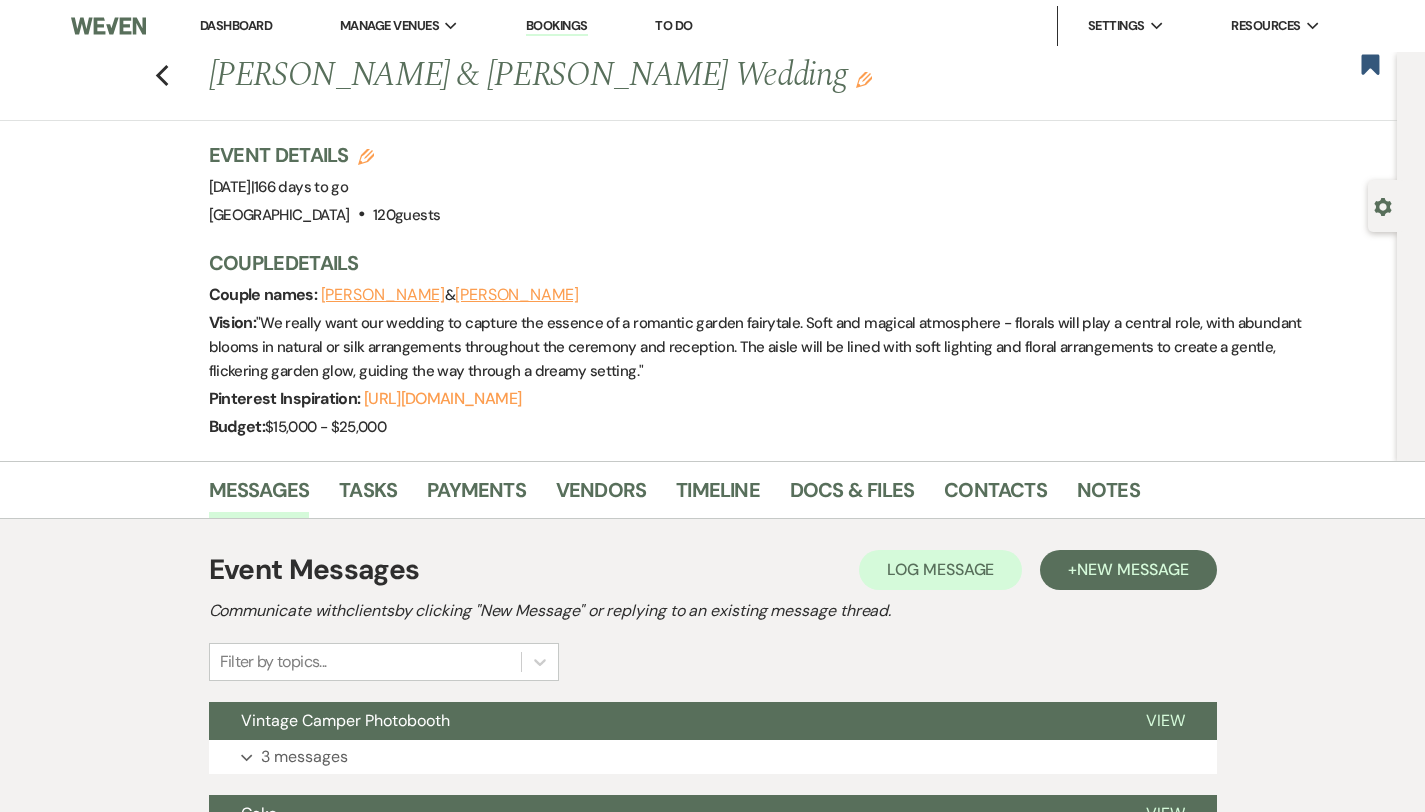 click on "Dashboard" at bounding box center (236, 25) 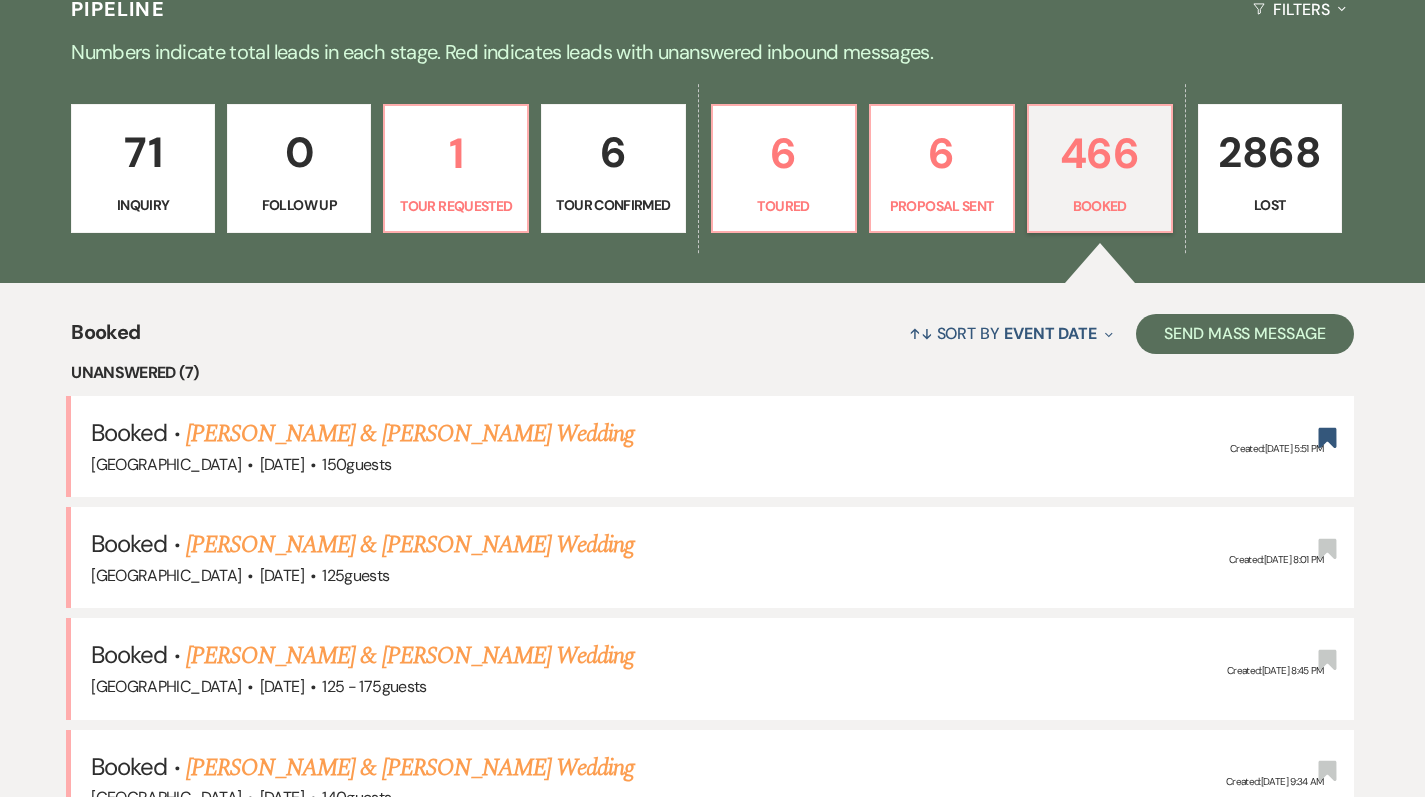 scroll, scrollTop: 0, scrollLeft: 0, axis: both 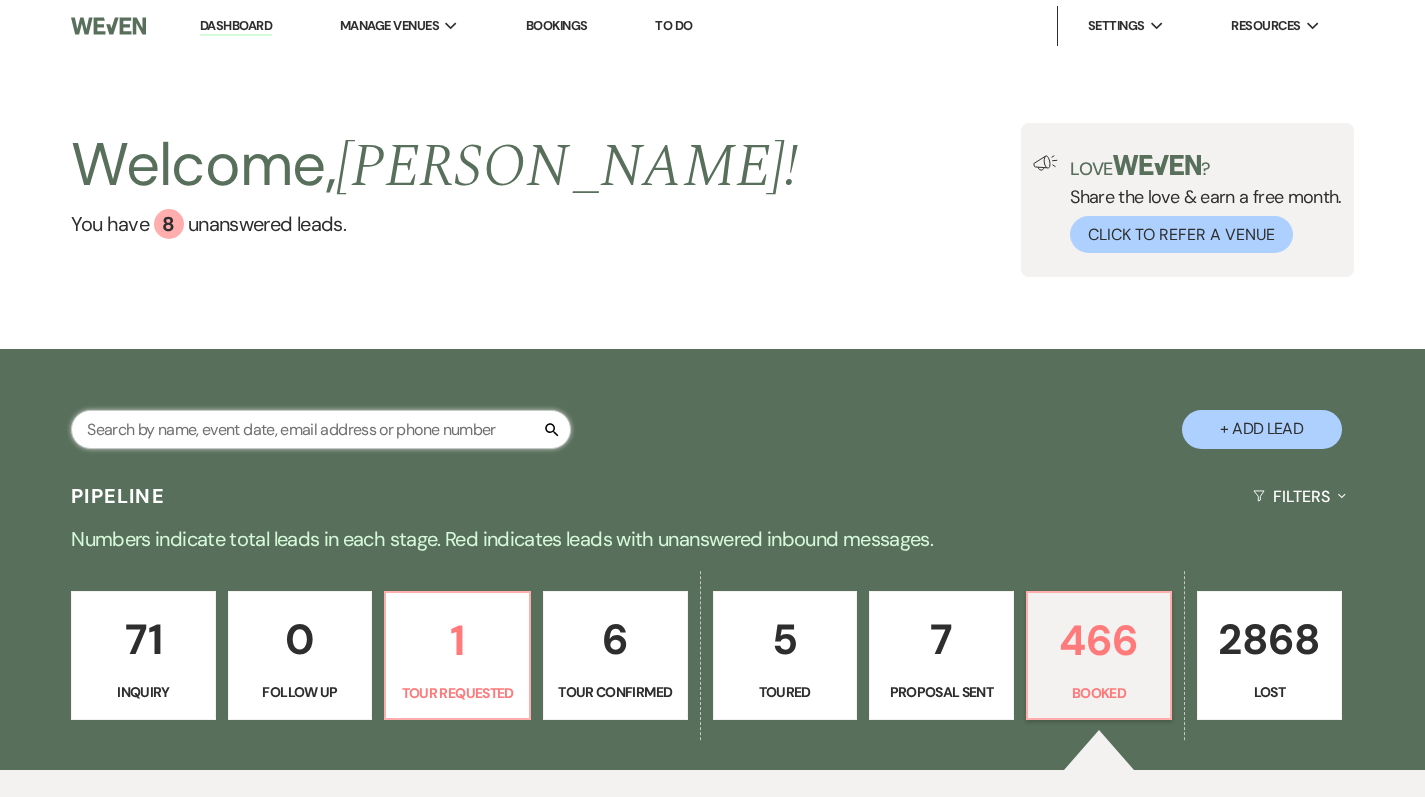 click at bounding box center [321, 429] 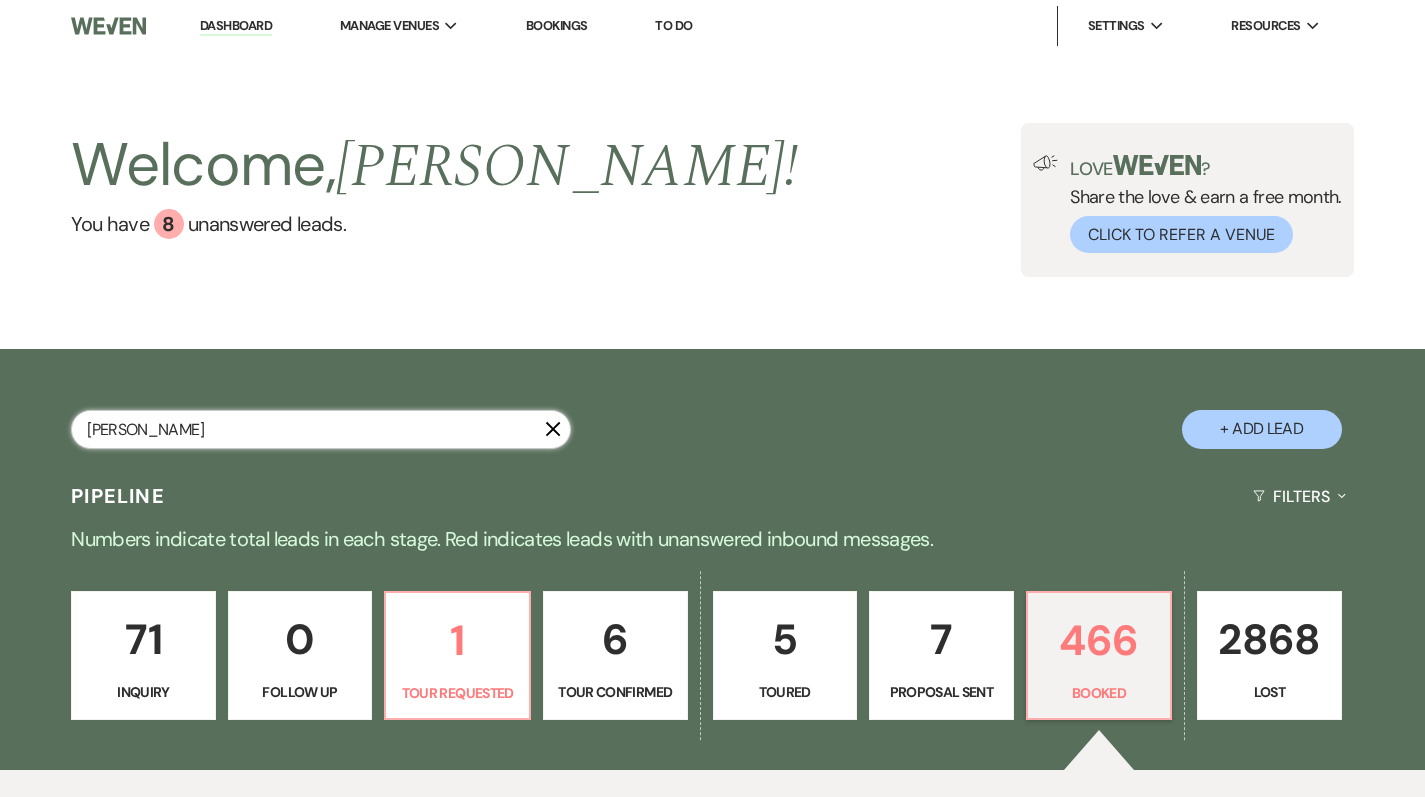 type on "ratliff" 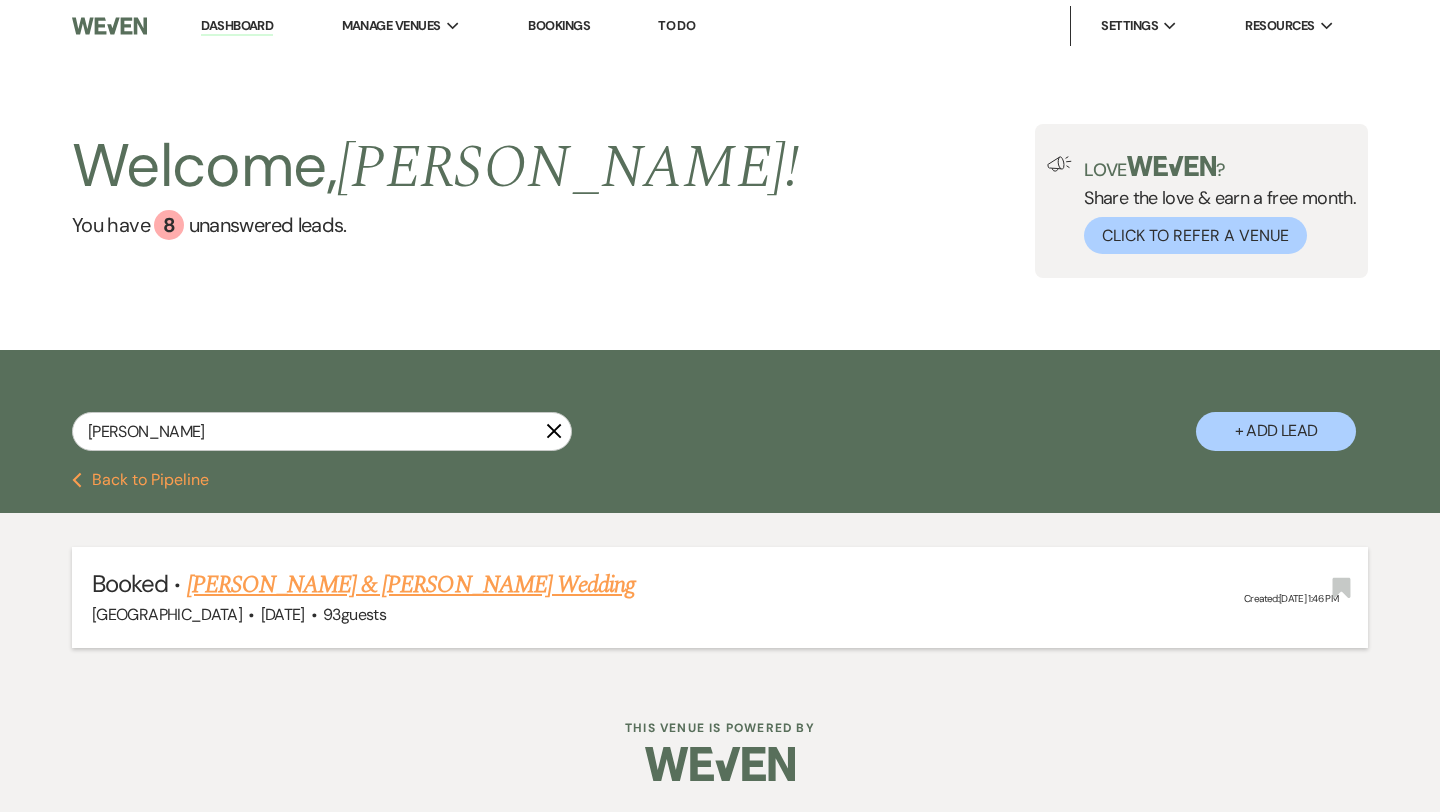 click on "[PERSON_NAME] & [PERSON_NAME] Wedding" at bounding box center [411, 585] 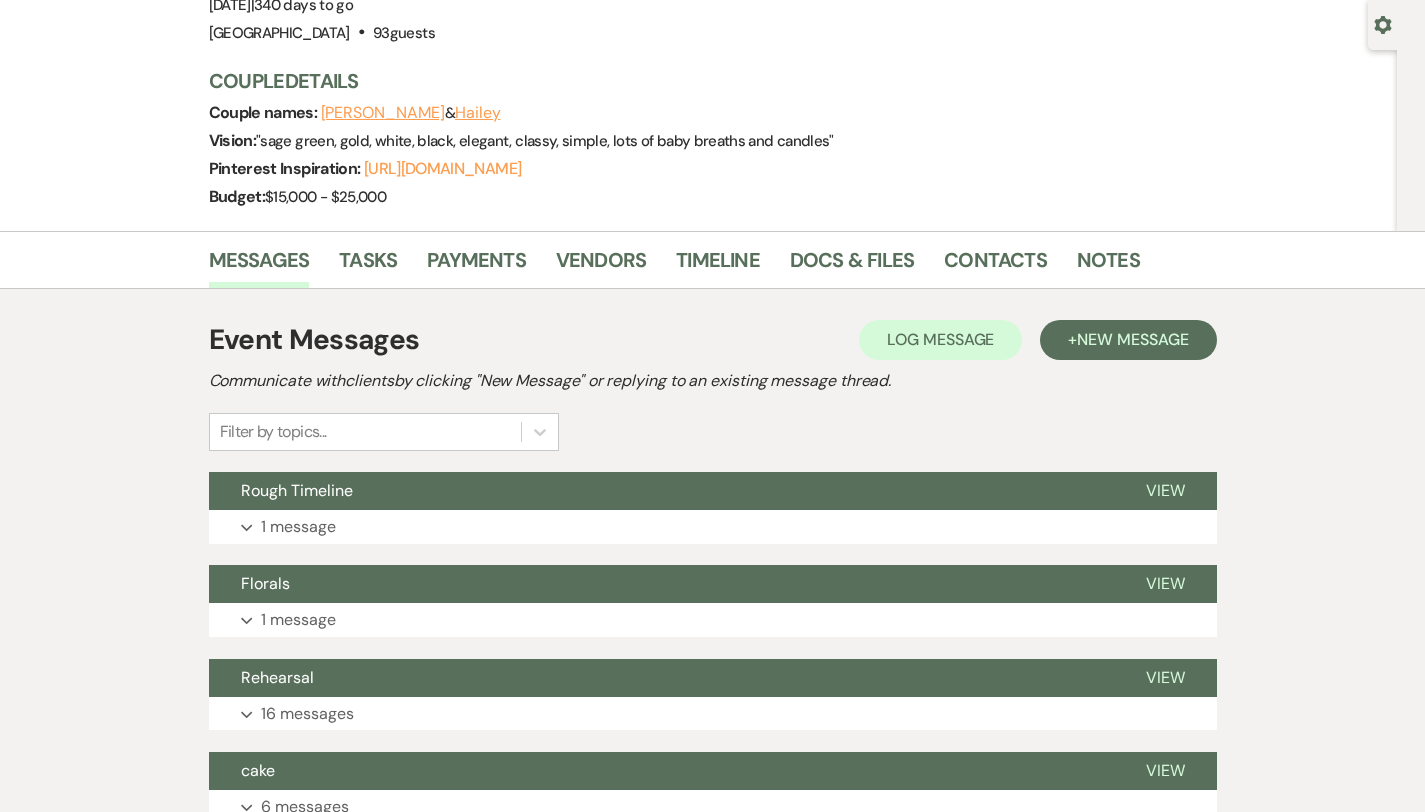 scroll, scrollTop: 241, scrollLeft: 0, axis: vertical 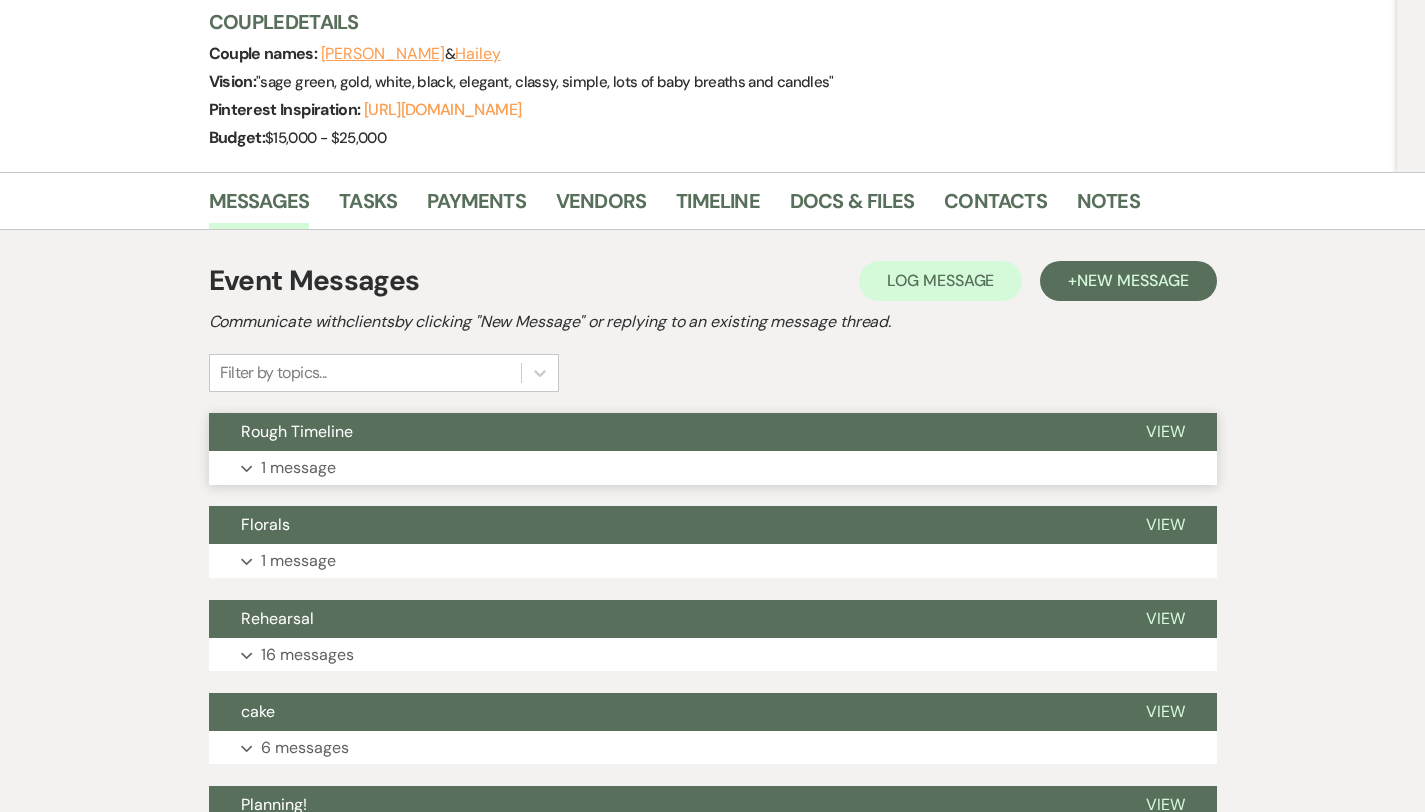 click on "Expand 1 message" at bounding box center [713, 468] 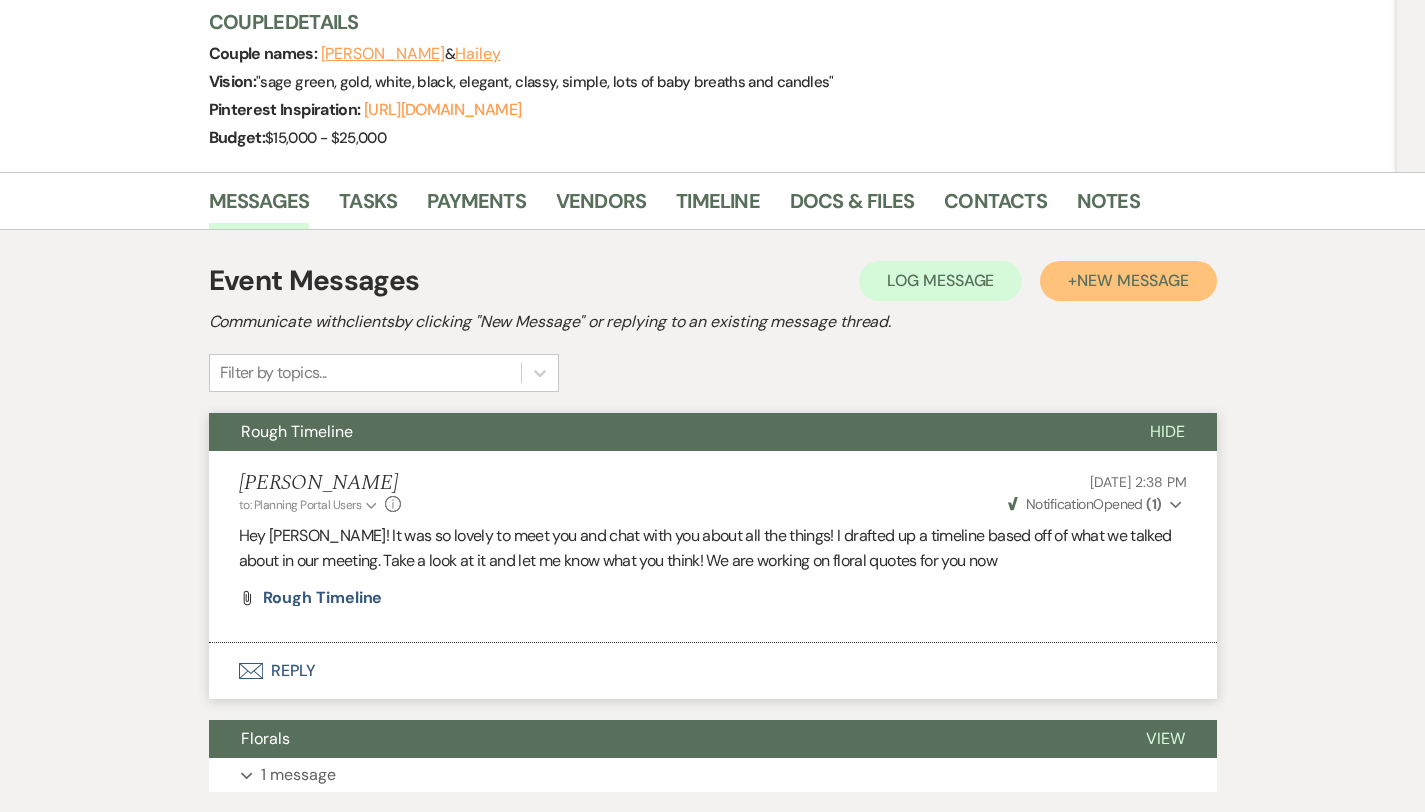 click on "New Message" at bounding box center (1132, 280) 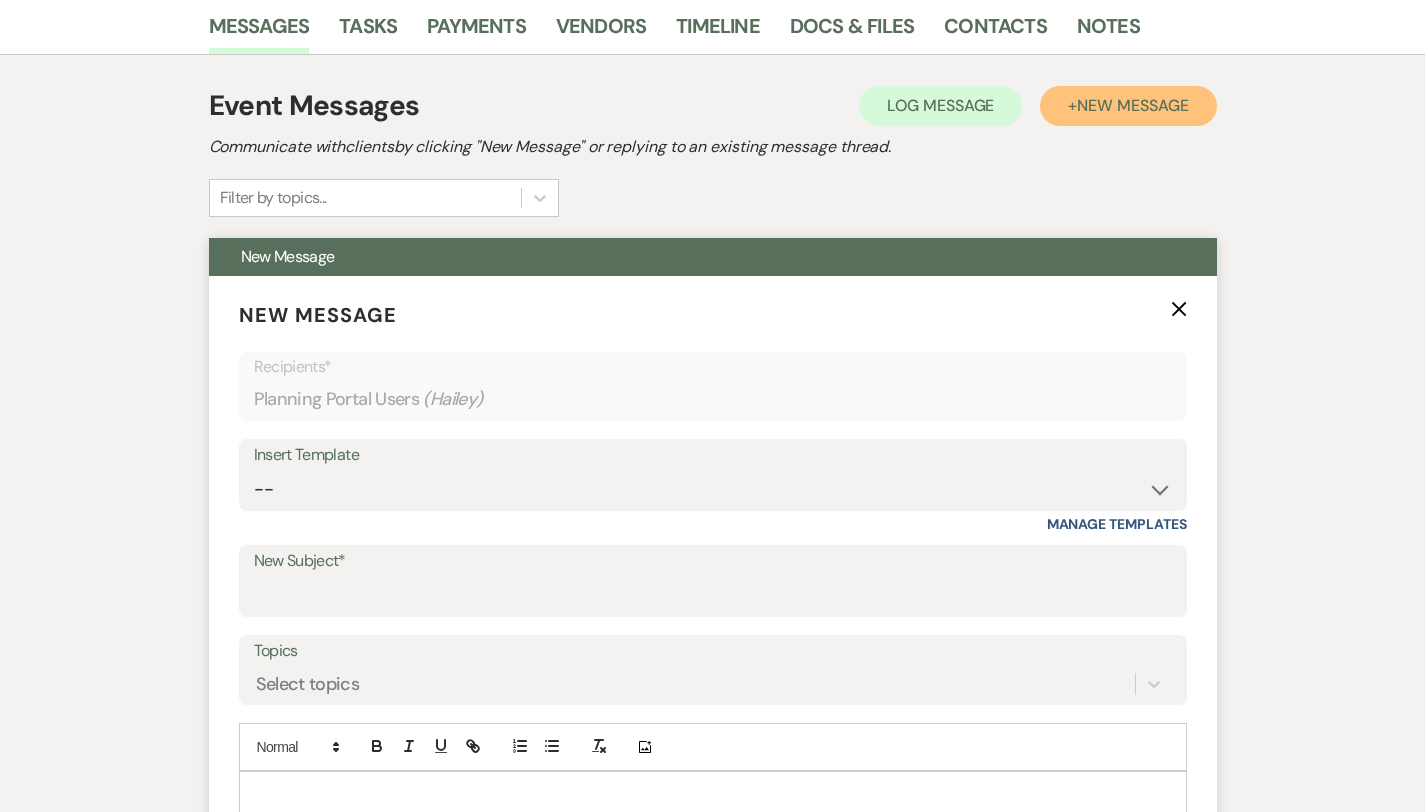 scroll, scrollTop: 622, scrollLeft: 0, axis: vertical 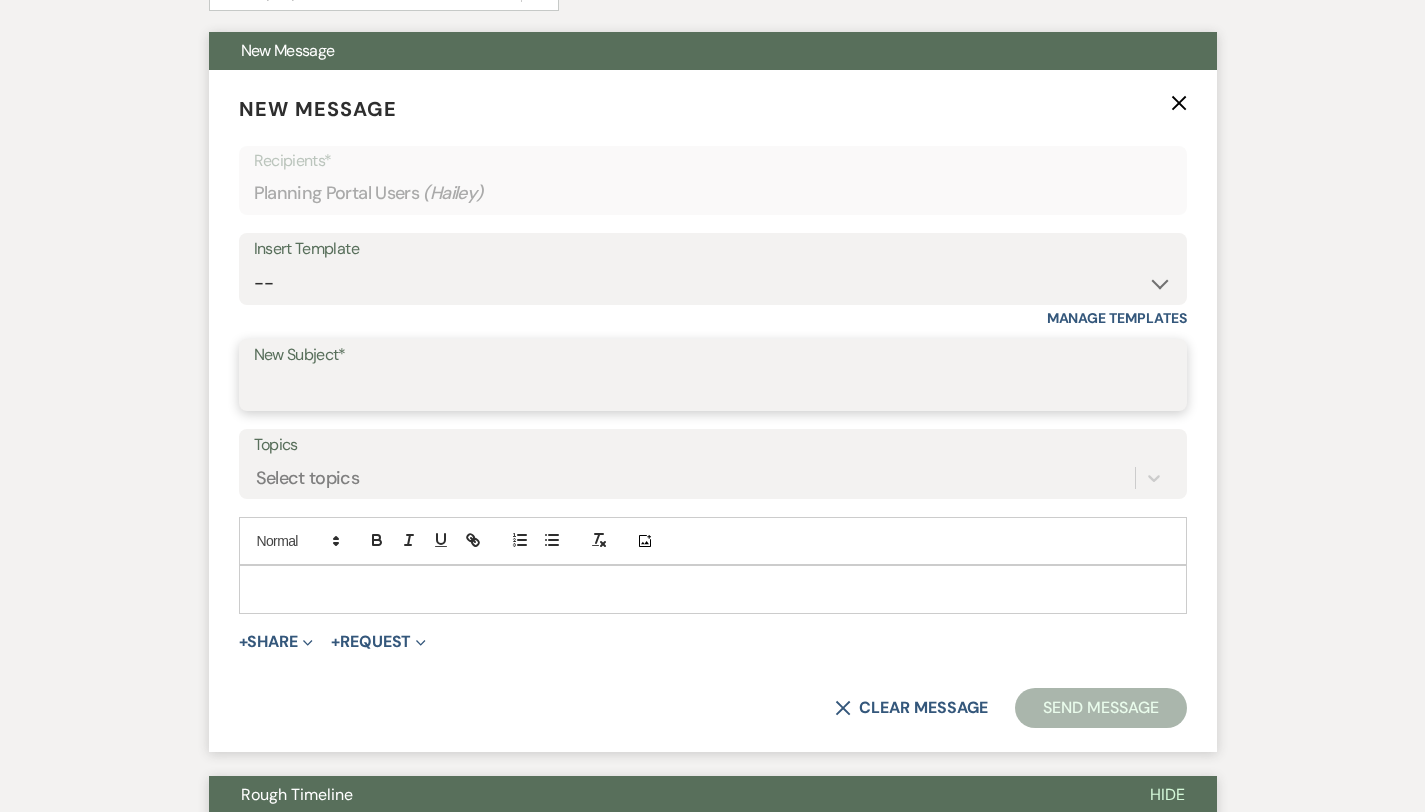 click on "New Subject*" at bounding box center [713, 389] 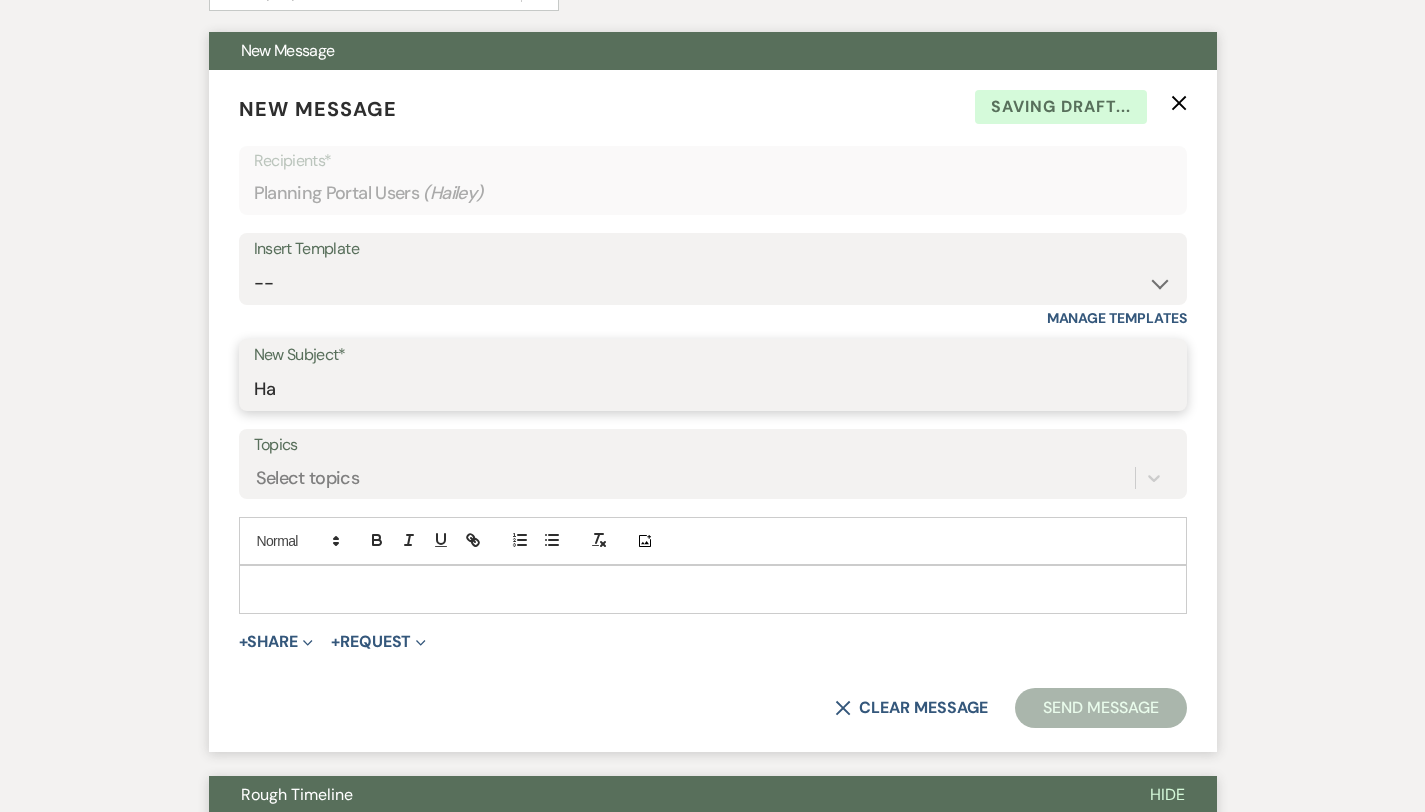 type on "H" 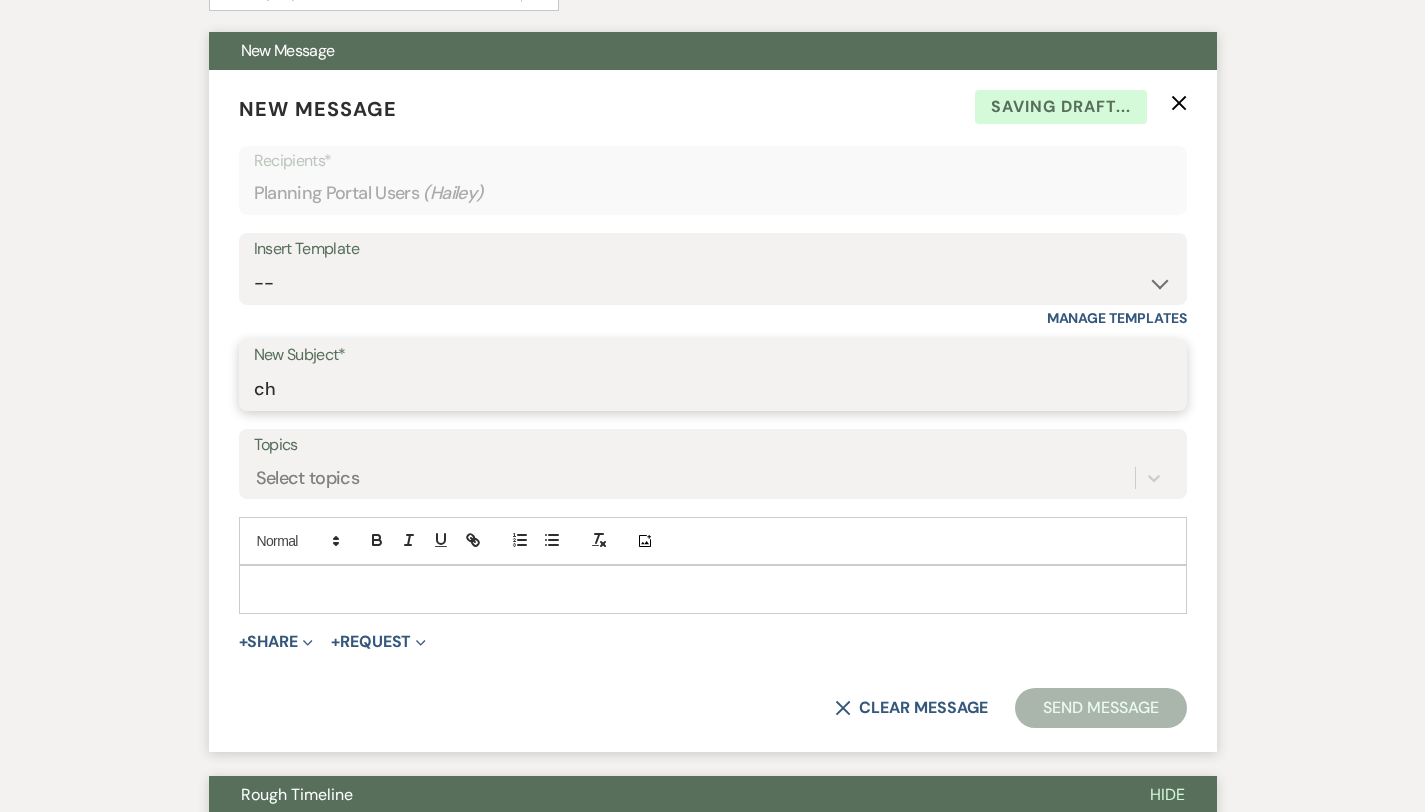 type on "c" 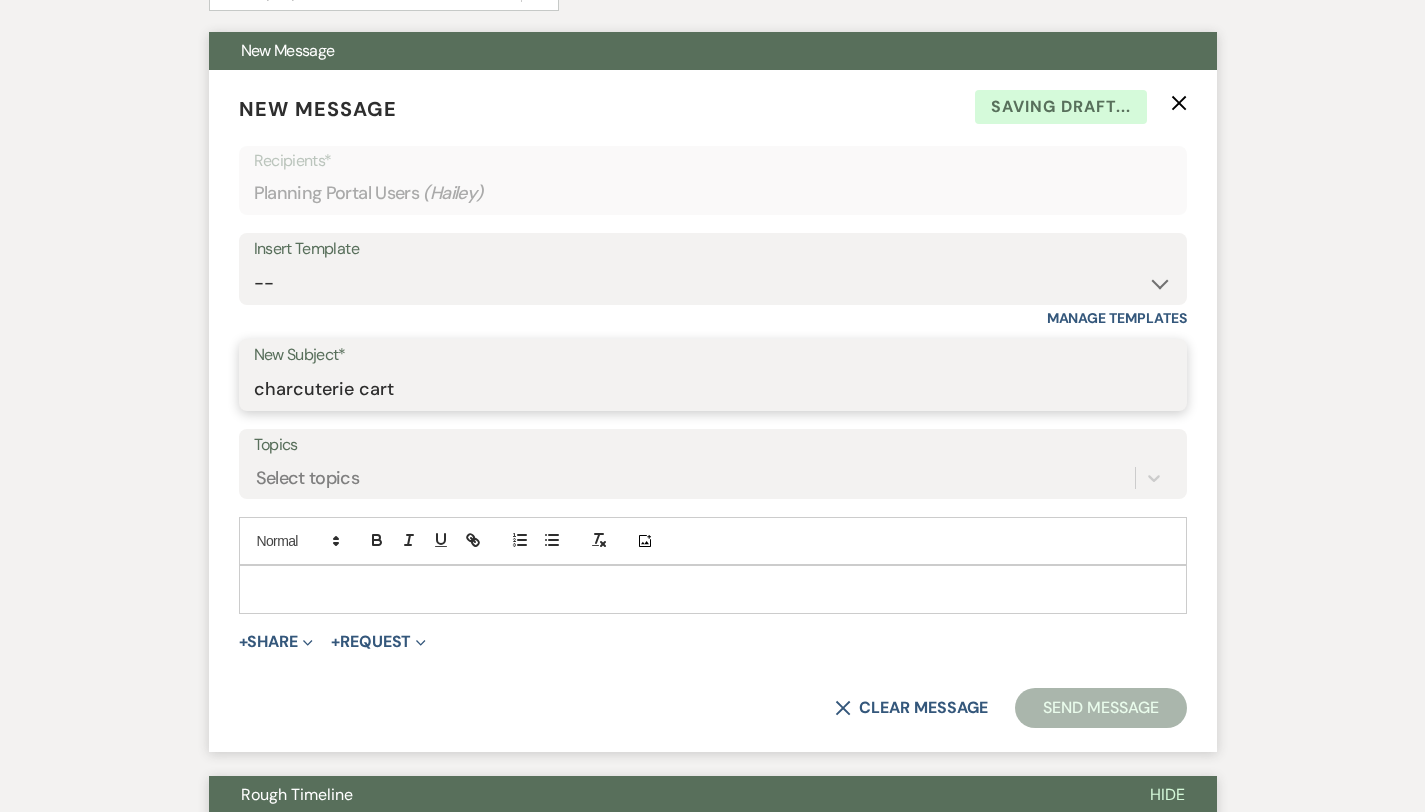 type on "charcuterie cart" 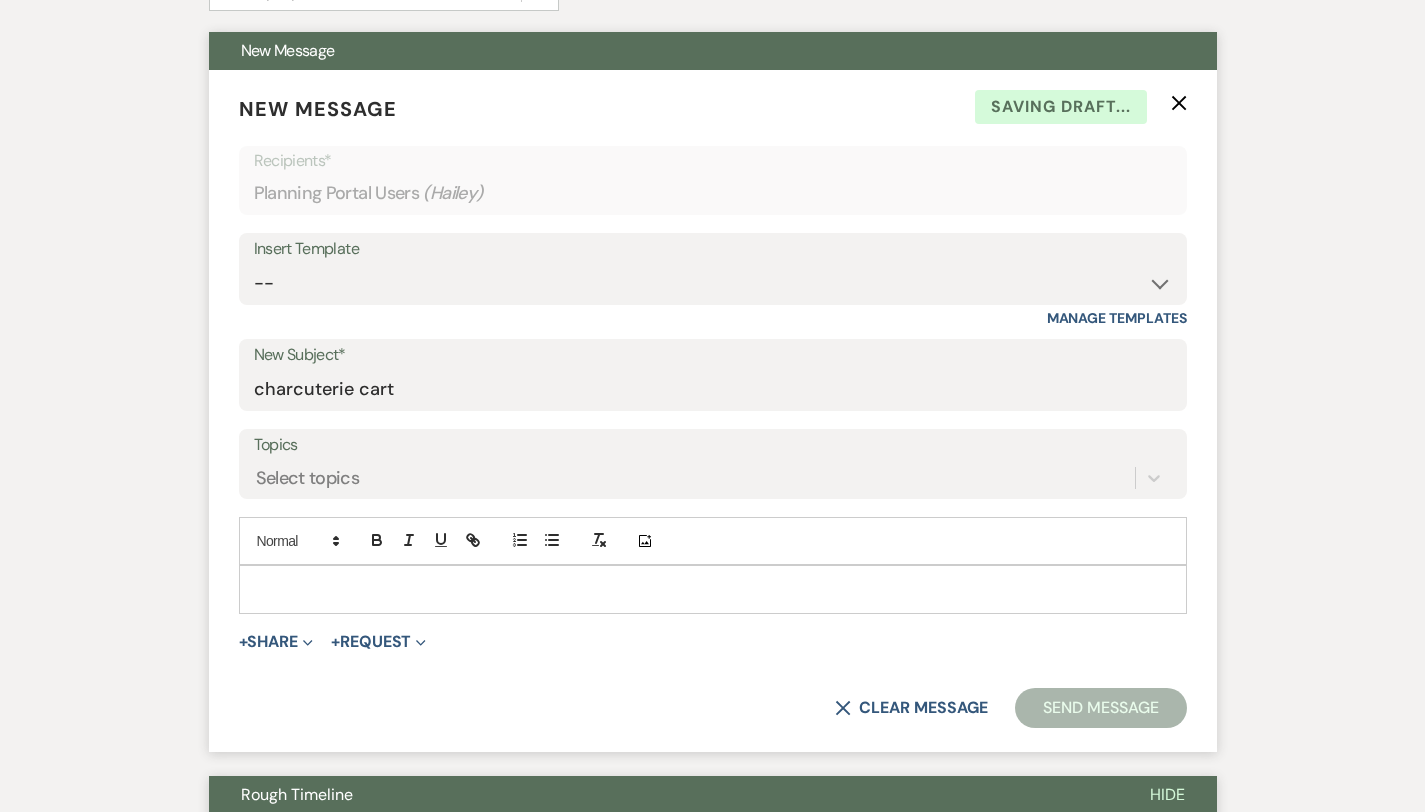 click at bounding box center [713, 589] 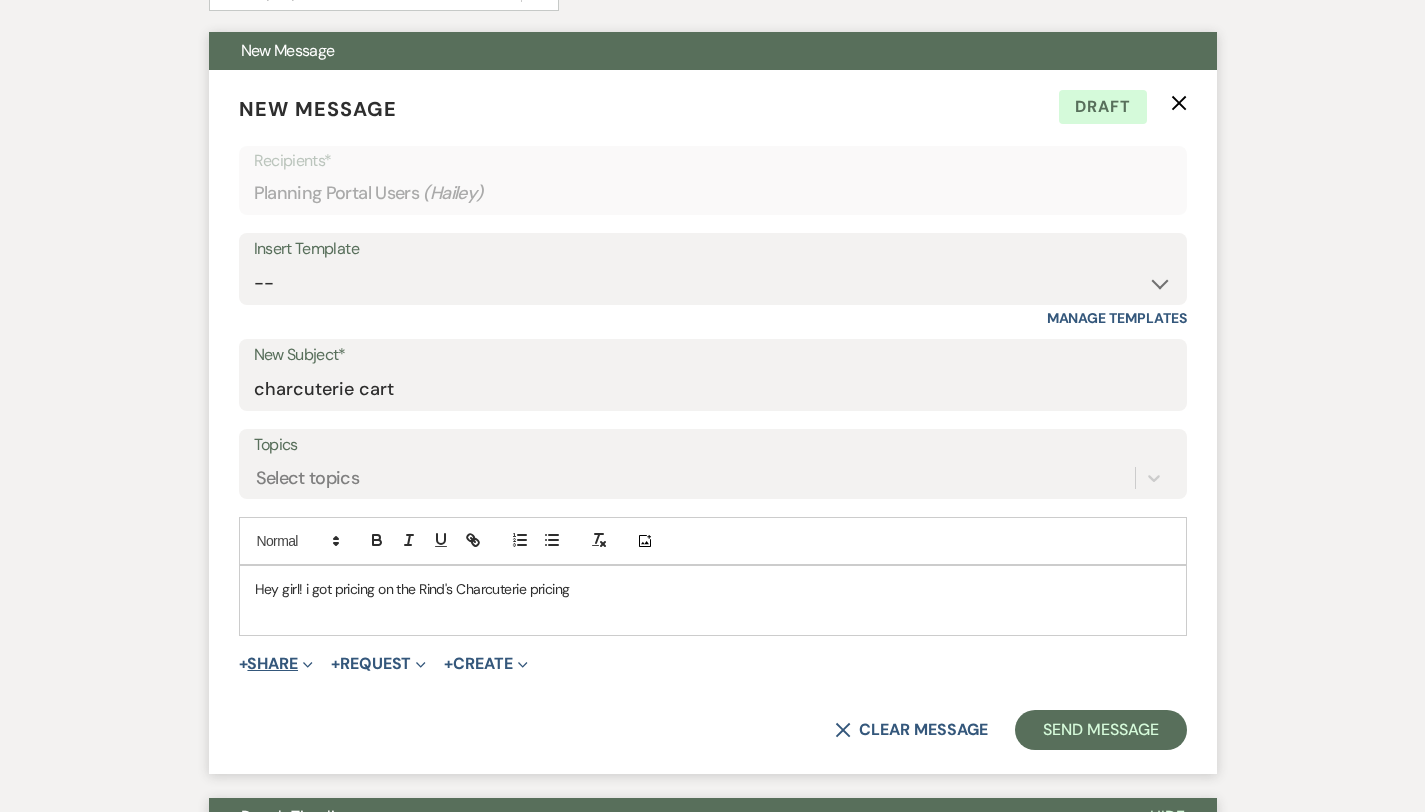 click on "+  Share Expand" at bounding box center [276, 664] 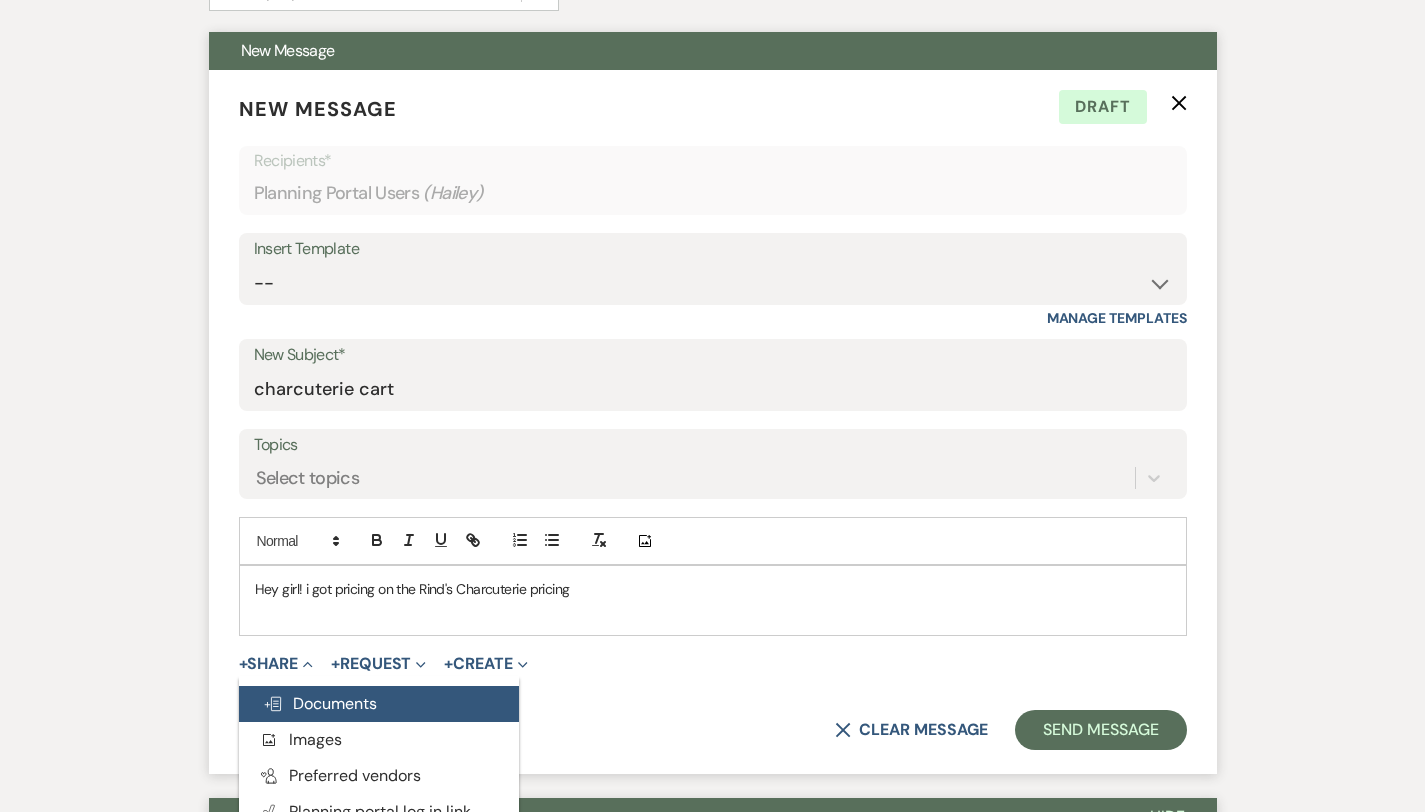 click on "Doc Upload Documents" at bounding box center (320, 703) 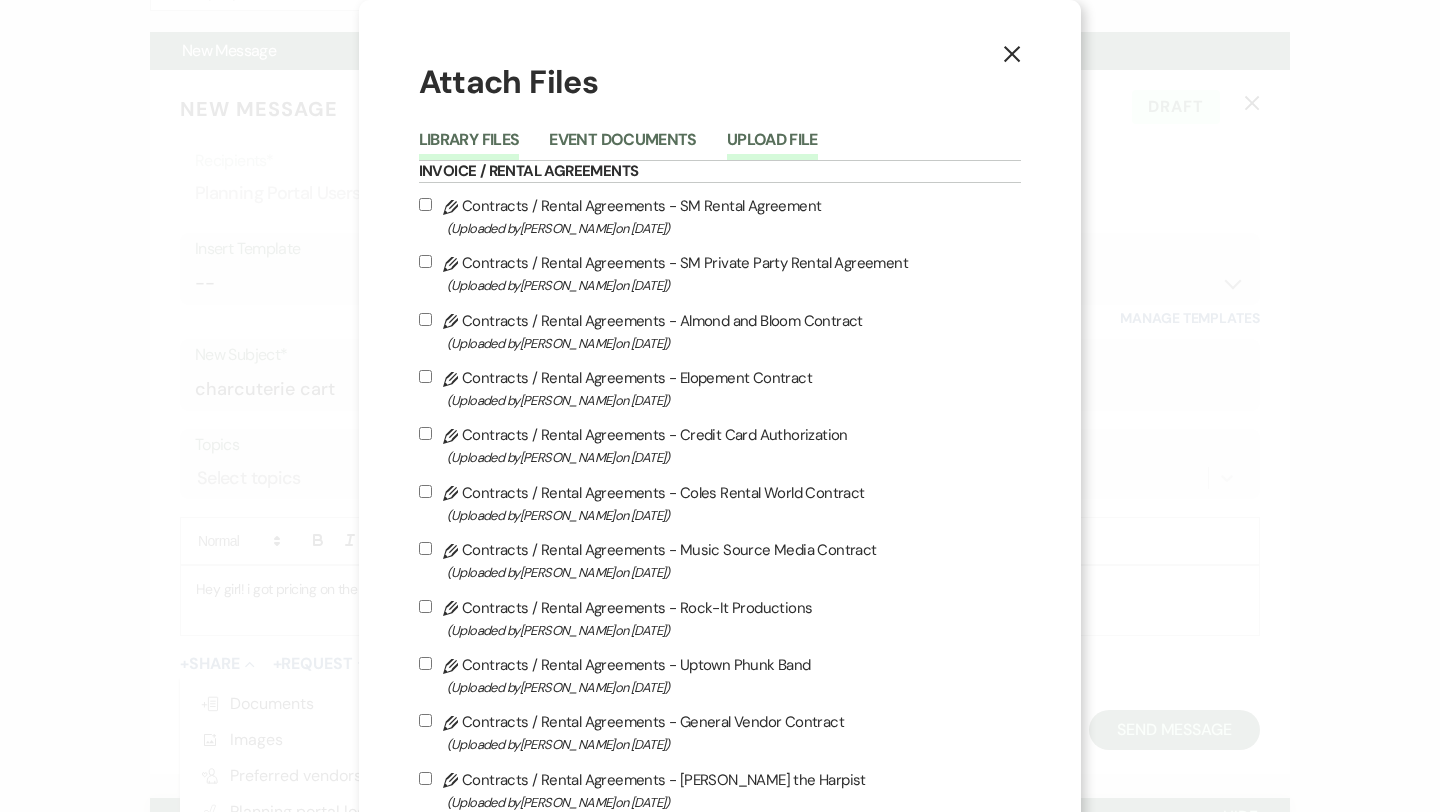 click on "Upload File" at bounding box center (772, 146) 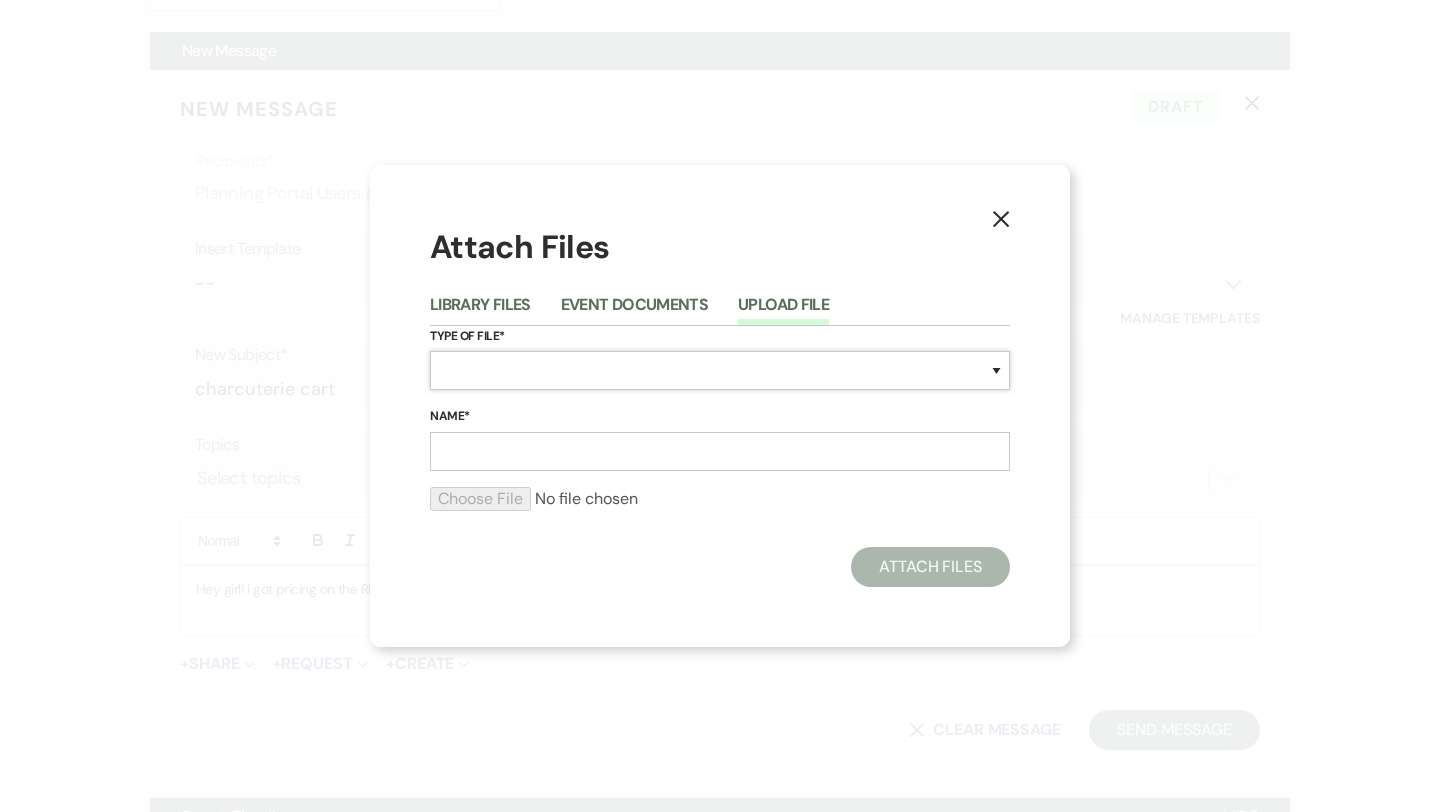 click on "Special Event Insurance Vendor Certificate of Insurance Contracts / Rental Agreements Invoices Receipts Event Maps Floor Plans Rain Plan Seating Charts Venue Layout Catering / Alcohol Permit Event Permit Fire Permit Fuel Permit Generator Permit Tent Permit Venue Permit Other Permit Inventory  Promotional Sample Venue Beverage Ceremony Event Finalize + Share Guests Lodging Menu Vendors Venue Beverage Brochure Menu Packages Product Specifications Quotes Beverage Event and Ceremony Details Finalize & Share Guests Lodging Menu Vendors Venue Event Timeline Family / Wedding Party Timeline Food and Beverage Timeline MC / DJ / Band Timeline Master Timeline Photography Timeline Set-Up / Clean-Up Vendor Timeline Bartender Safe Serve / TiPS Certification Vendor Certification Vendor License Other" at bounding box center (720, 370) 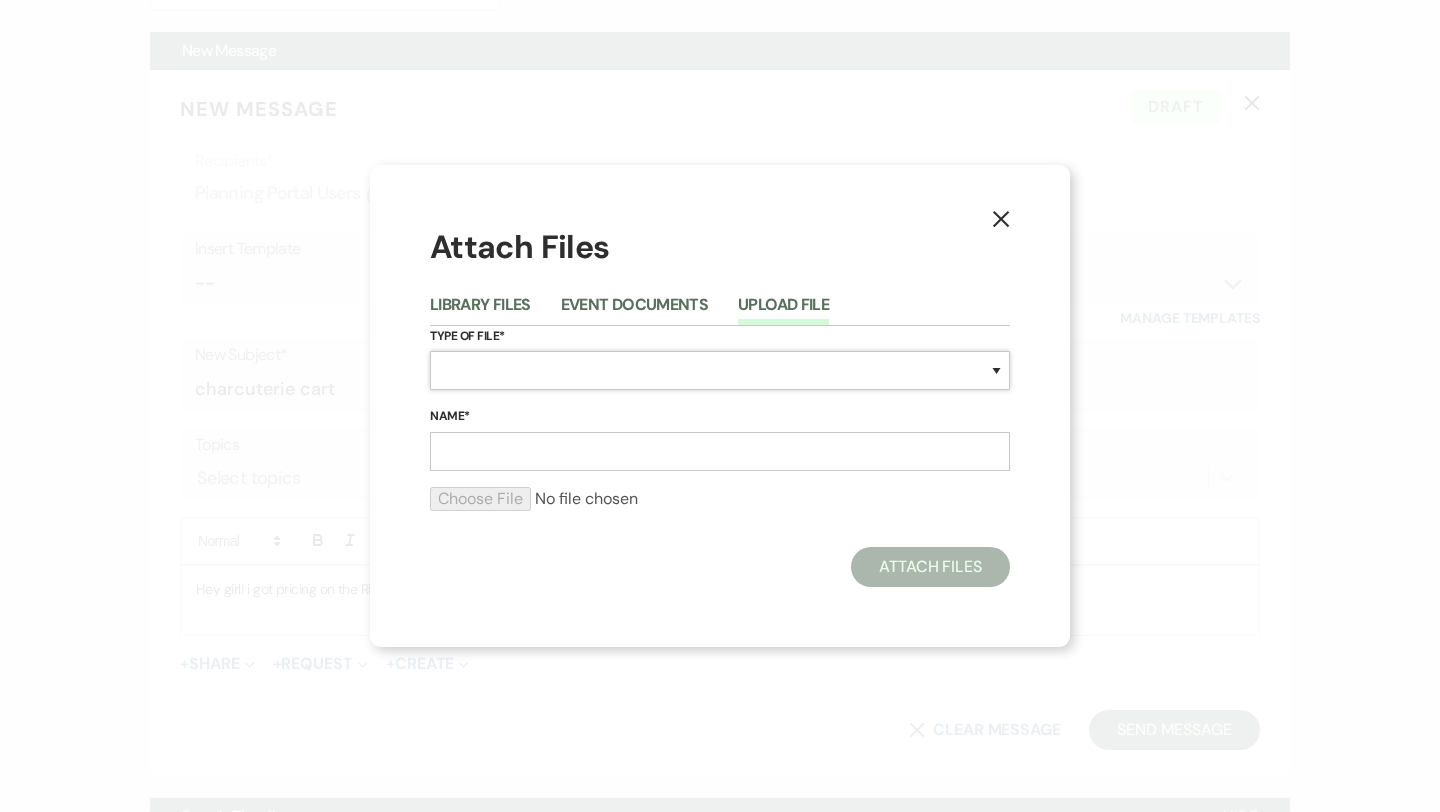 select on "0" 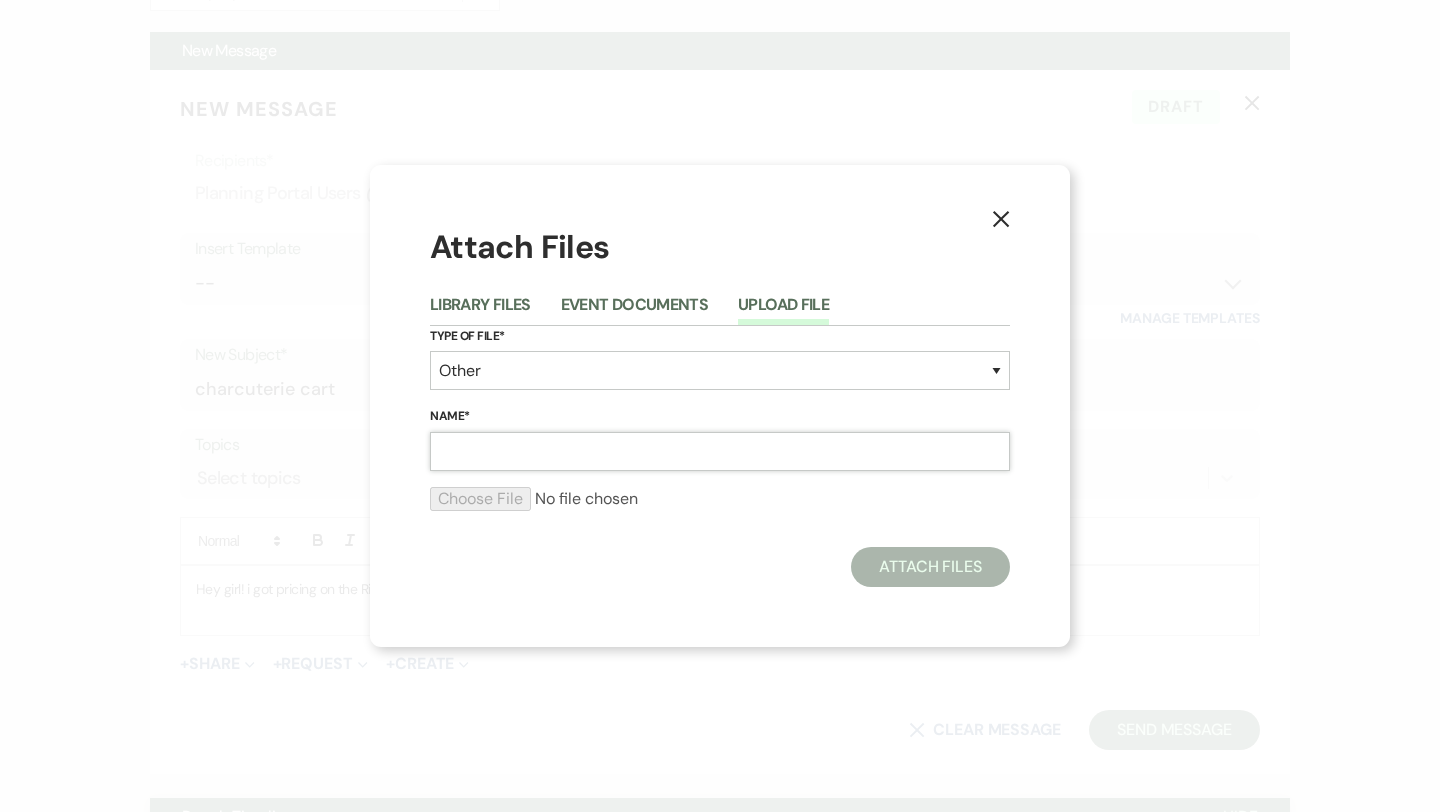 click on "Name*" at bounding box center [720, 451] 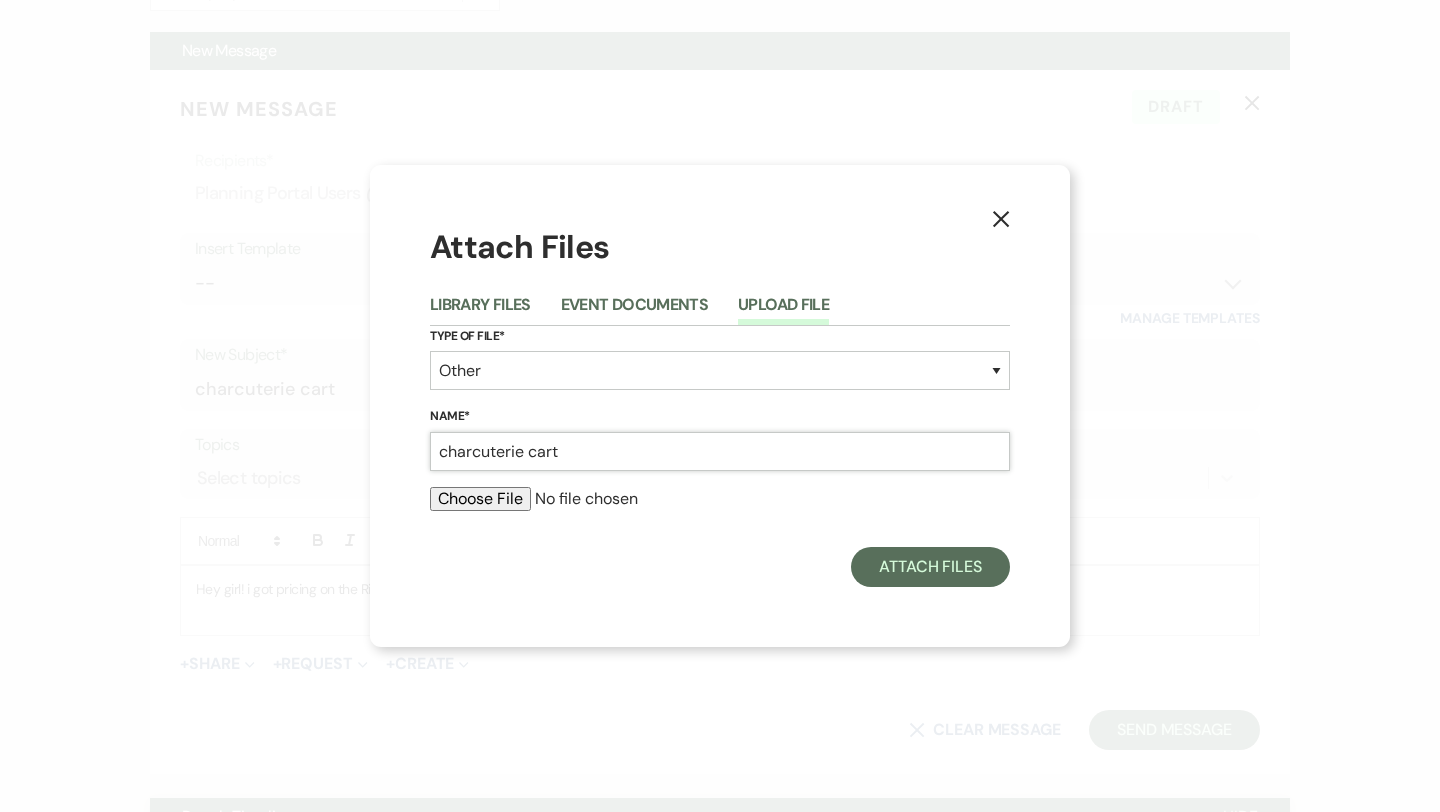 type on "charcuterie cart" 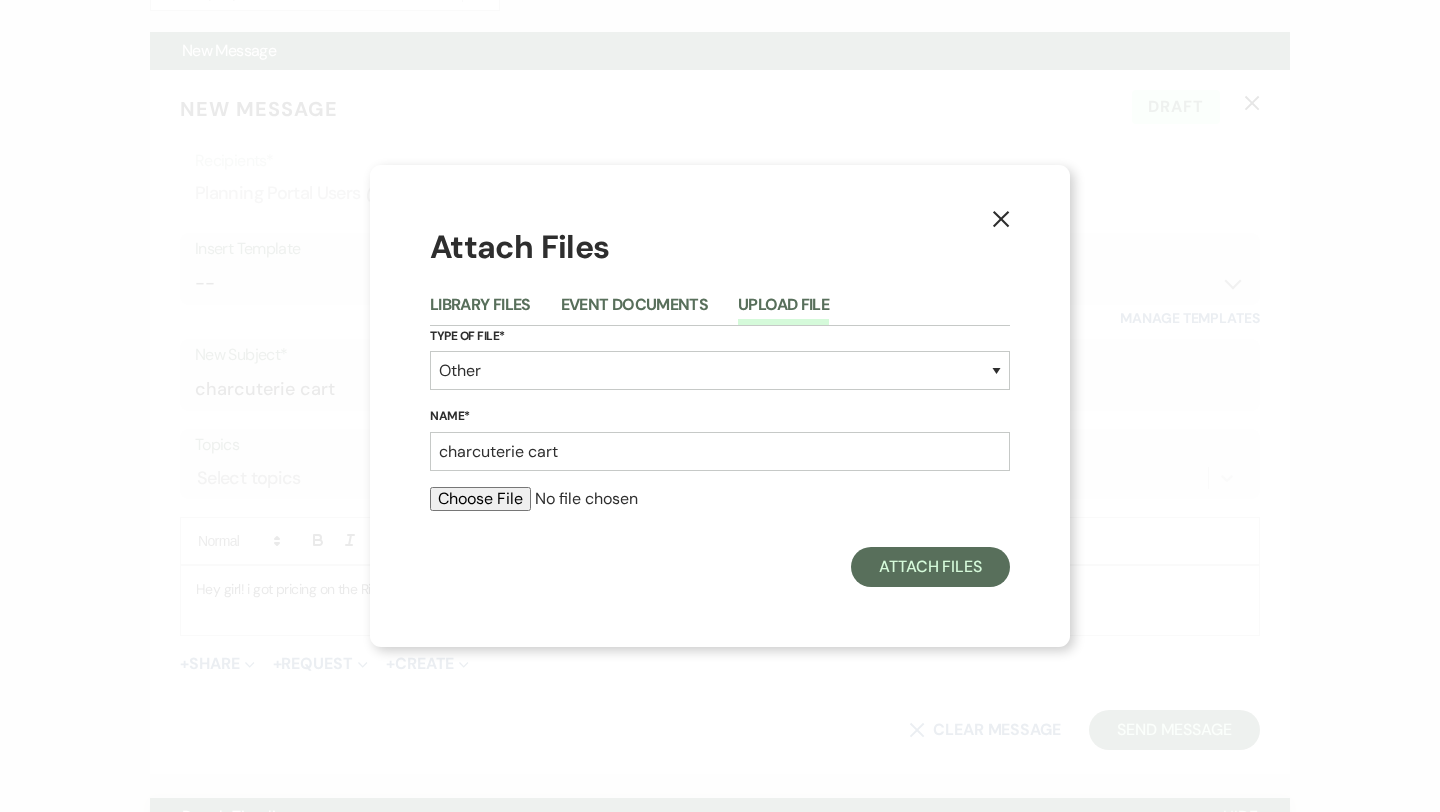 click at bounding box center (720, 499) 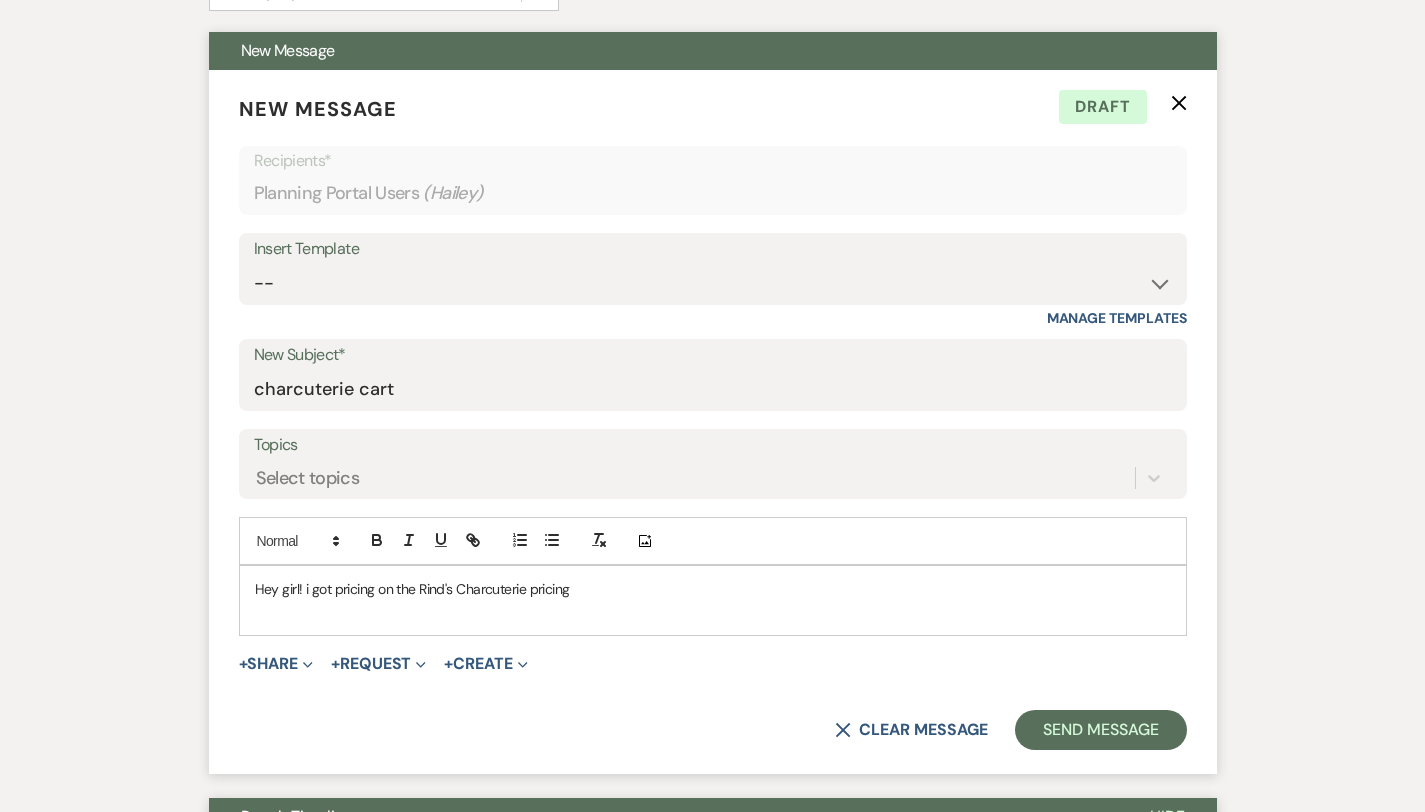 click on "Hey girl! i got pricing on the Rind's Charcuterie pricing" at bounding box center [713, 589] 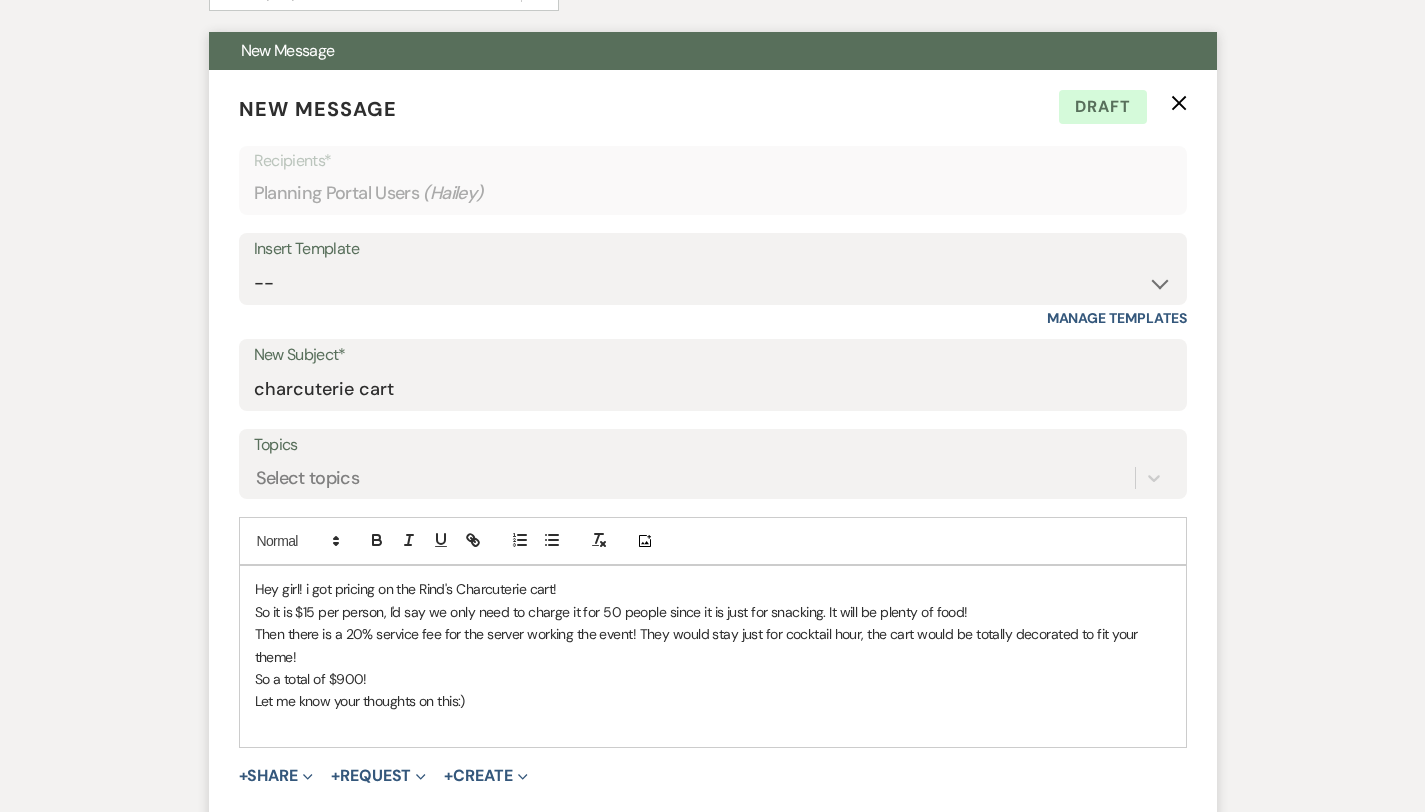 click on "Hey girl! i got pricing on the Rind's Charcuterie cart!" at bounding box center [713, 589] 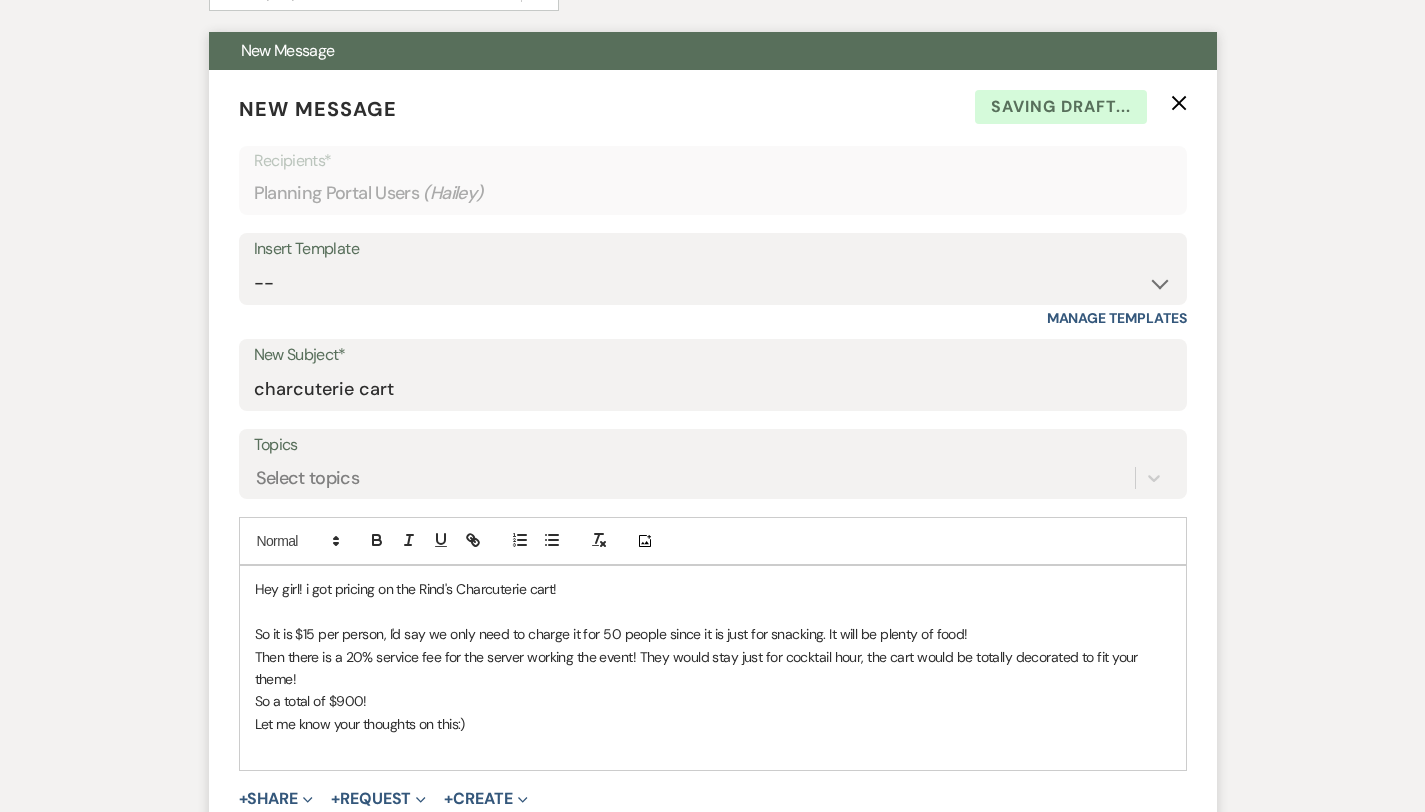 click on "Hey girl! i got pricing on the Rind's Charcuterie cart!  So it is $15 per person, I'd say we only need to charge it for 50 people since it is just for snacking. It will be plenty of food! Then there is a 20% service fee for the server working the event! They would stay just for cocktail hour, the cart would be totally decorated to fit your theme! So a total of $900! Let me know your thoughts on this:)" at bounding box center [713, 667] 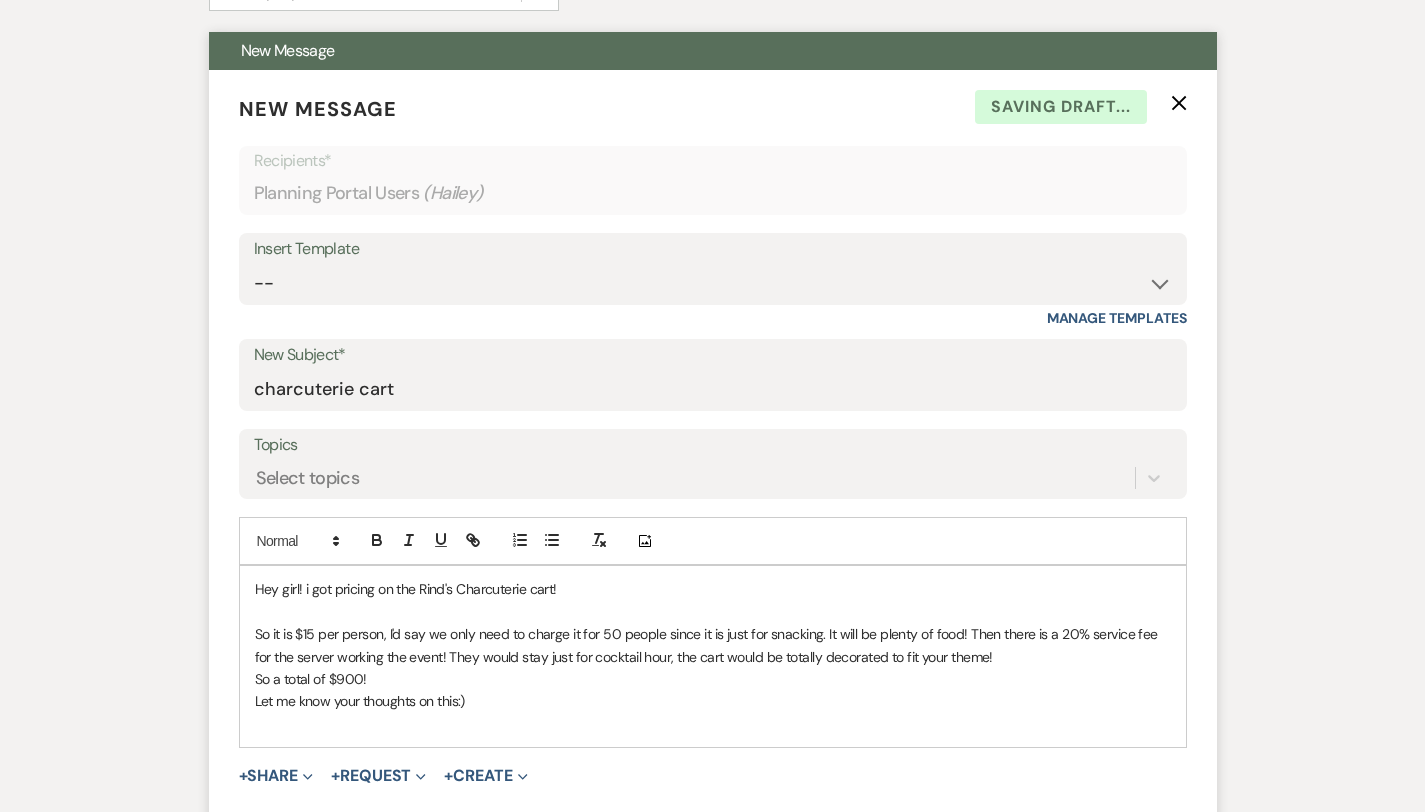 click on "So it is $15 per person, I'd say we only need to charge it for 50 people since it is just for snacking. It will be plenty of food! Then there is a 20% service fee for the server working the event! They would stay just for cocktail hour, the cart would be totally decorated to fit your theme!" at bounding box center [713, 645] 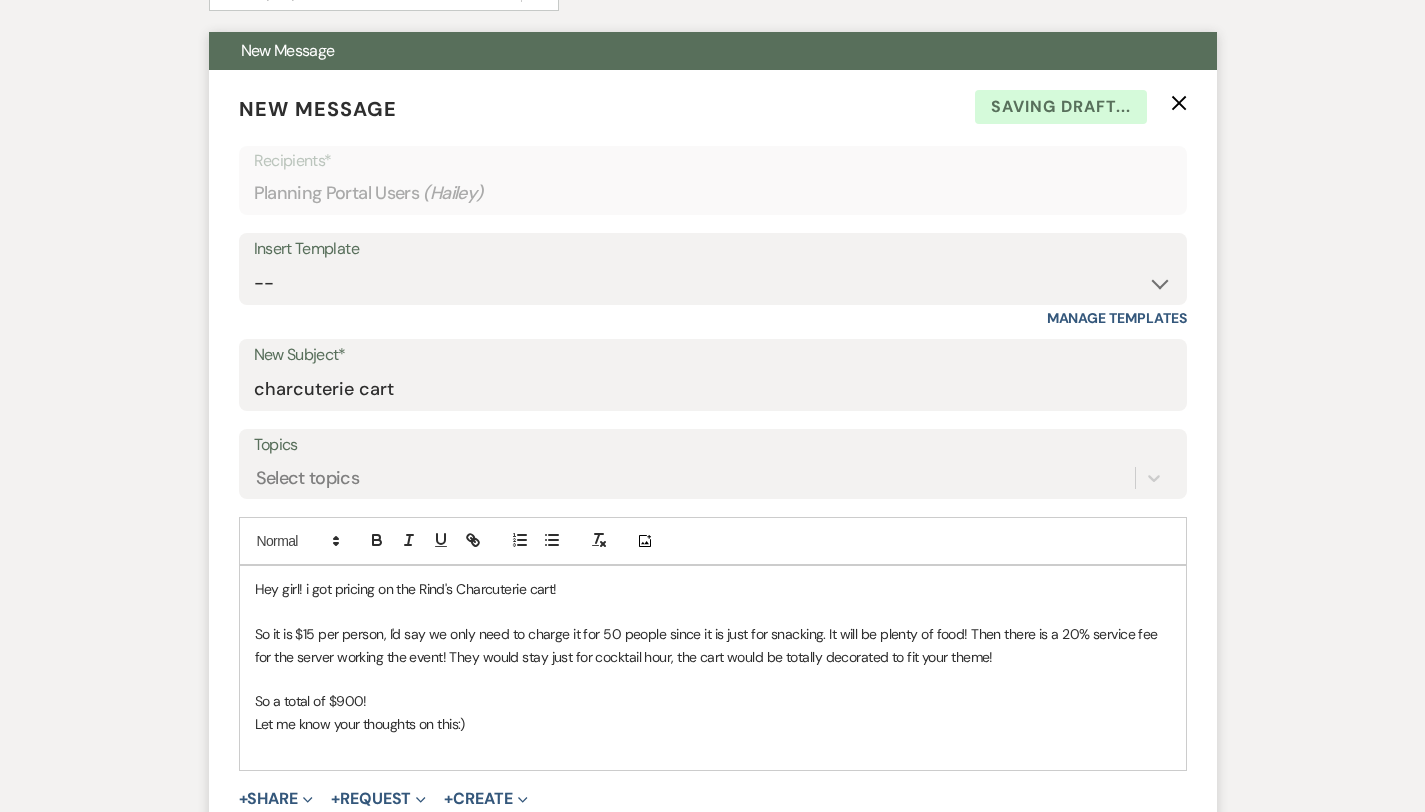 click on "Let me know your thoughts on this:)" at bounding box center (713, 724) 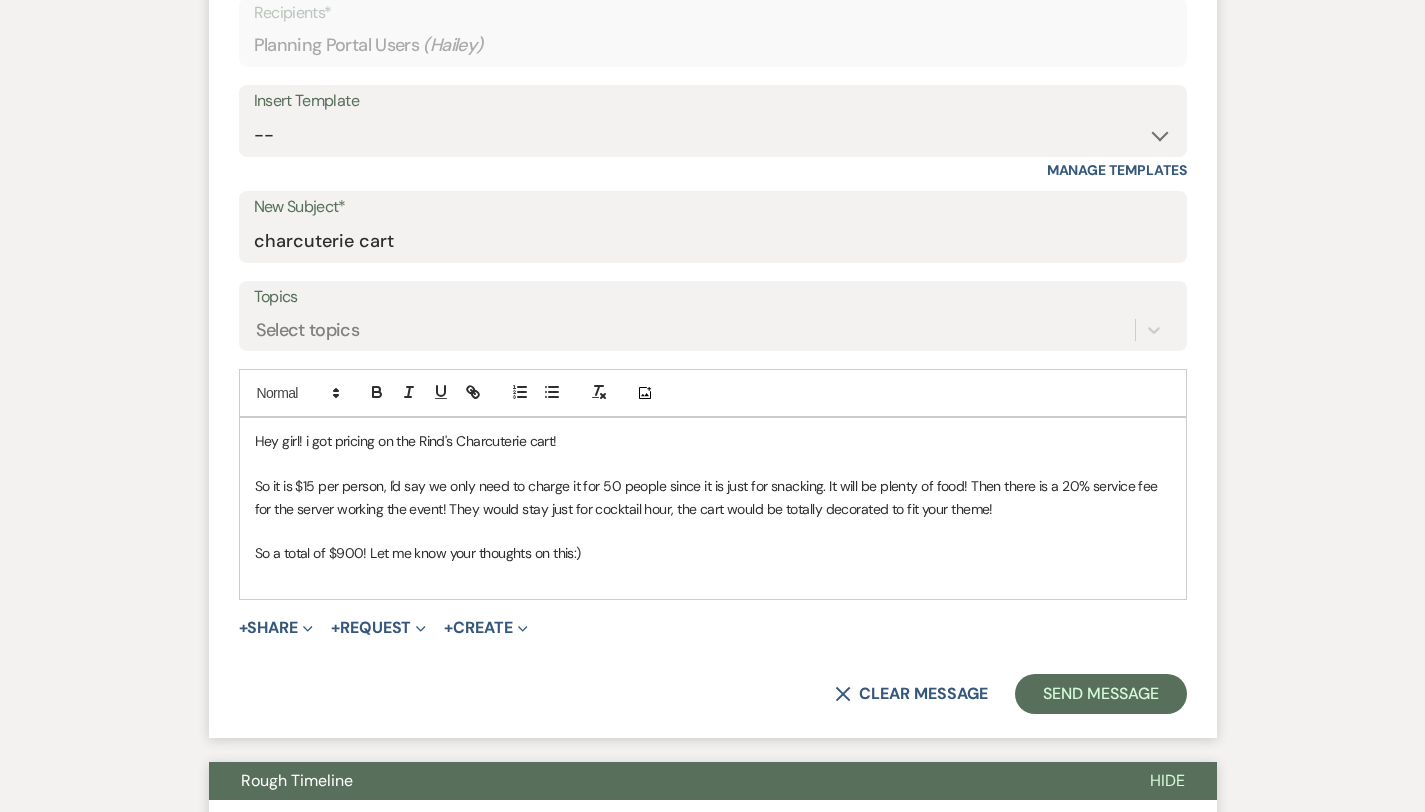 scroll, scrollTop: 785, scrollLeft: 0, axis: vertical 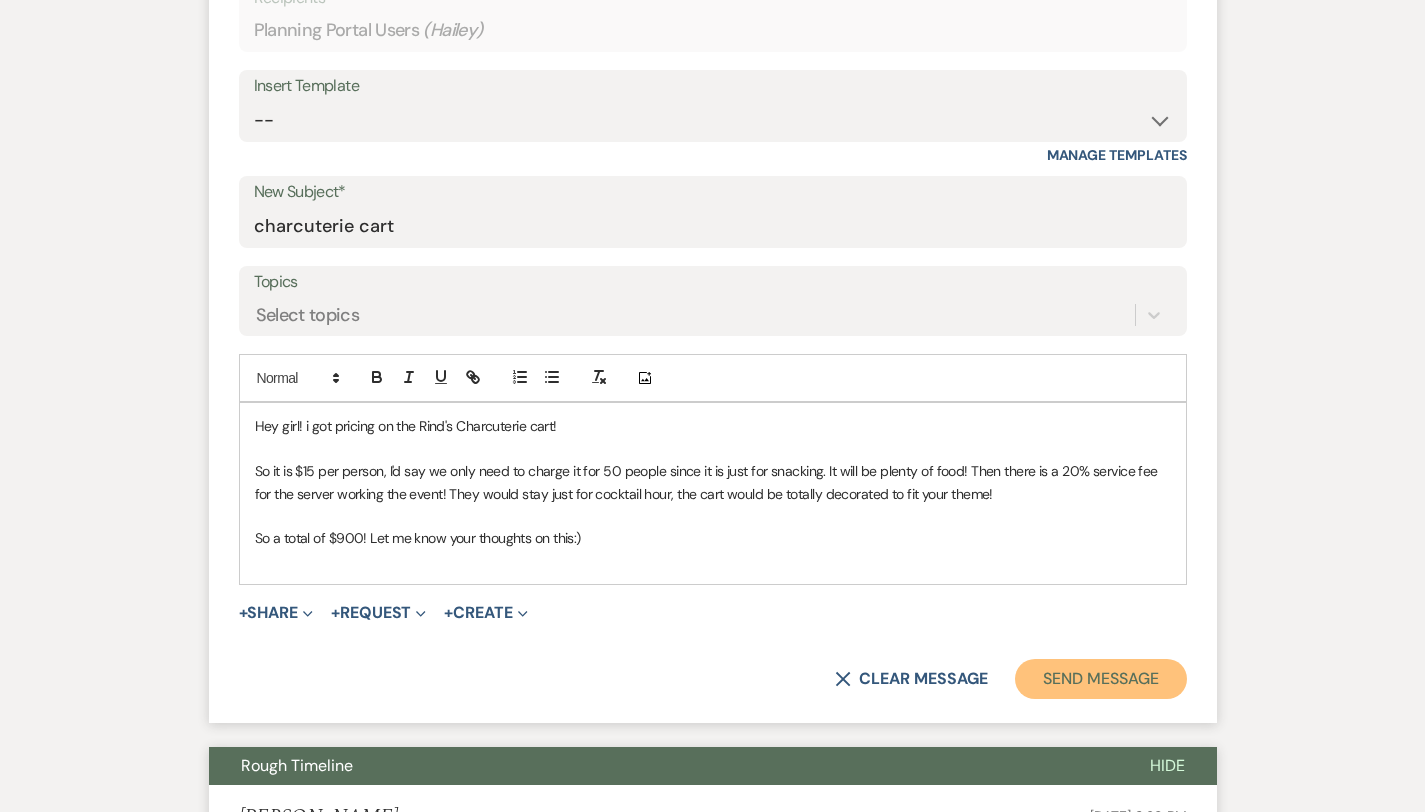click on "Send Message" at bounding box center (1100, 679) 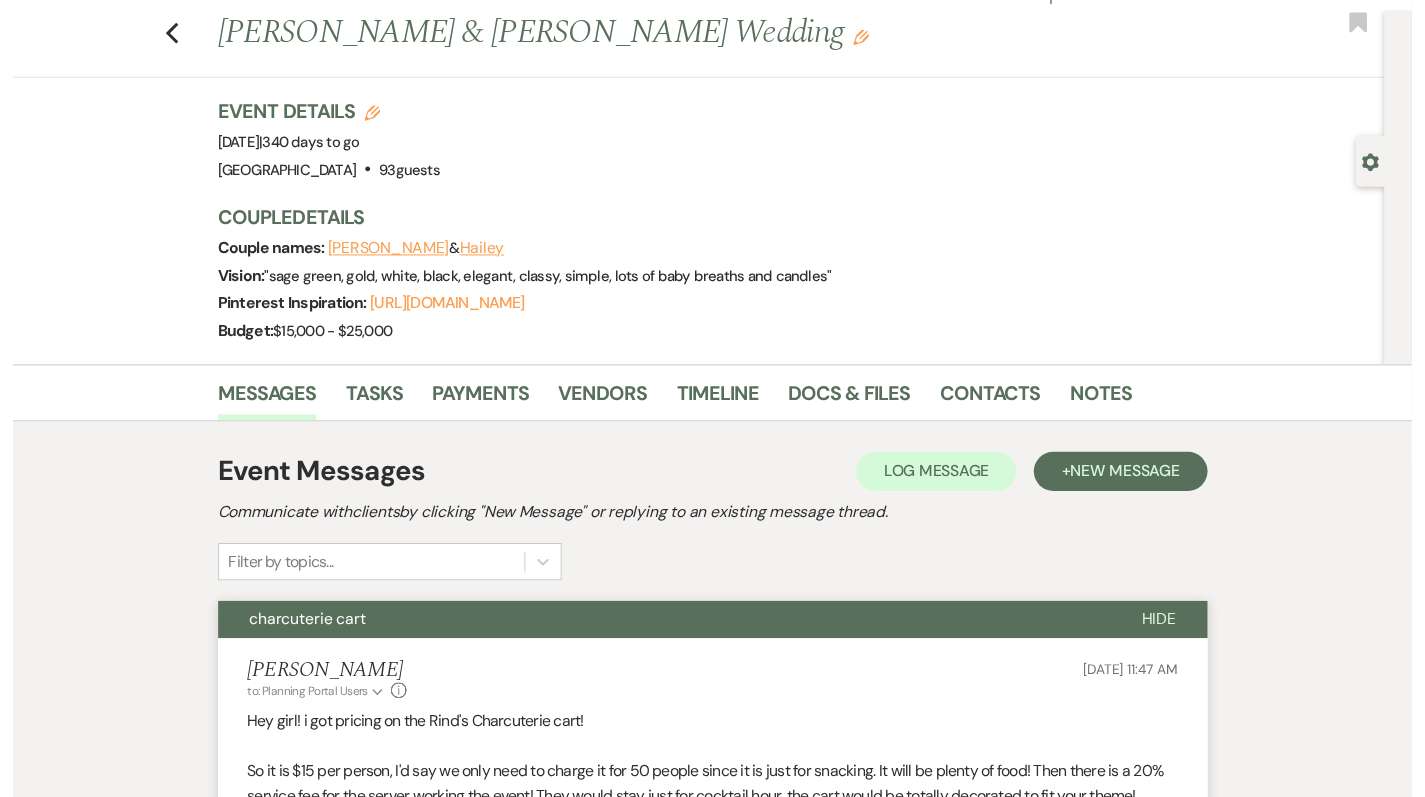 scroll, scrollTop: 0, scrollLeft: 0, axis: both 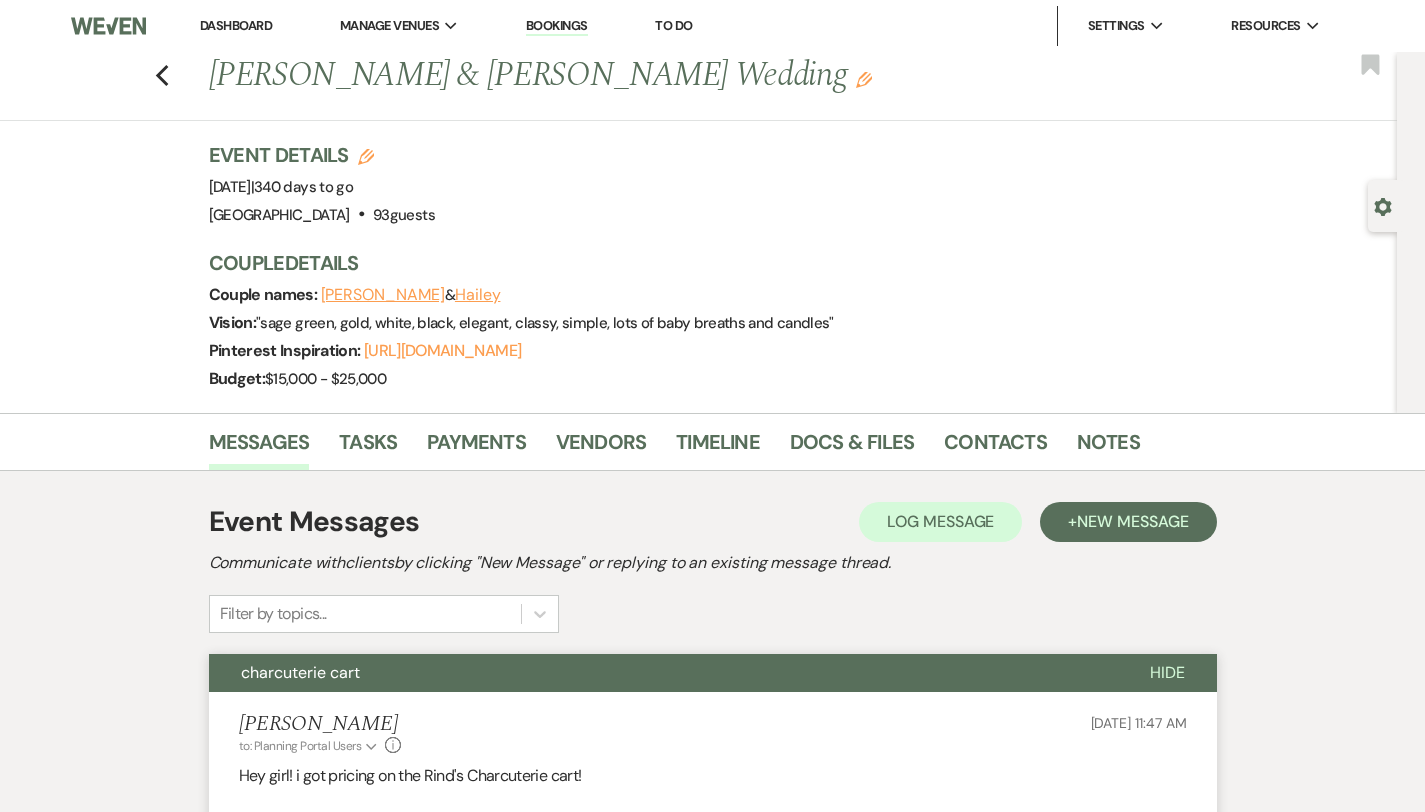 click on "Dashboard" at bounding box center (236, 25) 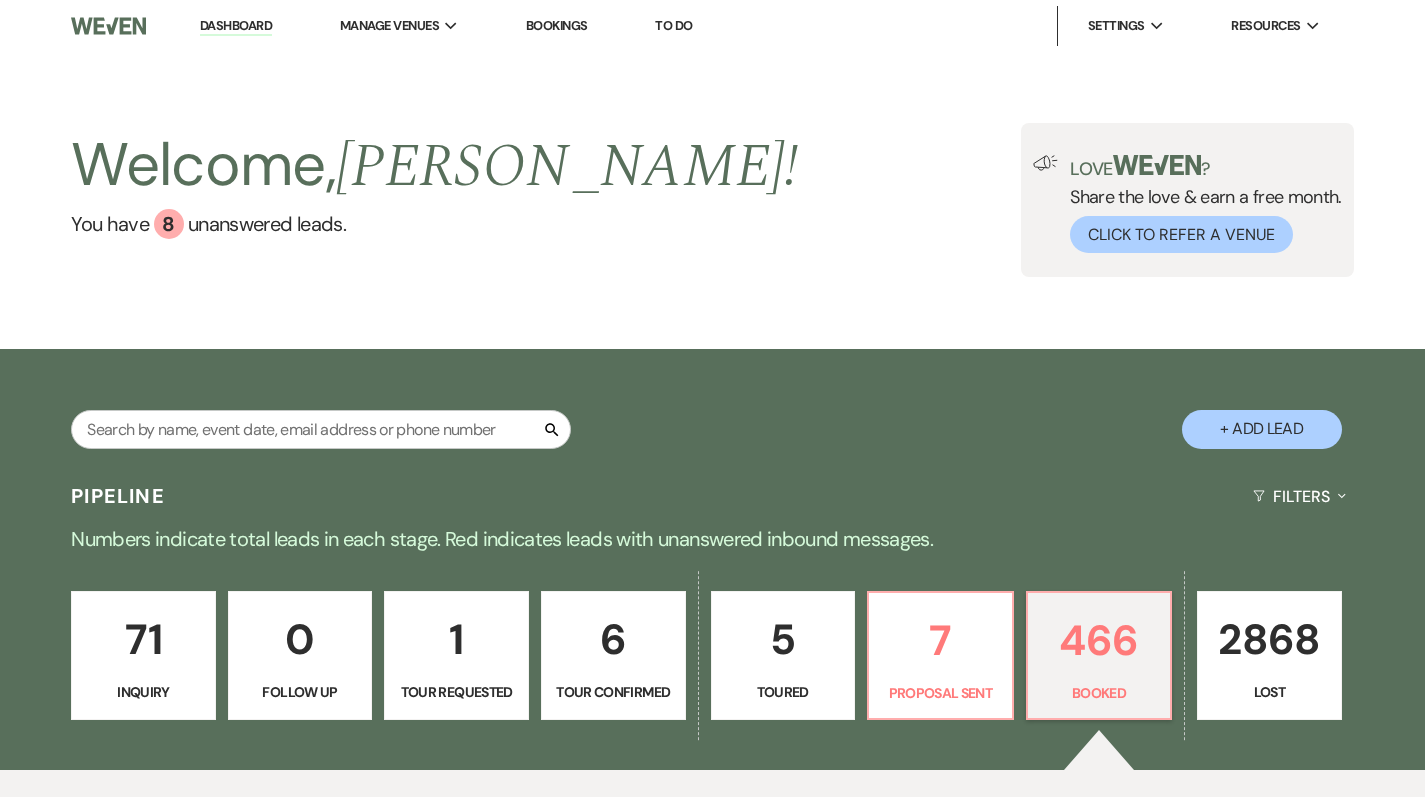 scroll, scrollTop: 361, scrollLeft: 0, axis: vertical 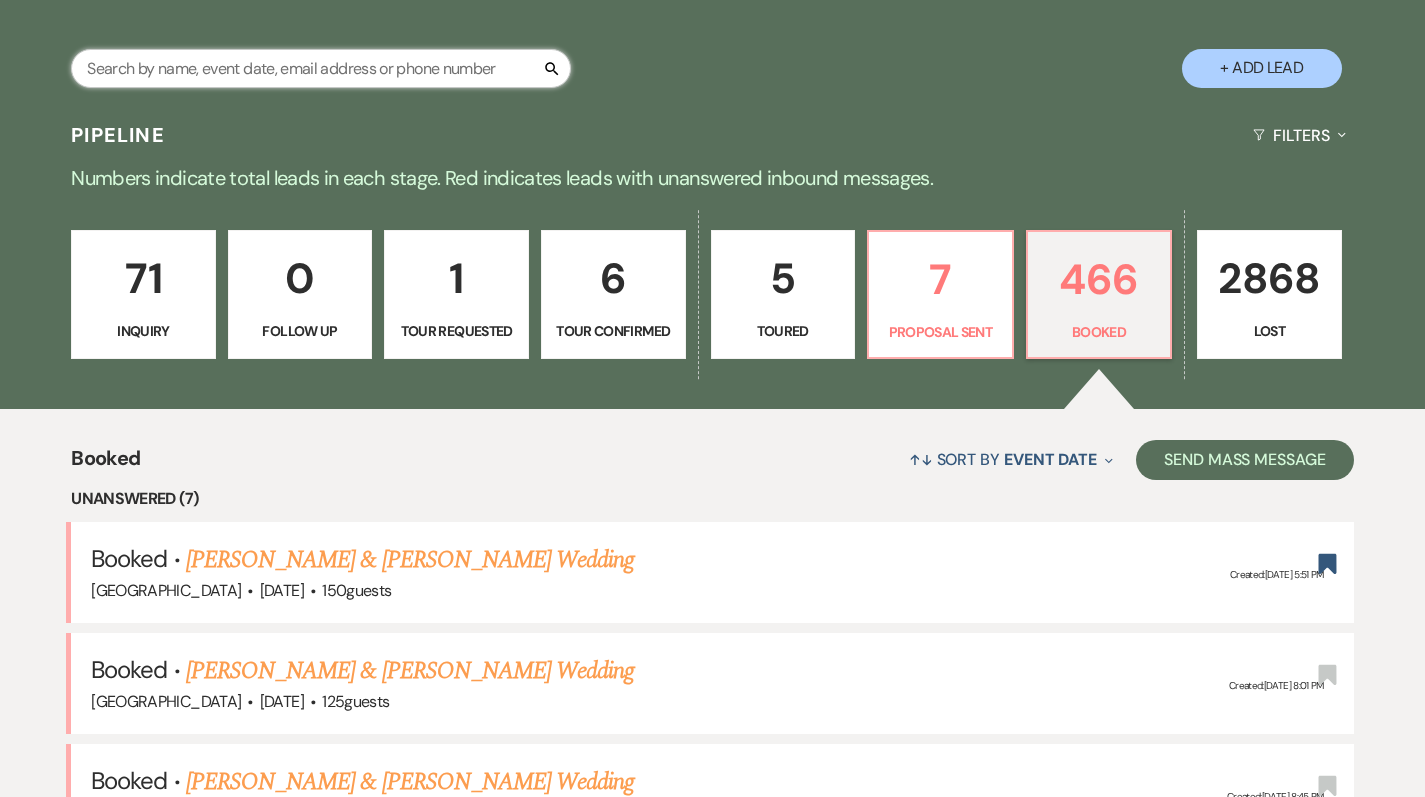 click at bounding box center (321, 68) 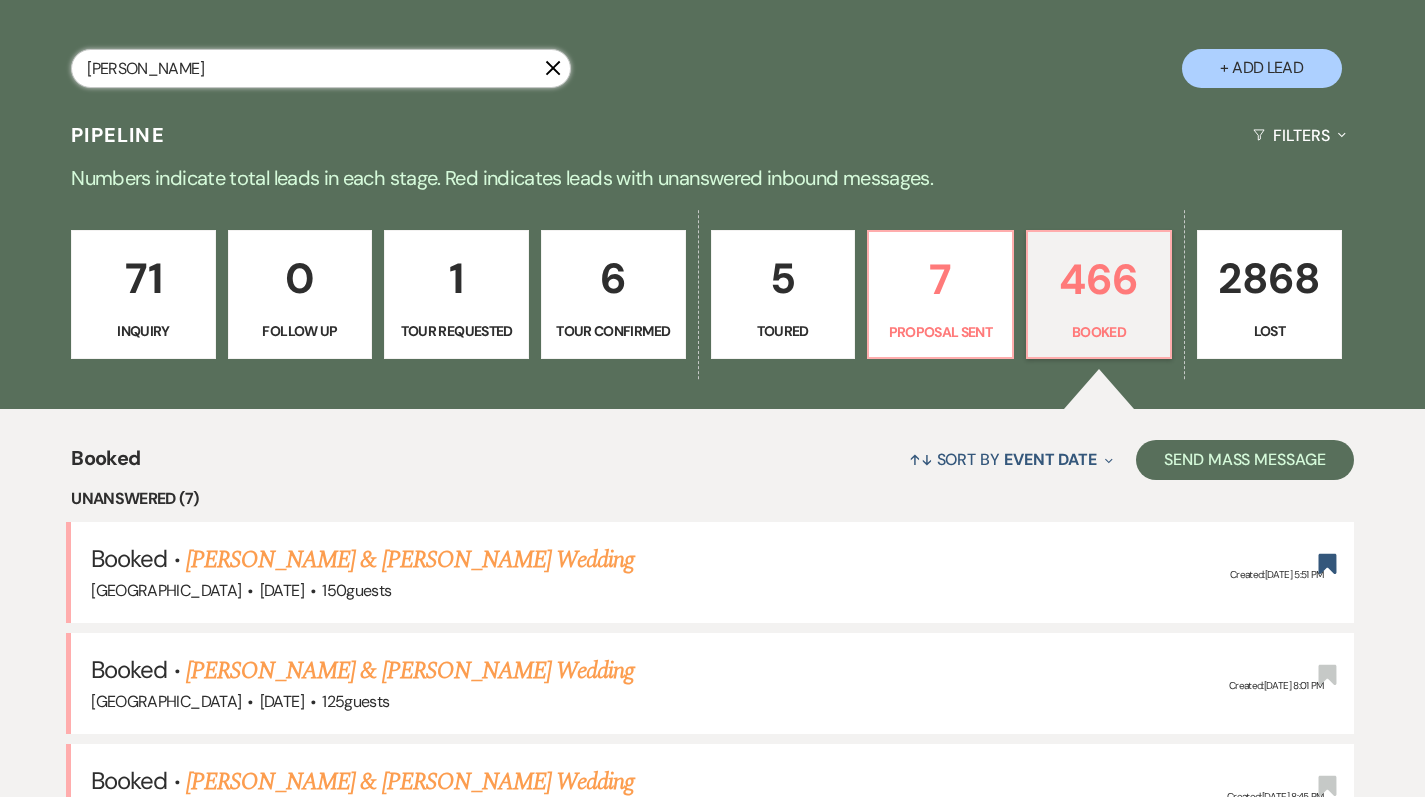 type on "donaldson" 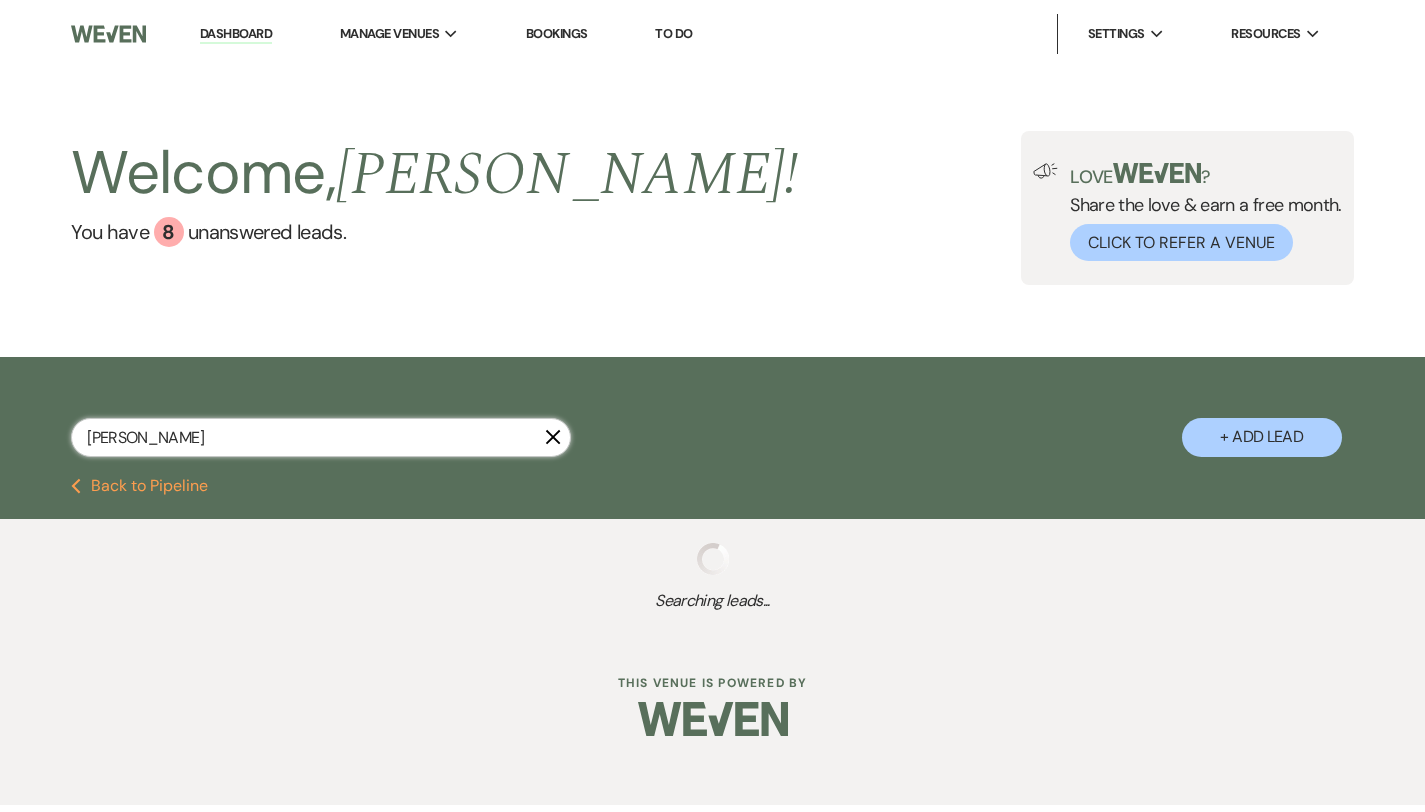 scroll, scrollTop: 0, scrollLeft: 0, axis: both 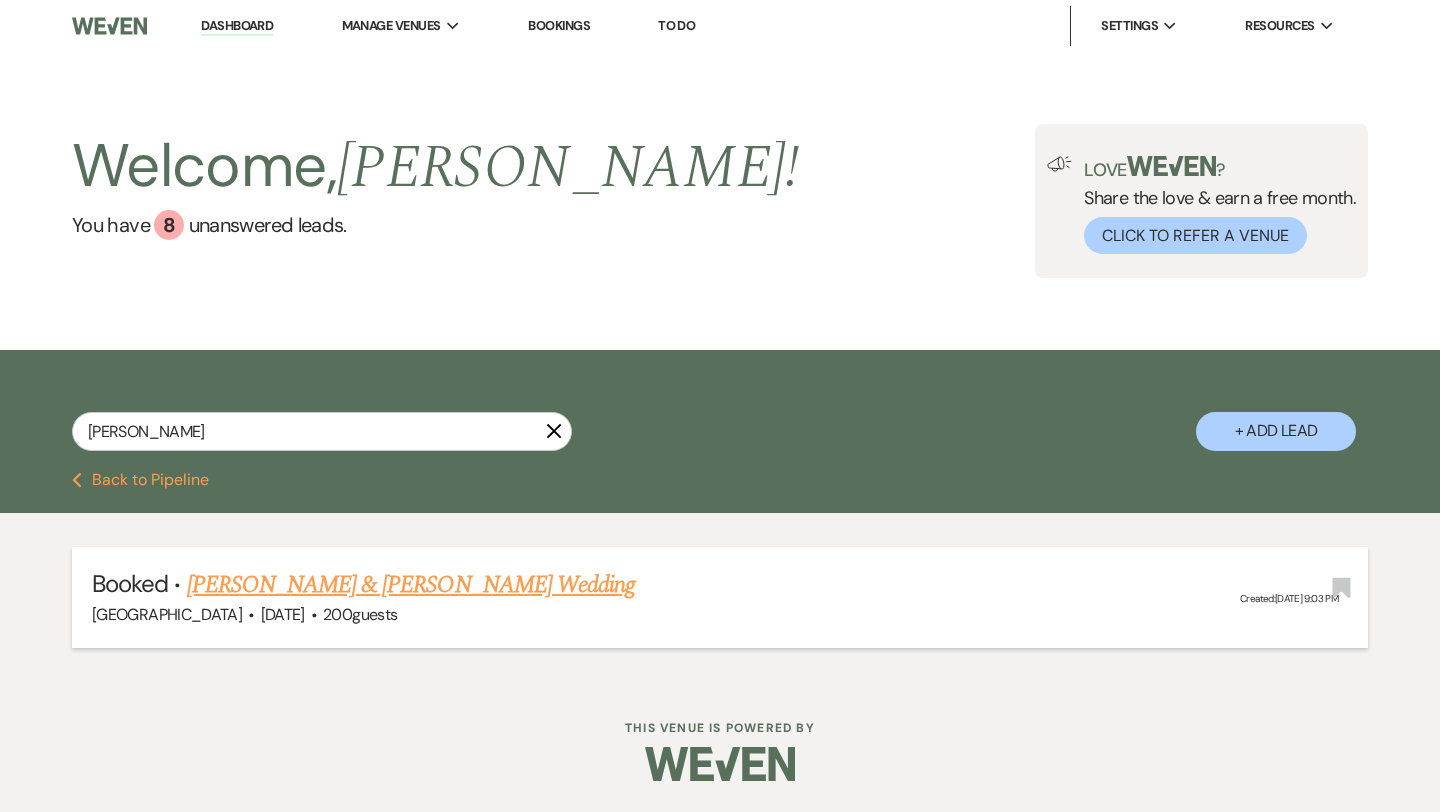 click on "[PERSON_NAME] & [PERSON_NAME] Wedding" at bounding box center [411, 585] 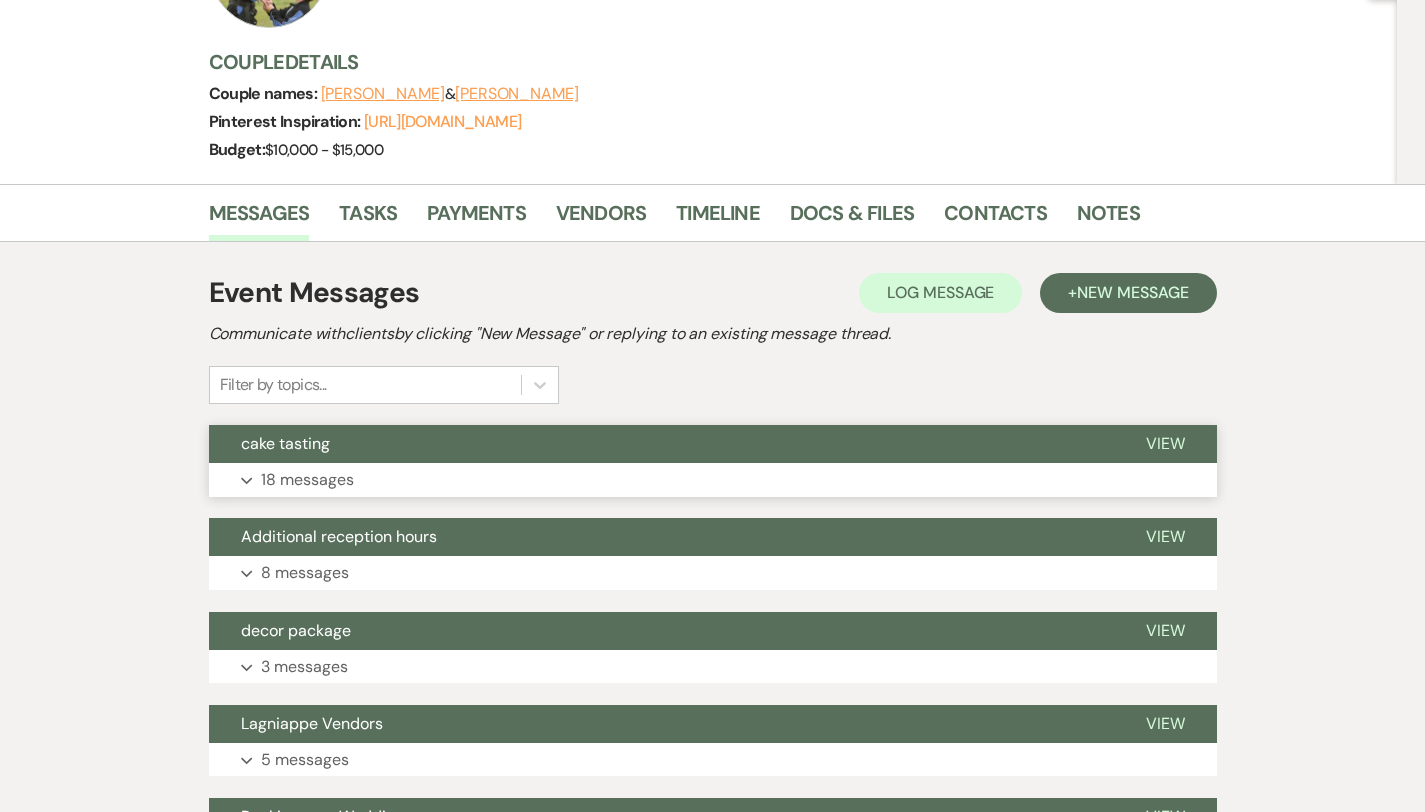 click on "Expand 18 messages" at bounding box center [713, 480] 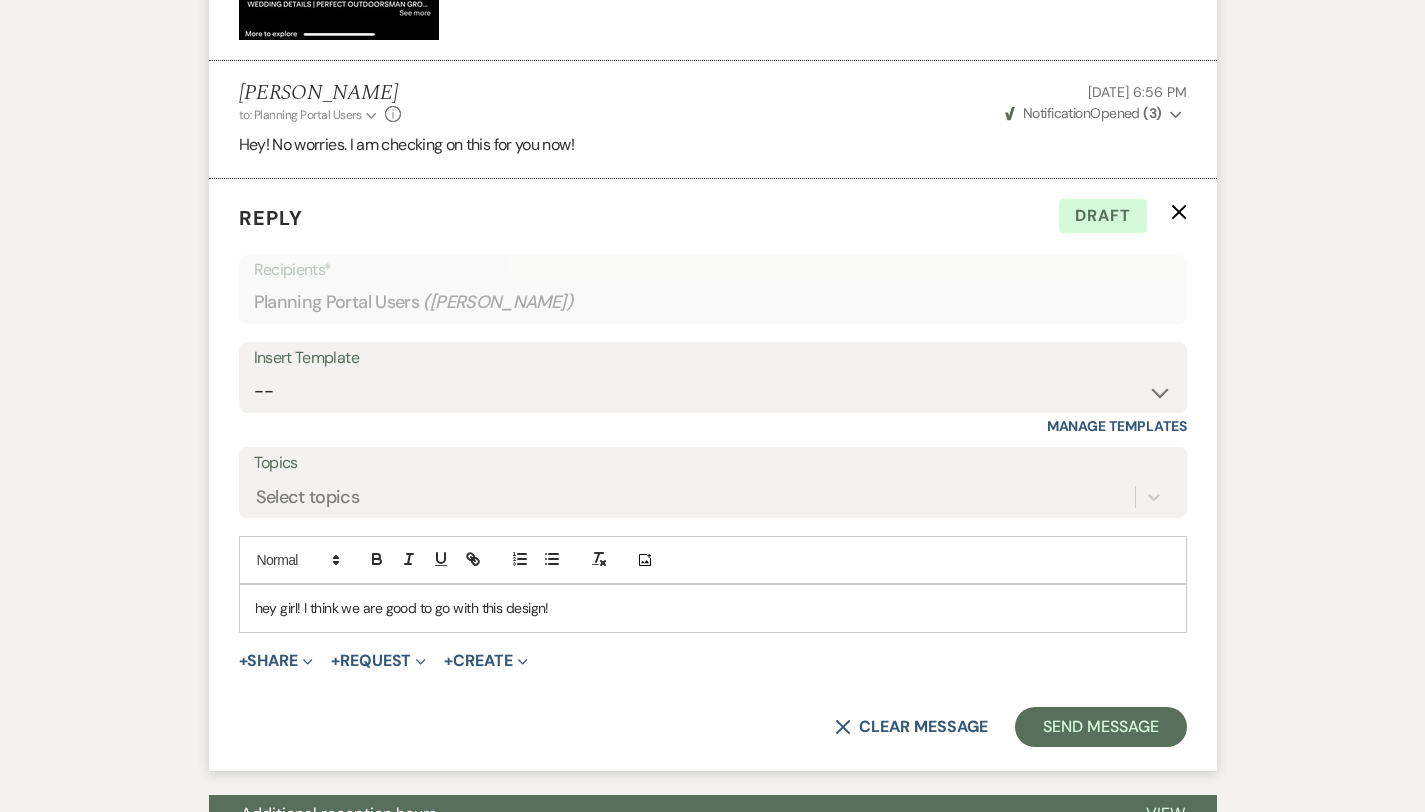 scroll, scrollTop: 3786, scrollLeft: 0, axis: vertical 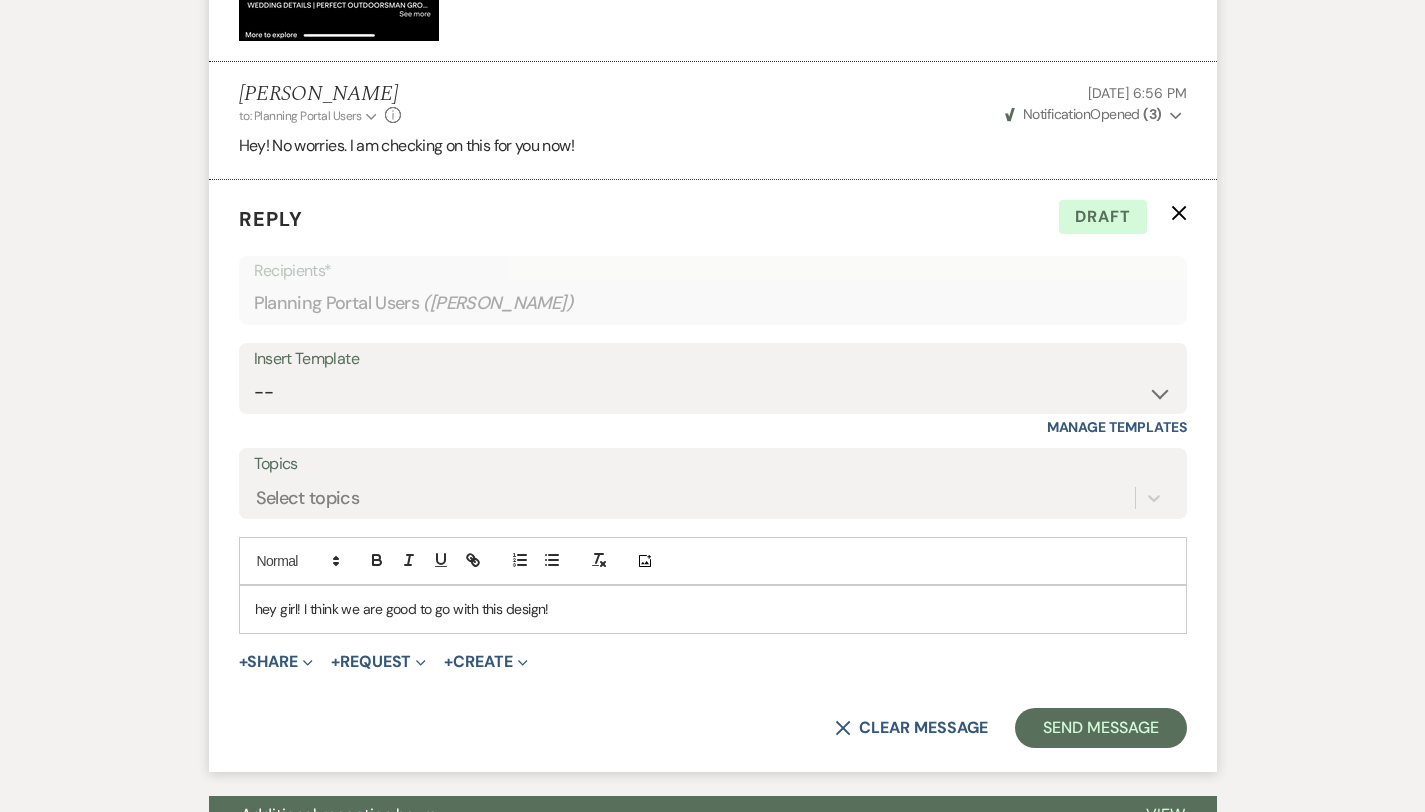 click on "hey girl! I think we are good to go with this design!" at bounding box center [713, 609] 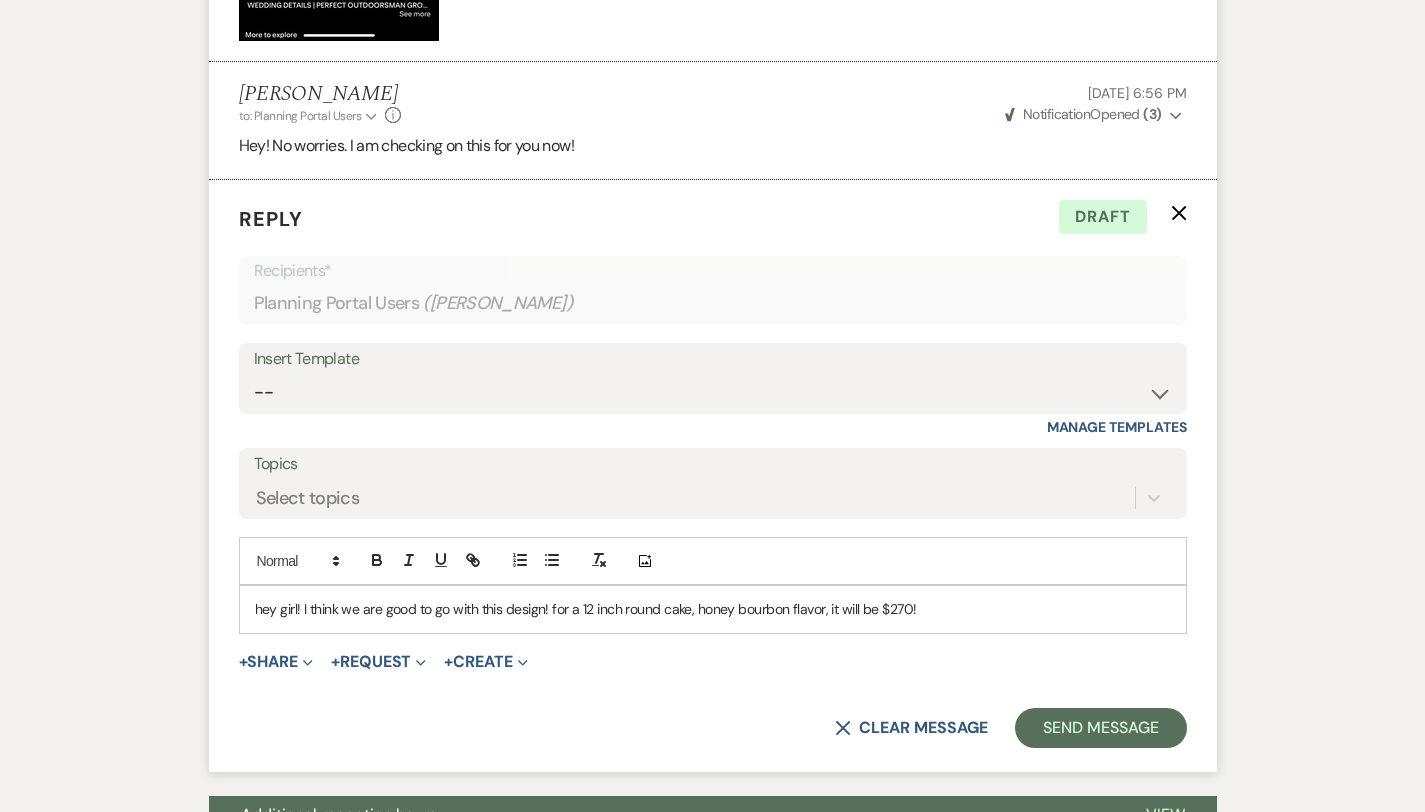 click on "hey girl! I think we are good to go with this design! for a 12 inch round cake, honey bourbon flavor, it will be $270!" at bounding box center (713, 609) 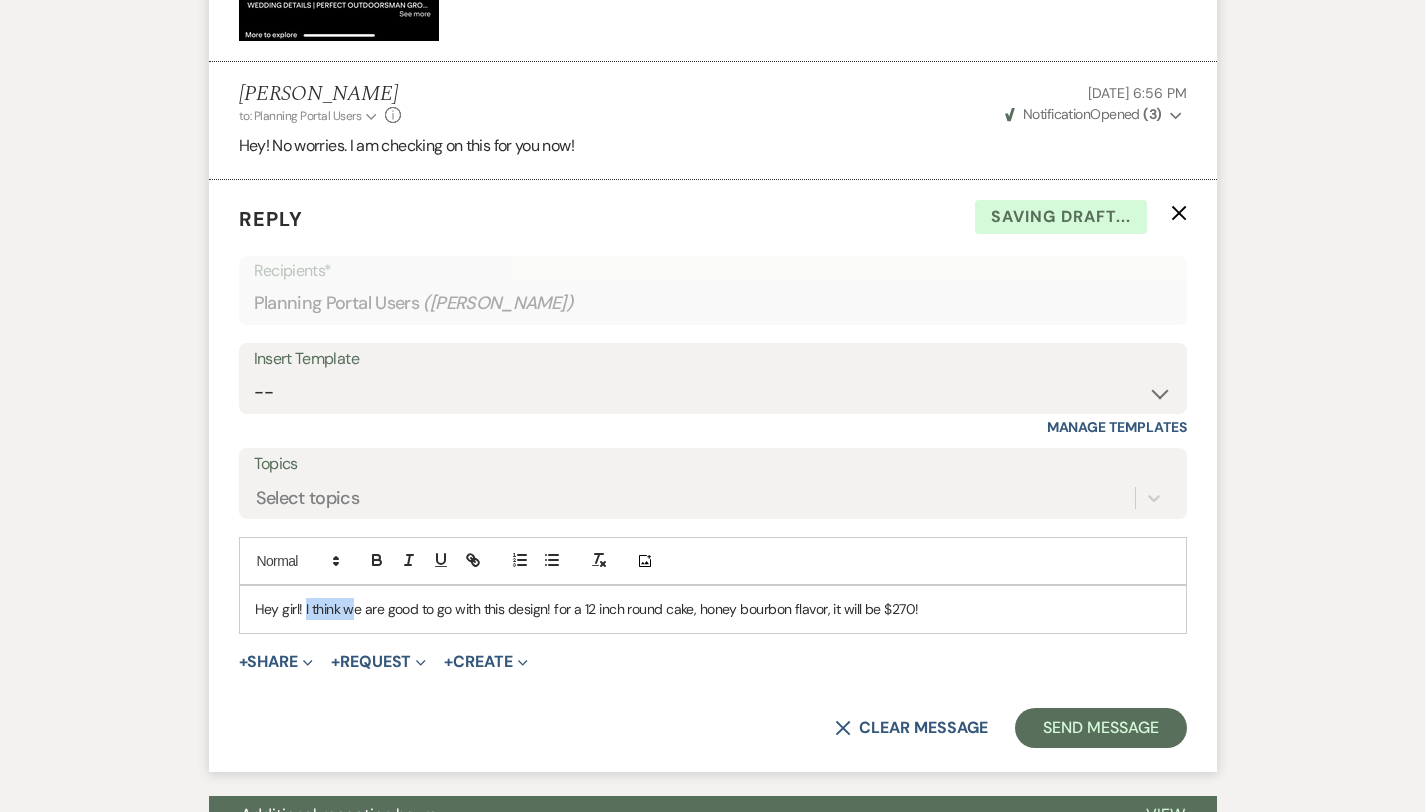drag, startPoint x: 284, startPoint y: 610, endPoint x: 238, endPoint y: 611, distance: 46.010868 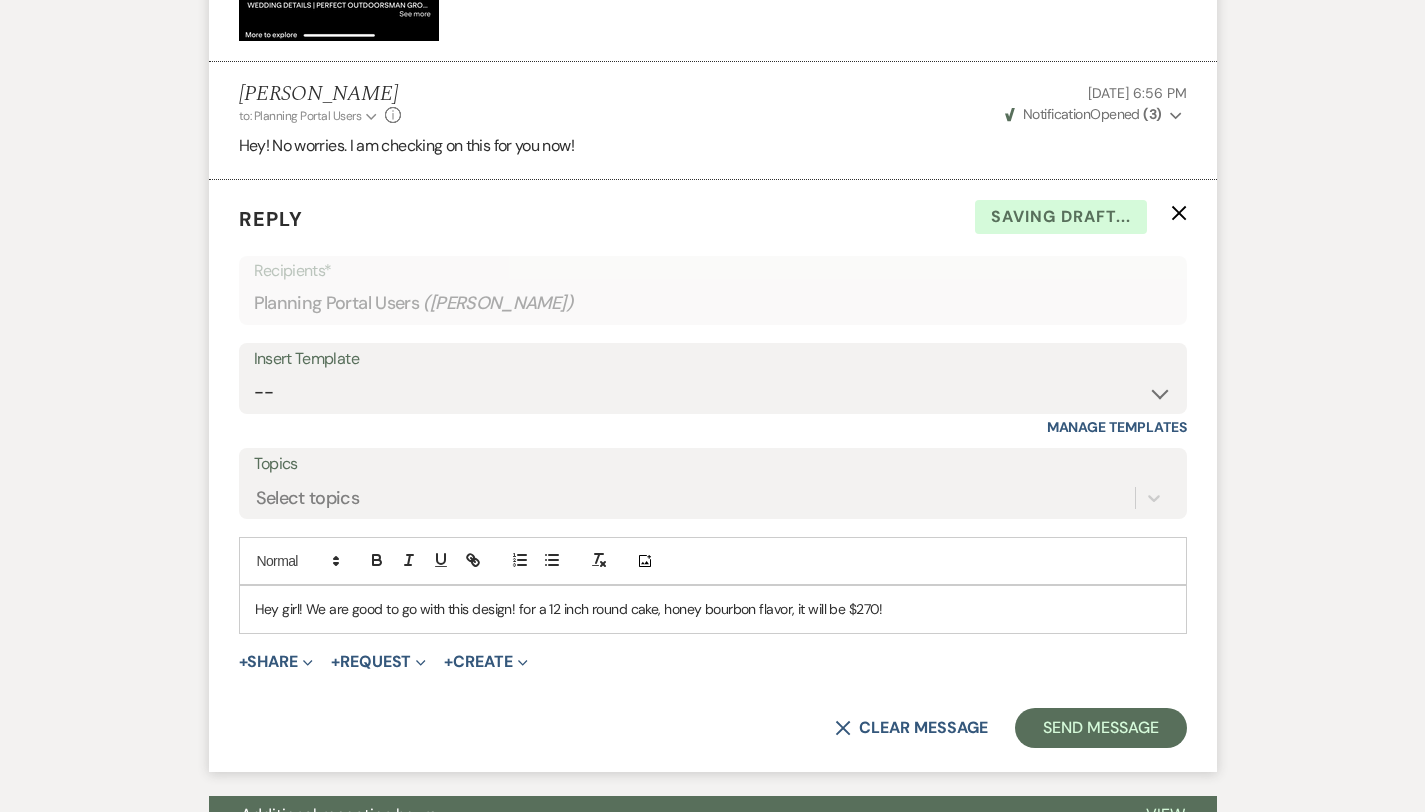 click on "Hey girl! We are good to go with this design! for a 12 inch round cake, honey bourbon flavor, it will be $270!" at bounding box center [713, 609] 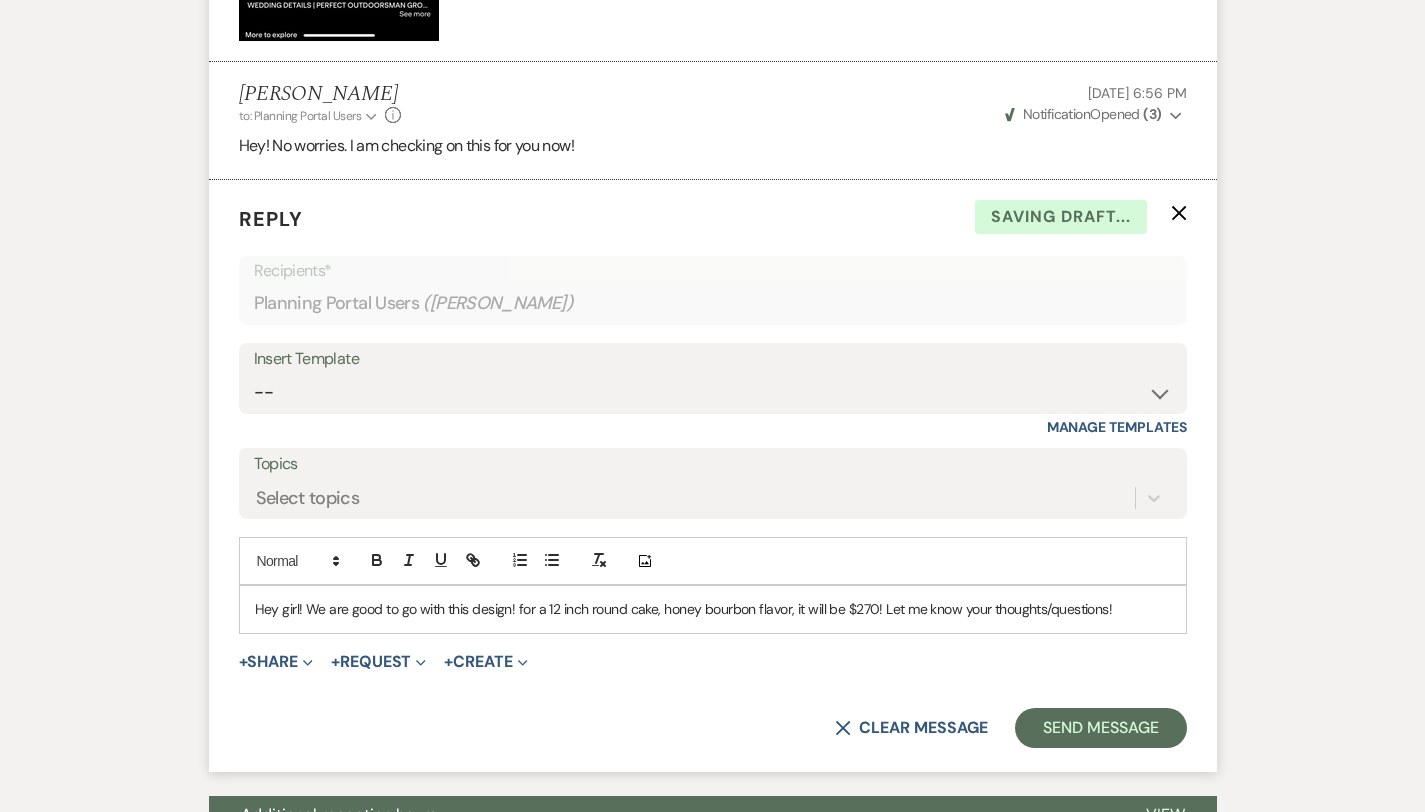 click on "Hey girl! We are good to go with this design! for a 12 inch round cake, honey bourbon flavor, it will be $270! Let me know your thoughts/questions!" at bounding box center [713, 609] 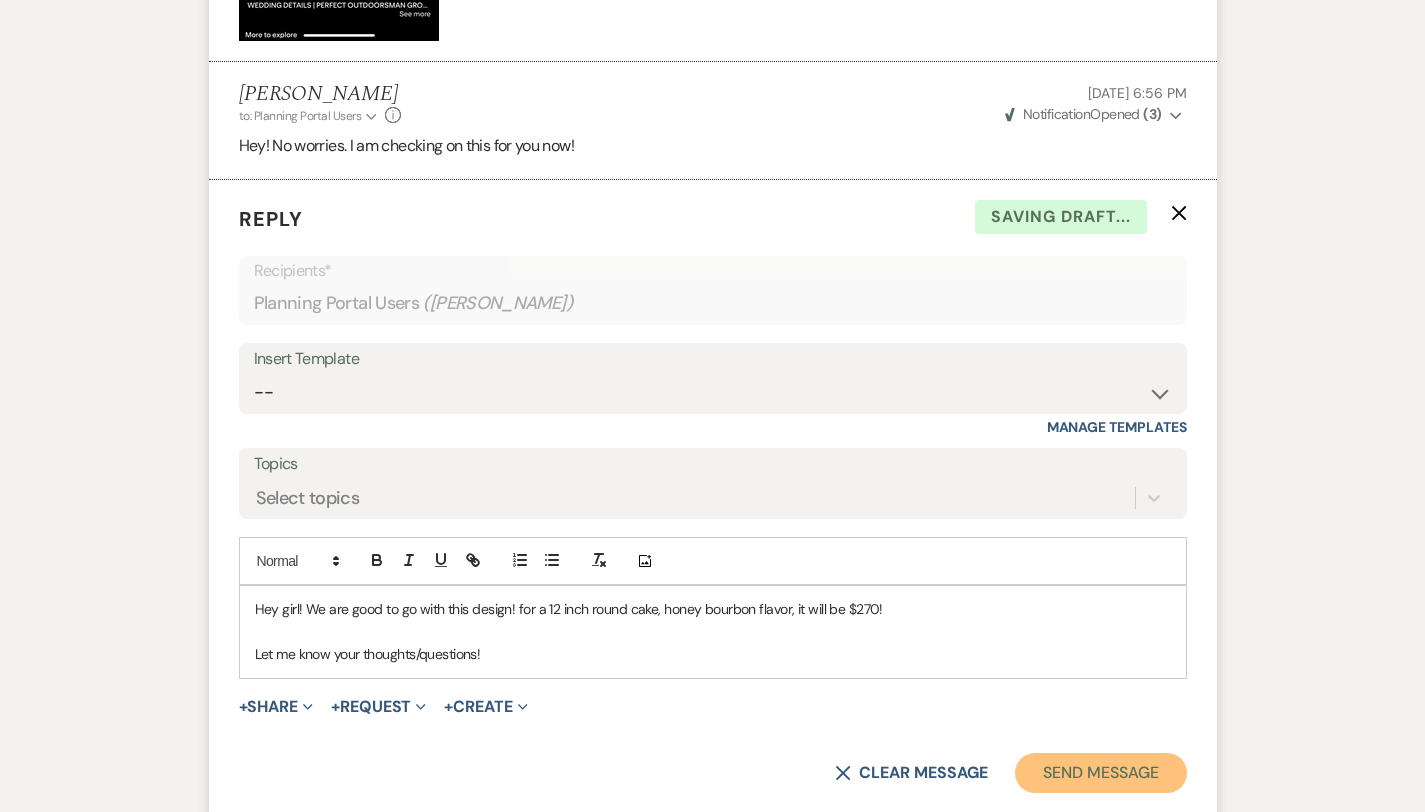 click on "Send Message" at bounding box center [1100, 773] 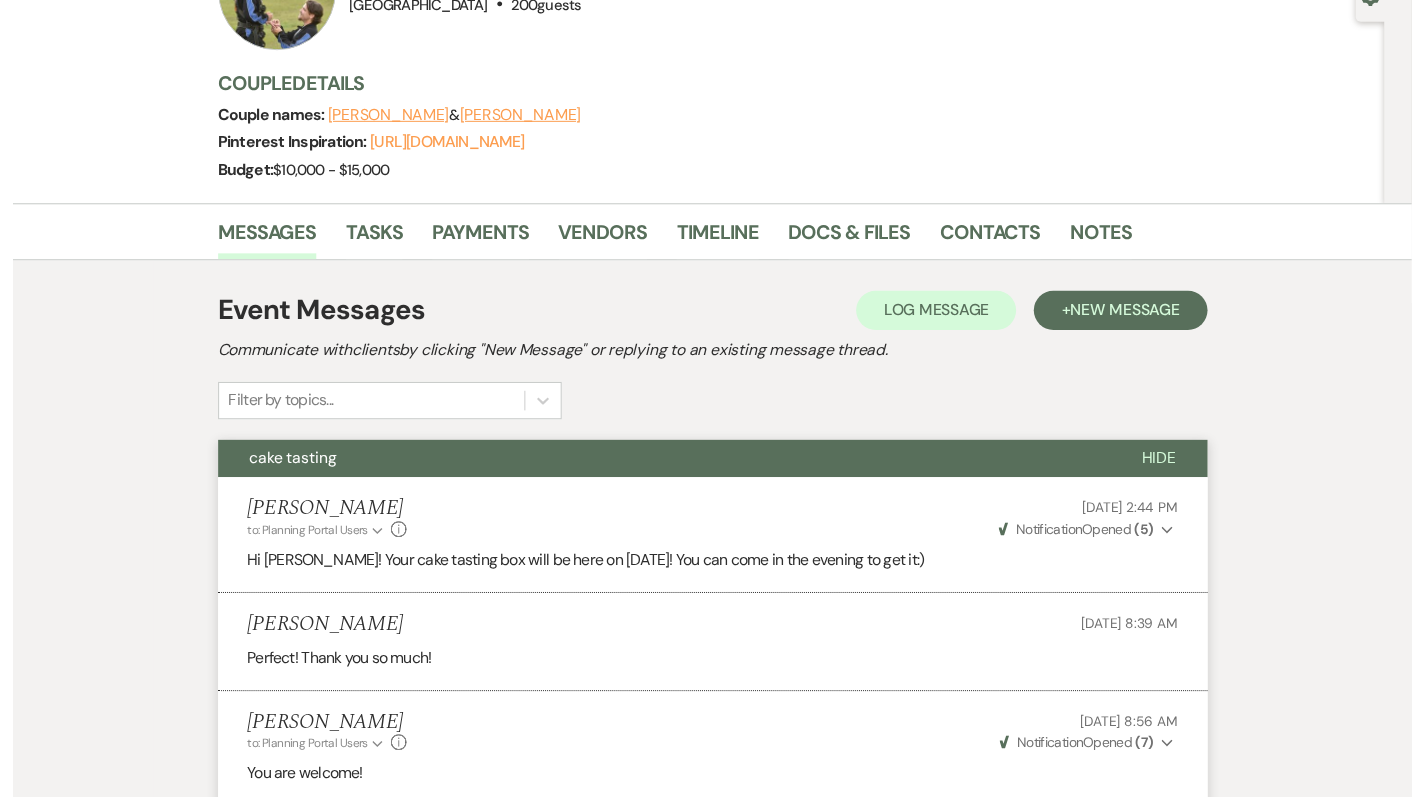 scroll, scrollTop: 0, scrollLeft: 0, axis: both 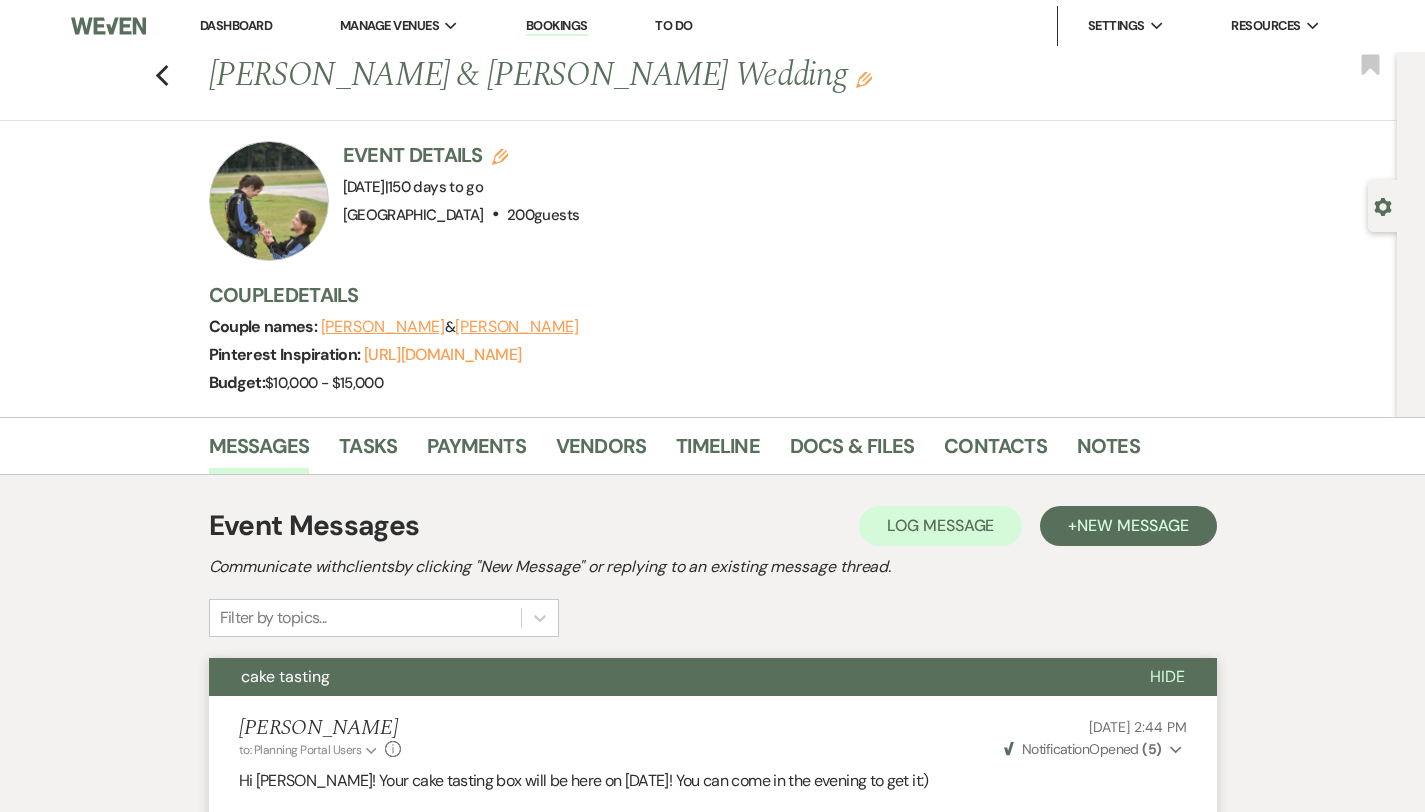 click on "Dashboard" at bounding box center [236, 25] 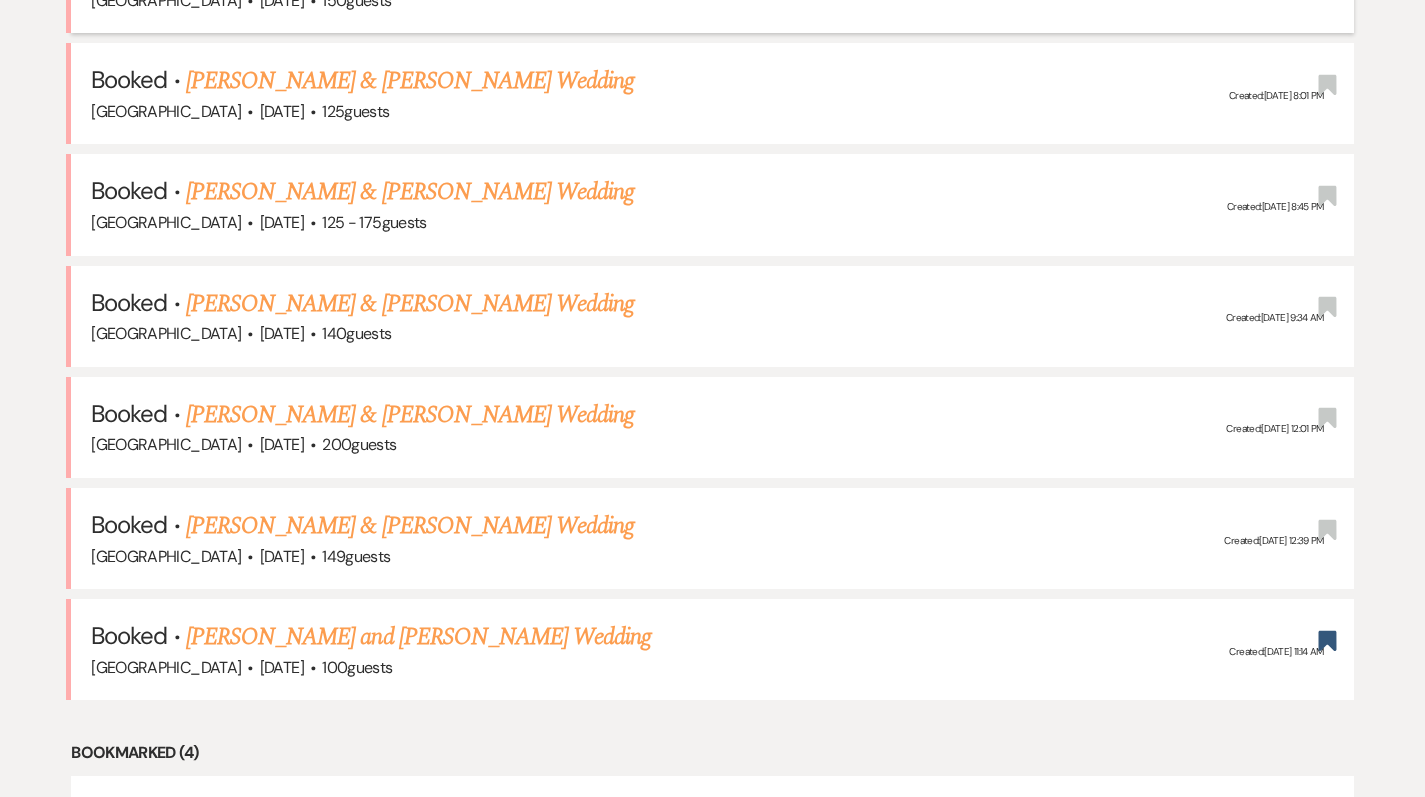 scroll, scrollTop: 949, scrollLeft: 15, axis: both 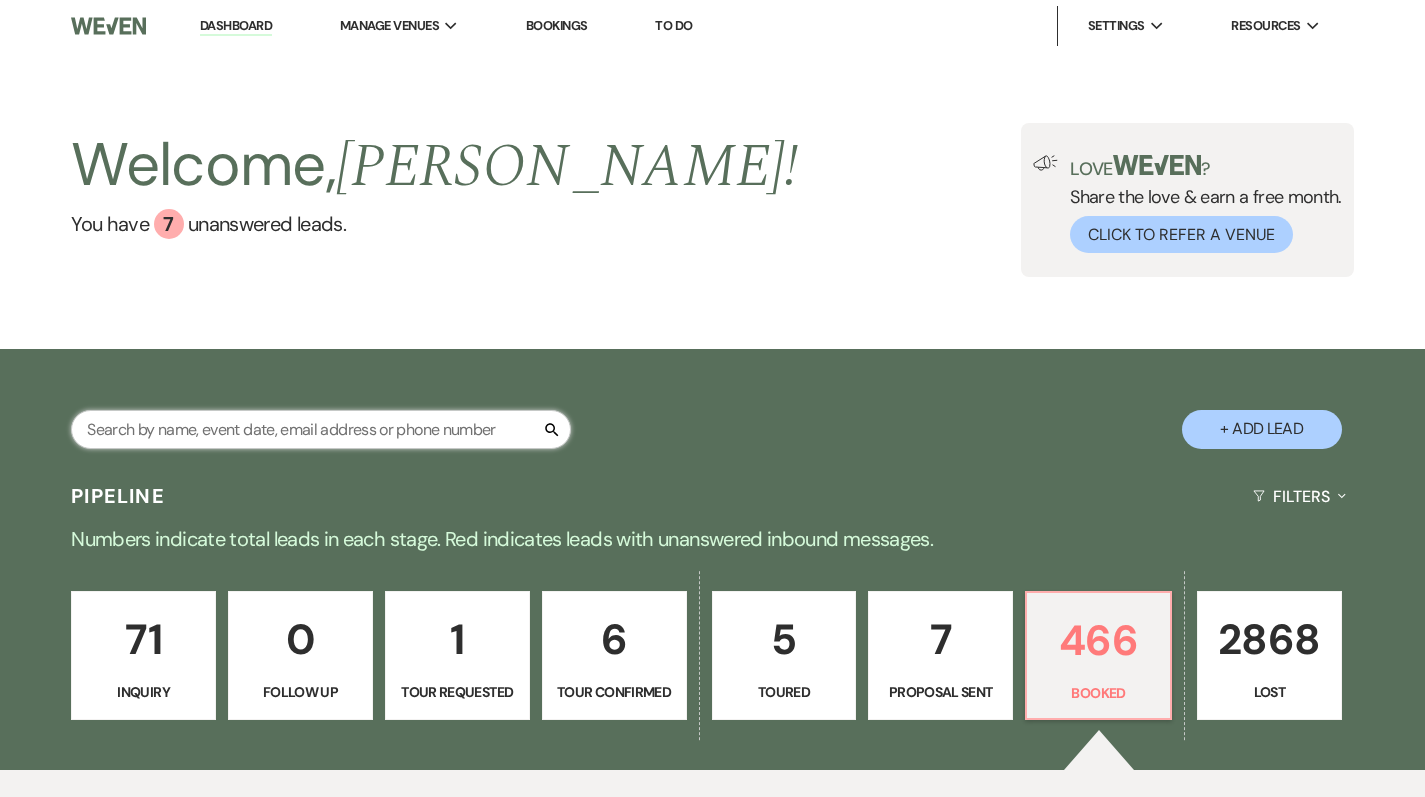 click at bounding box center [321, 429] 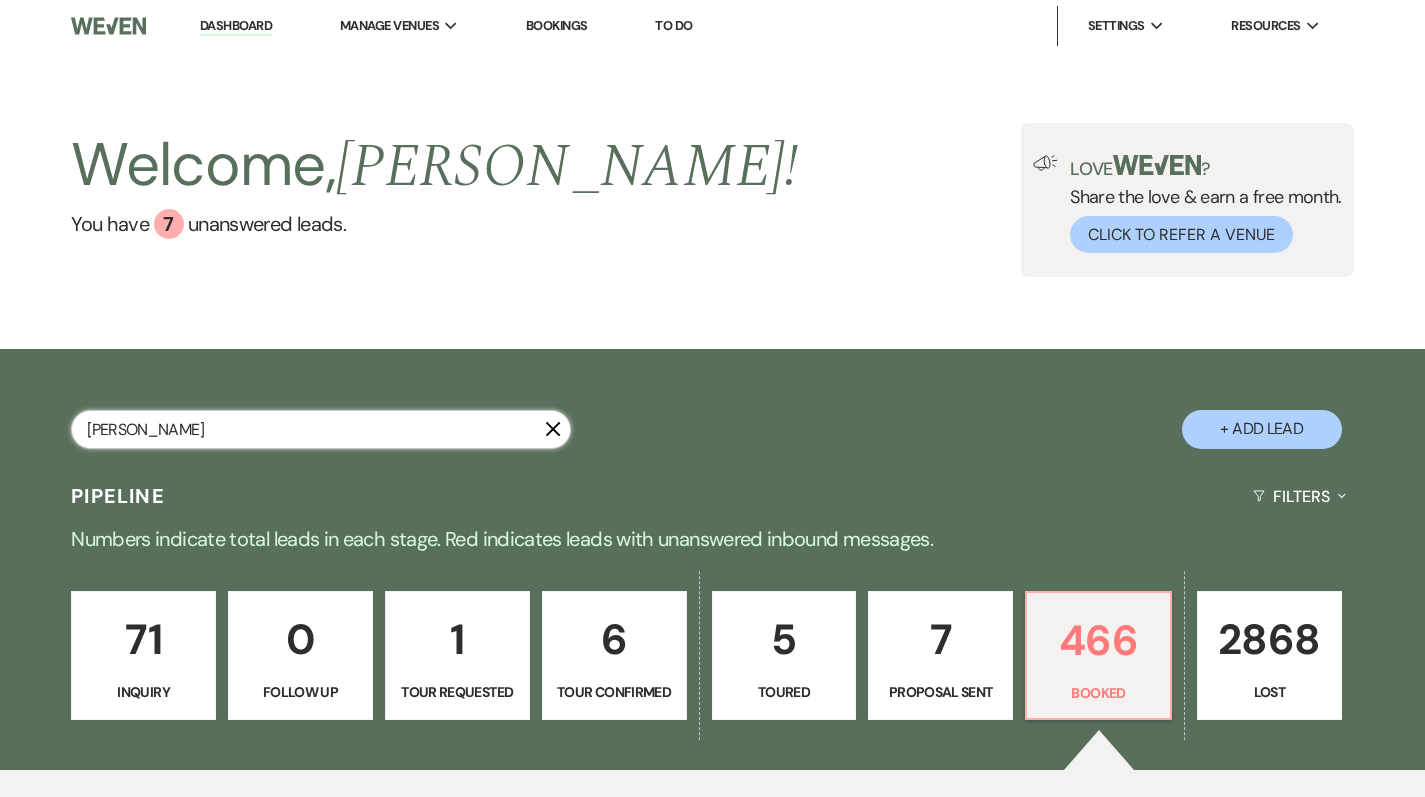type on "andrea" 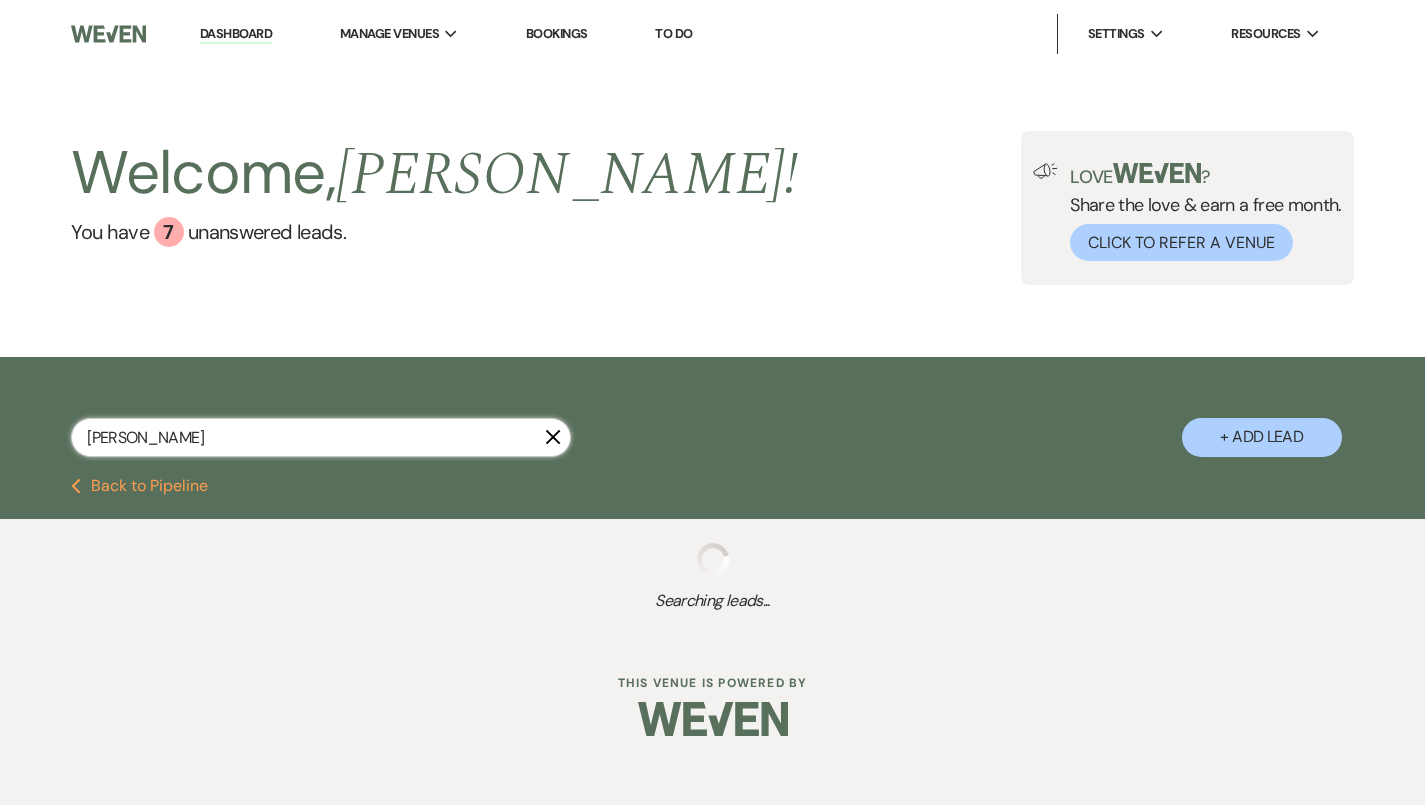scroll, scrollTop: 0, scrollLeft: 0, axis: both 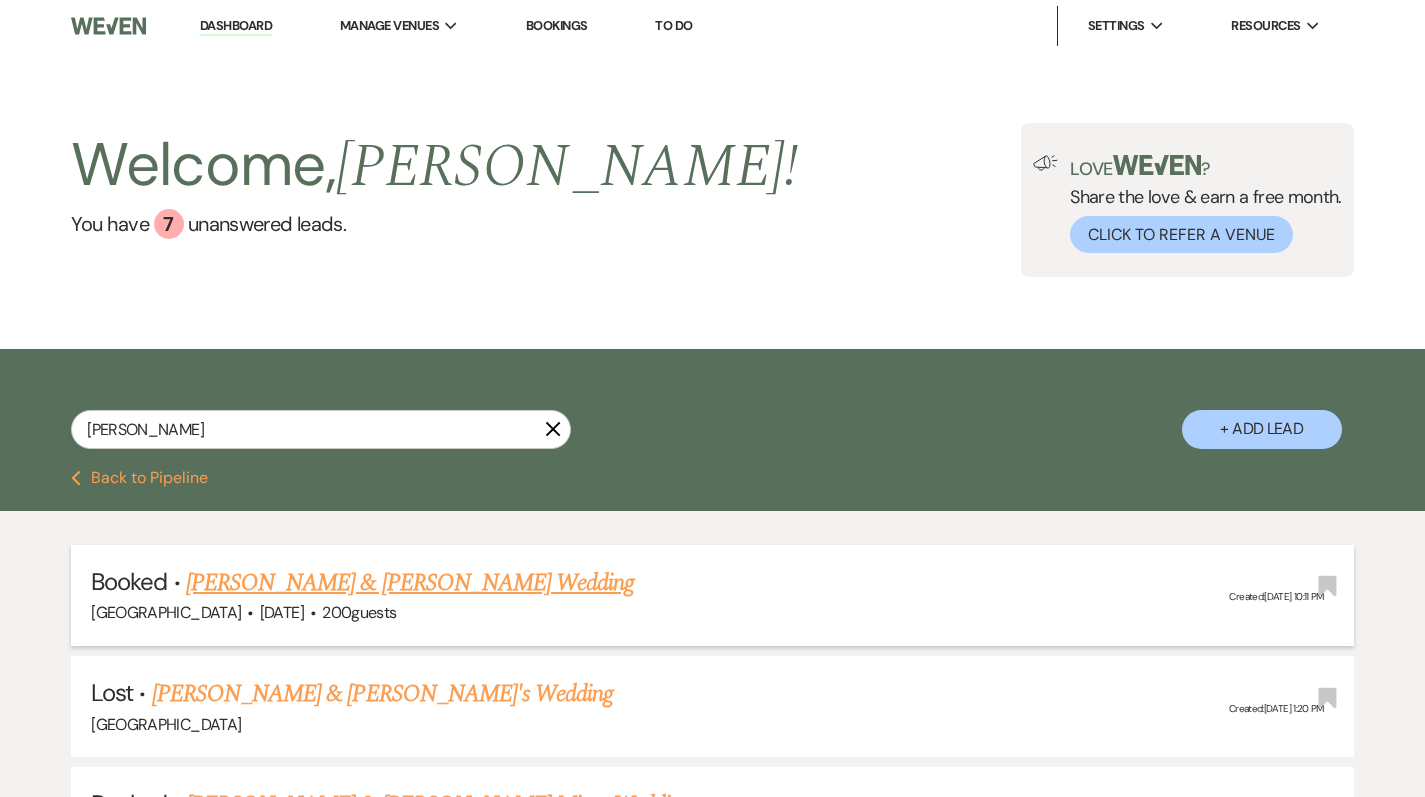 click on "[PERSON_NAME] & [PERSON_NAME] Wedding" at bounding box center [410, 583] 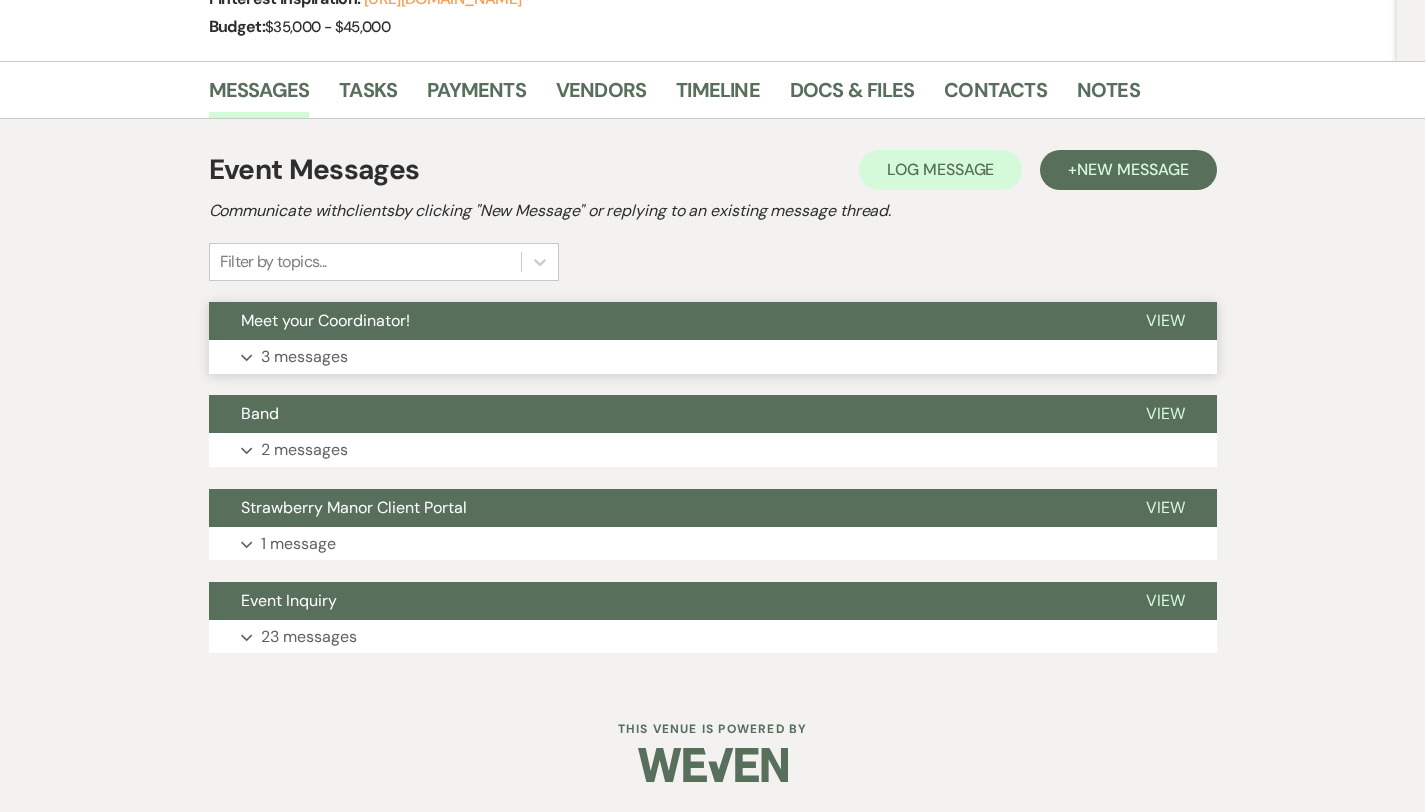 click on "Expand 3 messages" at bounding box center (713, 357) 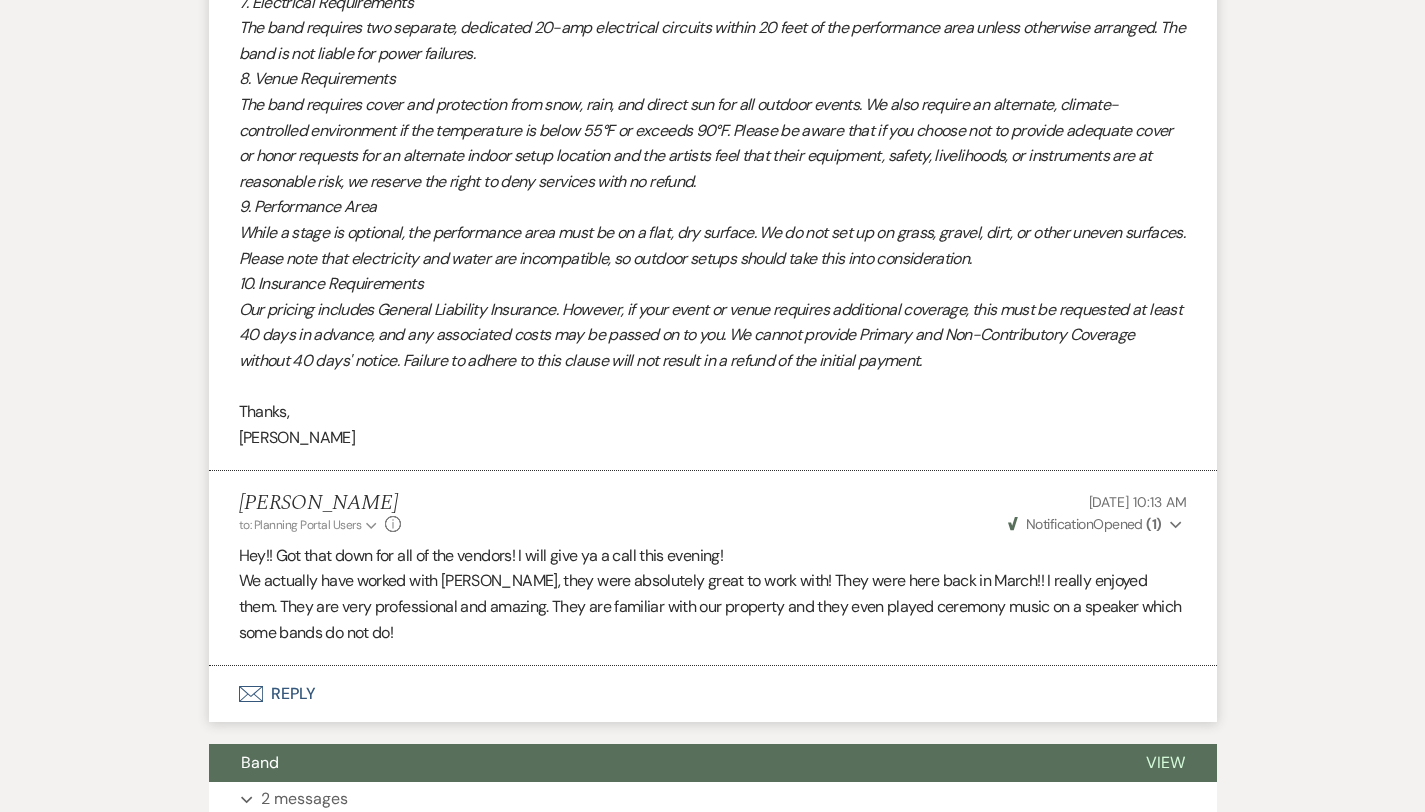 click on "Envelope Reply" at bounding box center (713, 694) 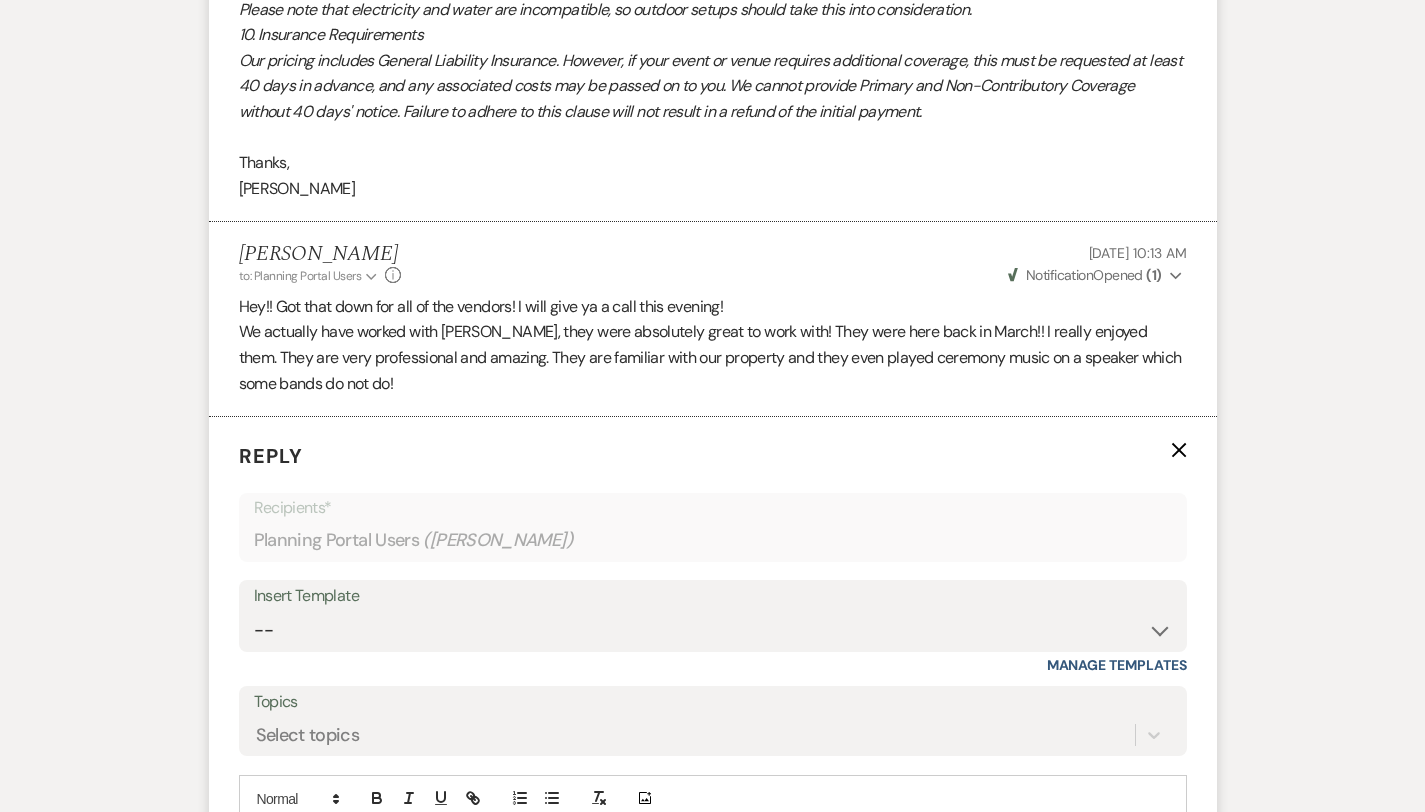 scroll, scrollTop: 3201, scrollLeft: 0, axis: vertical 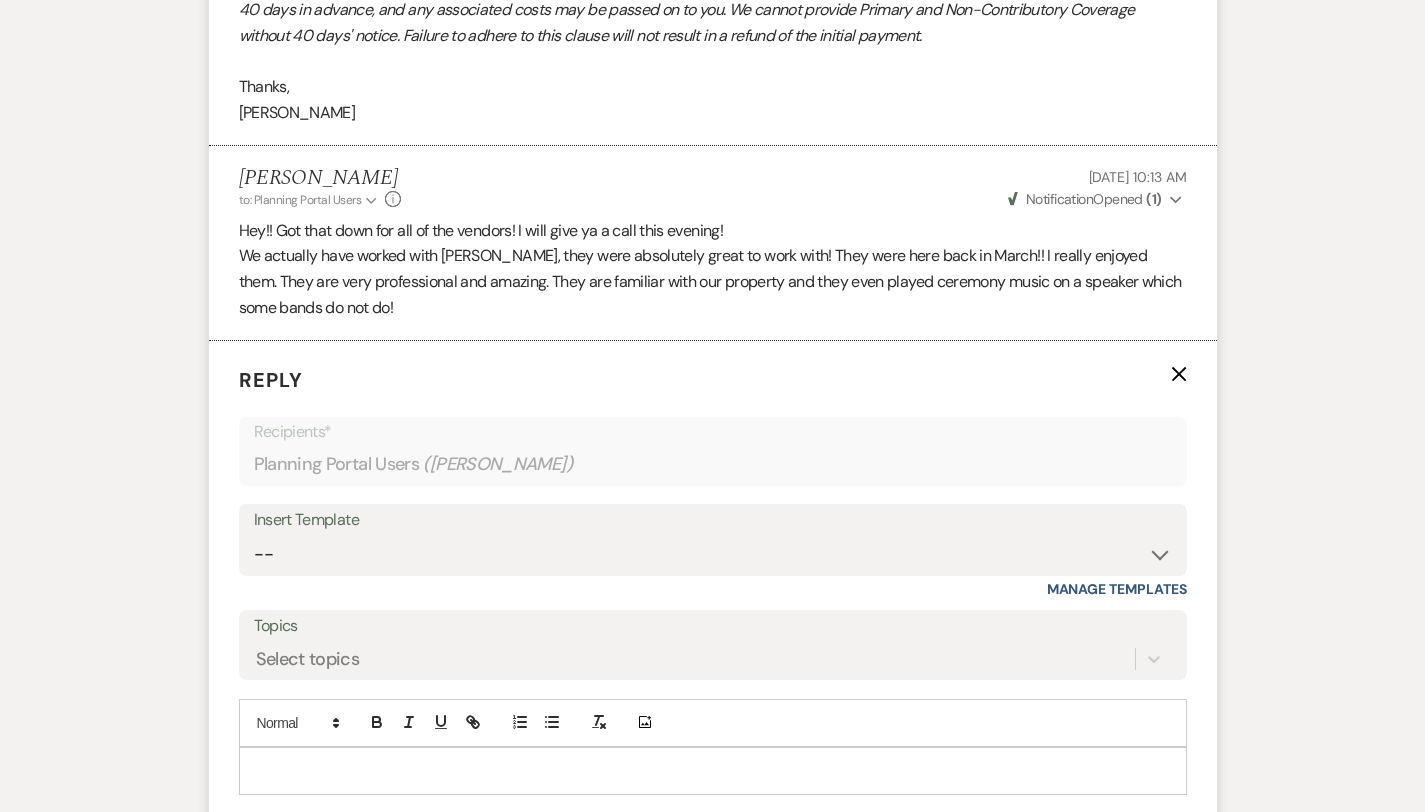 click at bounding box center [713, 771] 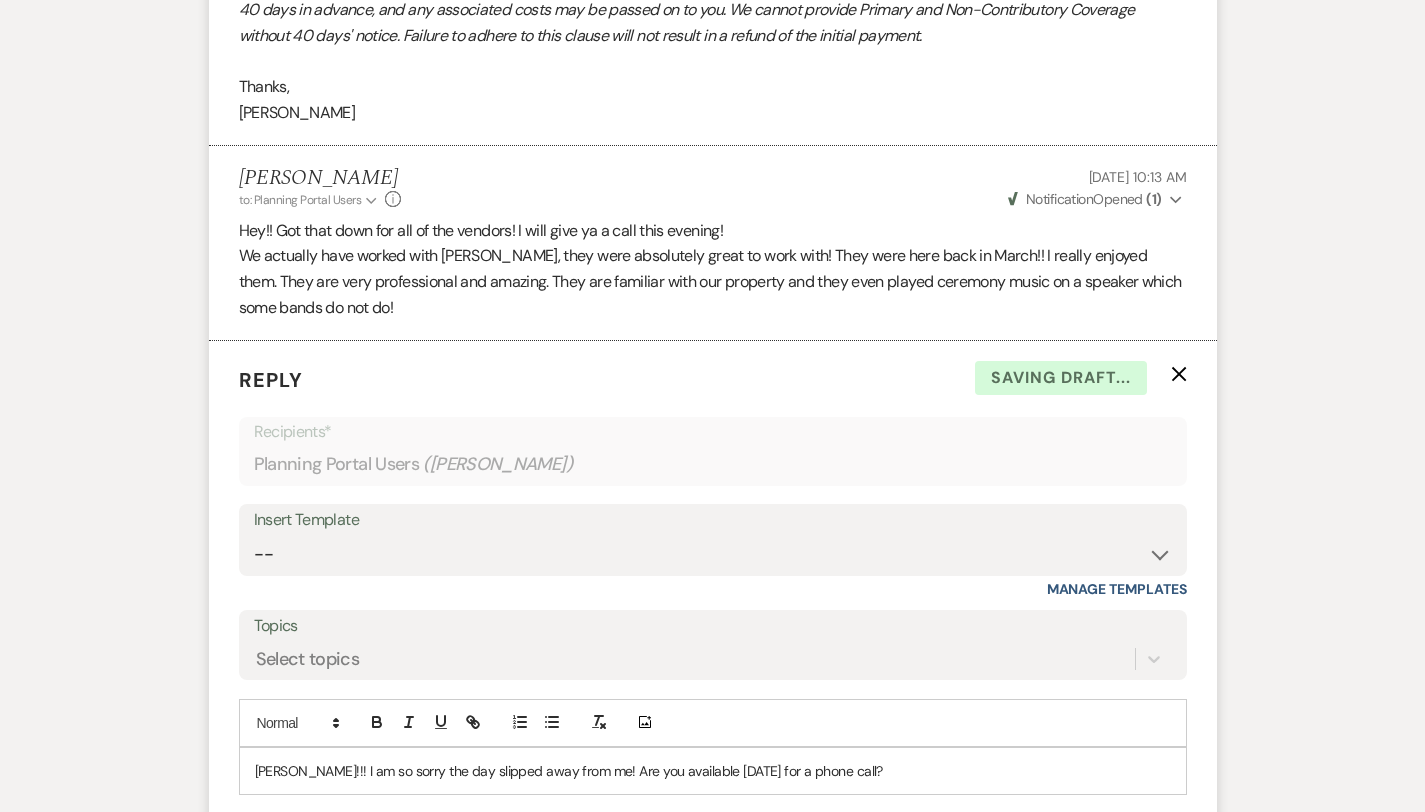 click on "Send Message" at bounding box center [1100, 889] 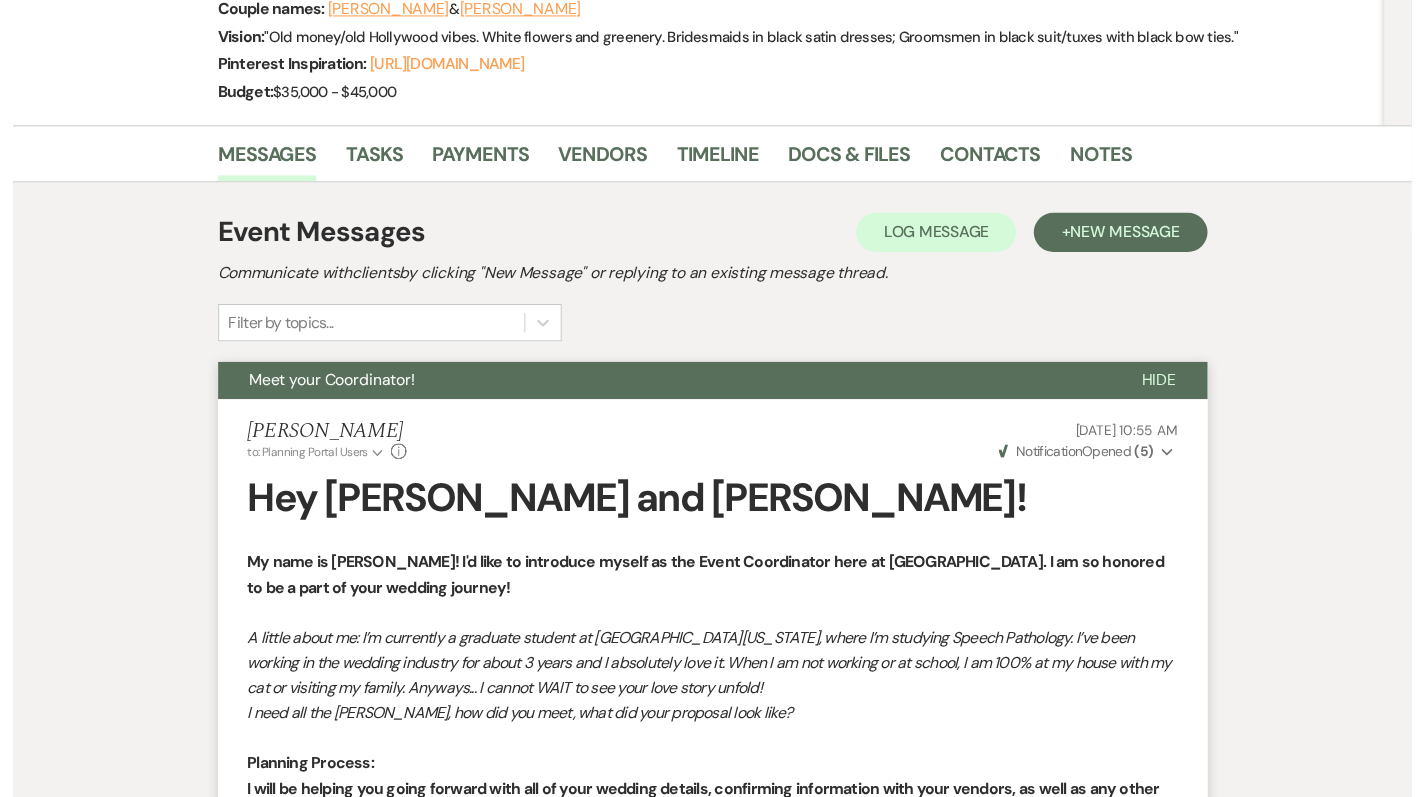 scroll, scrollTop: 0, scrollLeft: 0, axis: both 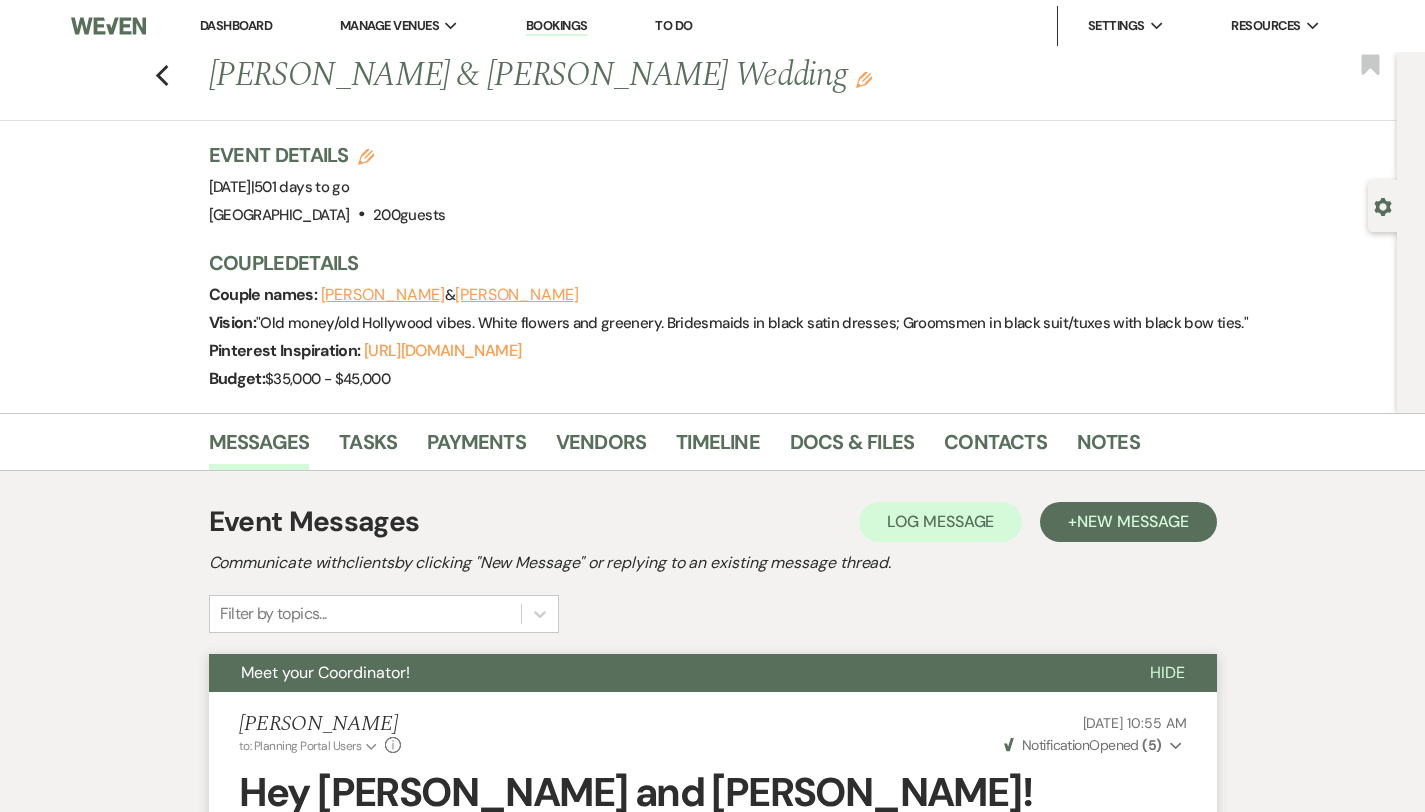 click on "Dashboard" at bounding box center [236, 25] 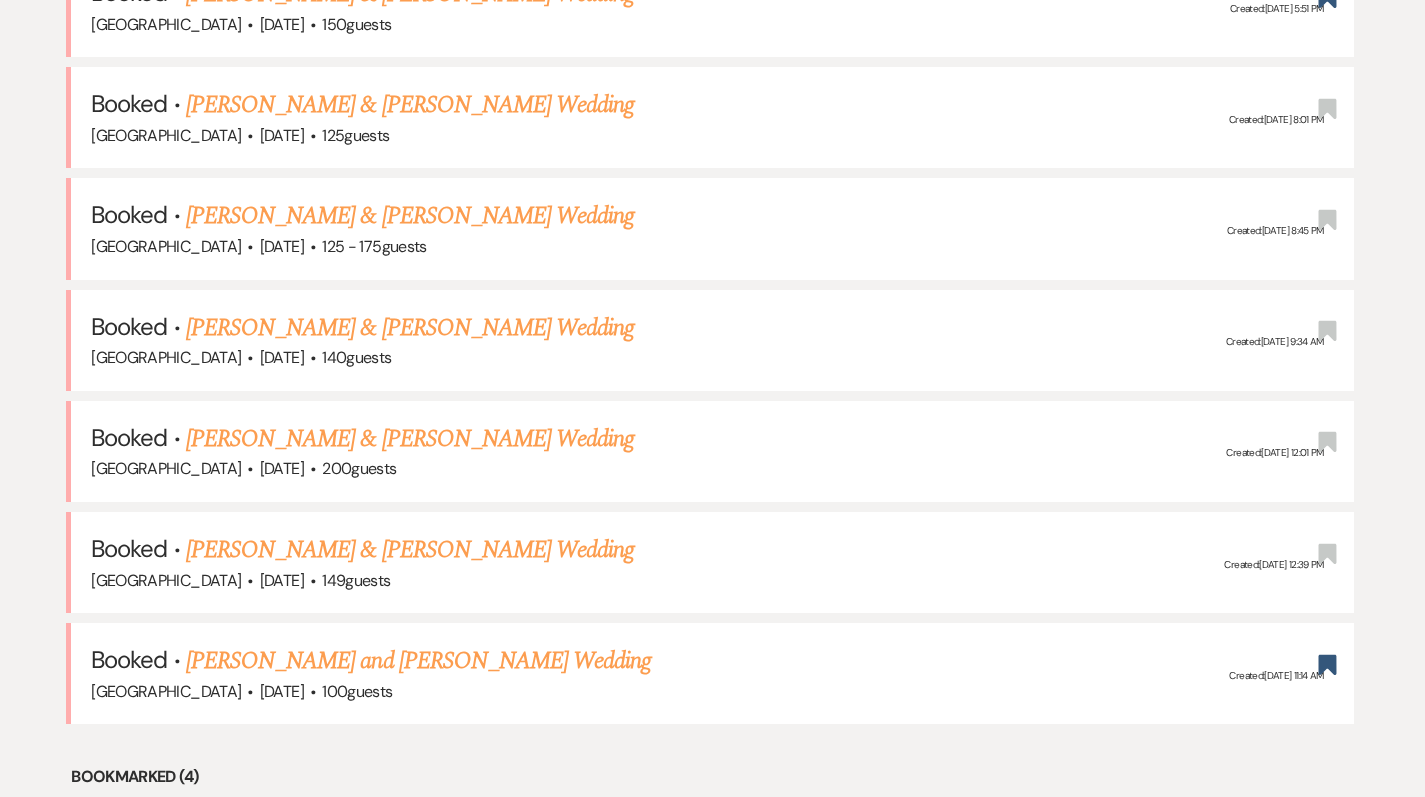 scroll, scrollTop: 921, scrollLeft: 0, axis: vertical 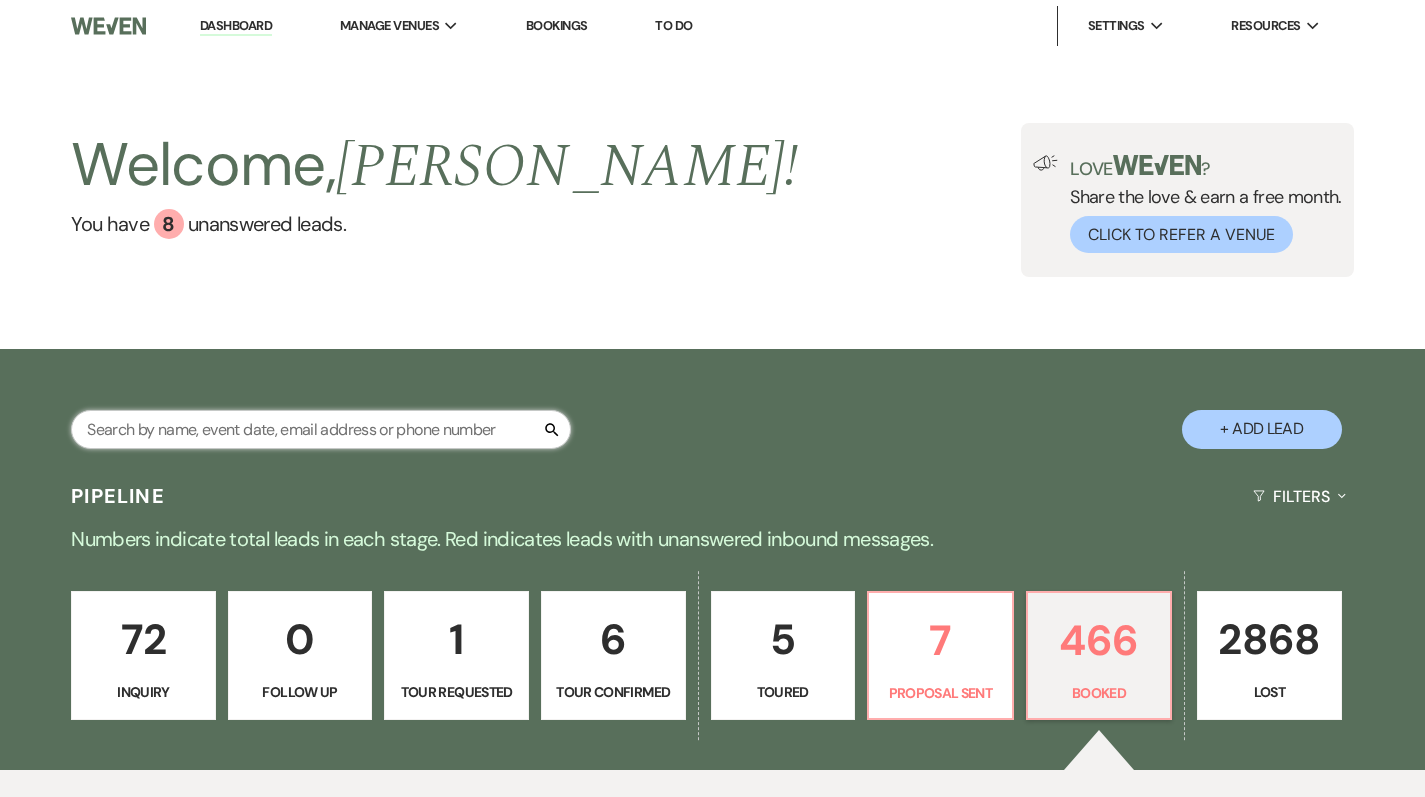 click at bounding box center [321, 429] 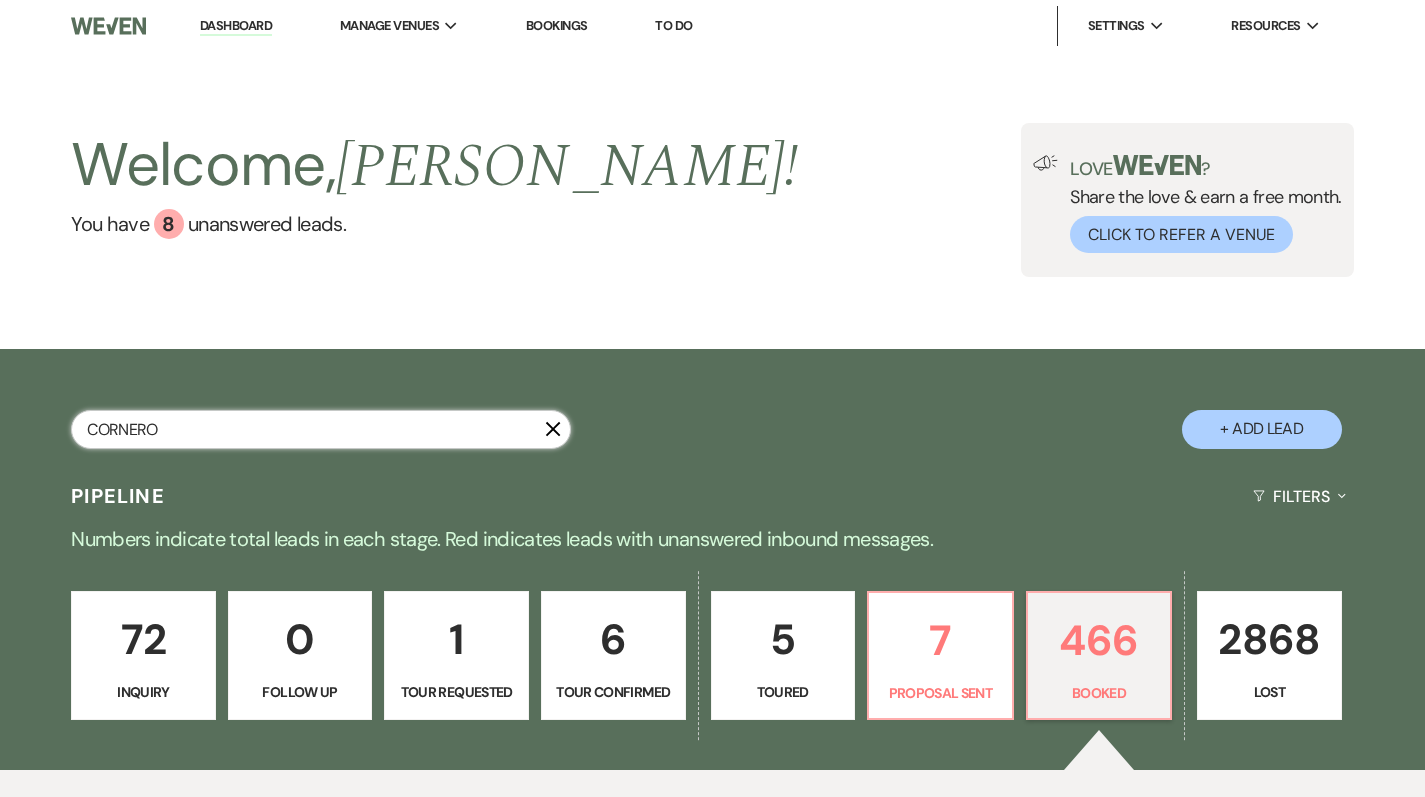 type on "CORNERO" 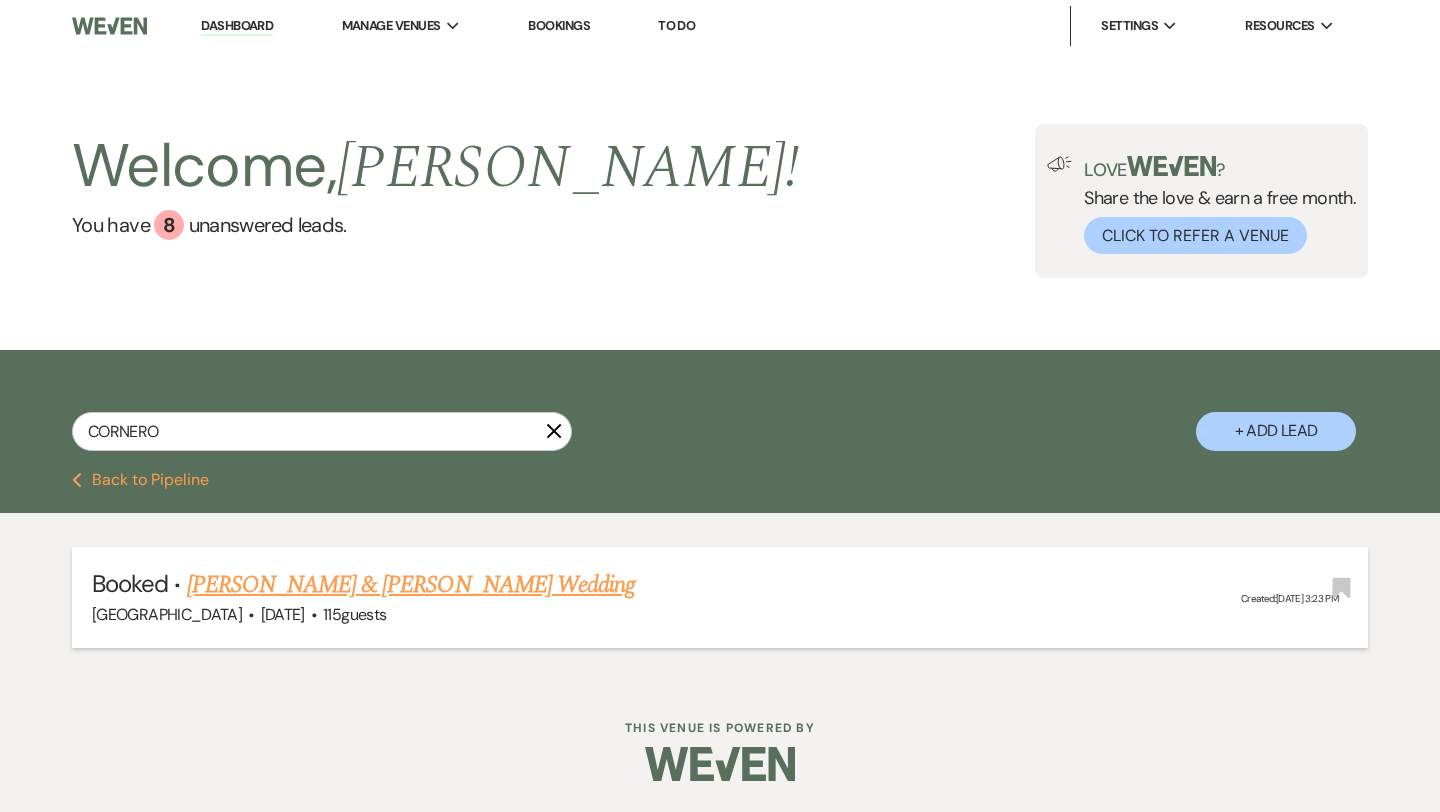 click on "[PERSON_NAME] & [PERSON_NAME] Wedding" at bounding box center (411, 585) 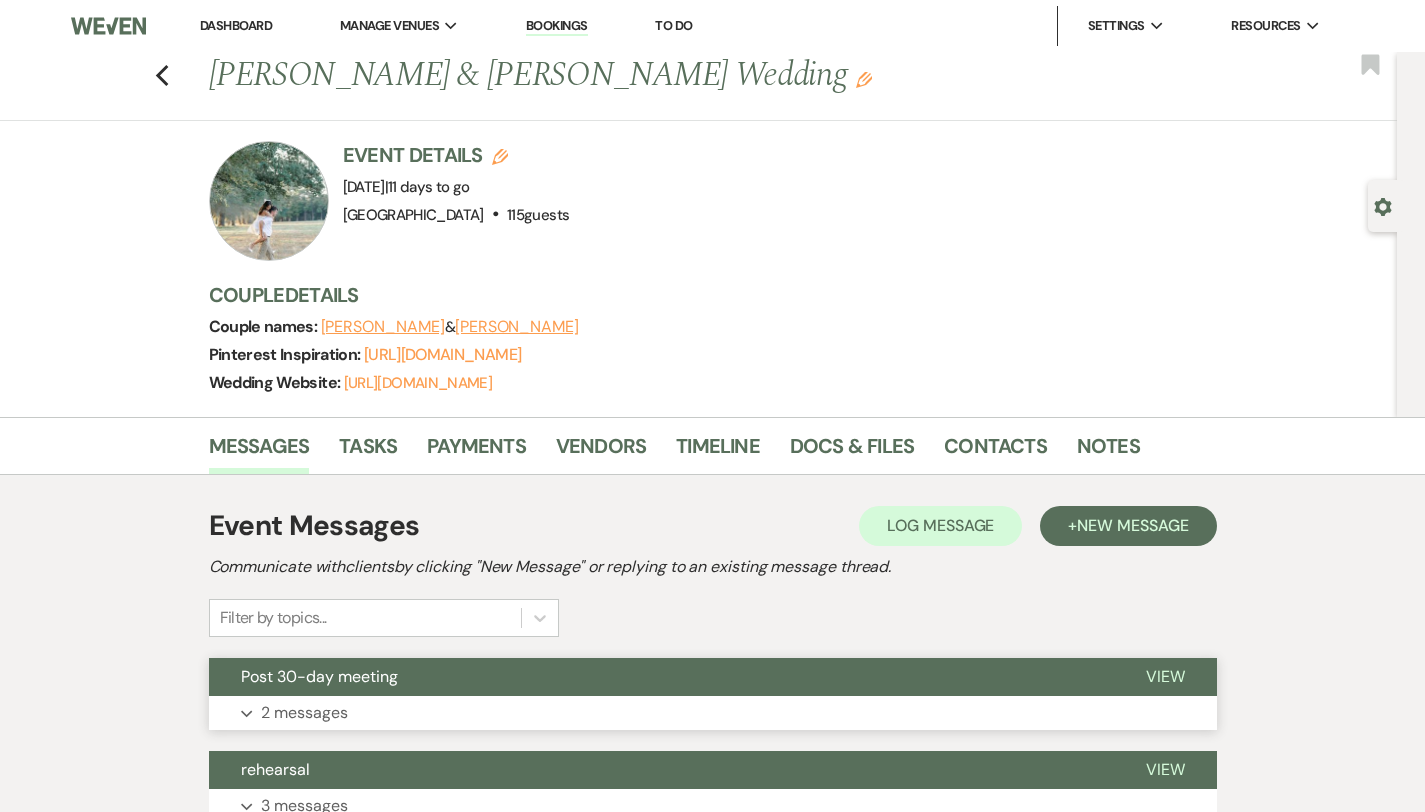 click on "Post 30-day meeting" at bounding box center [319, 676] 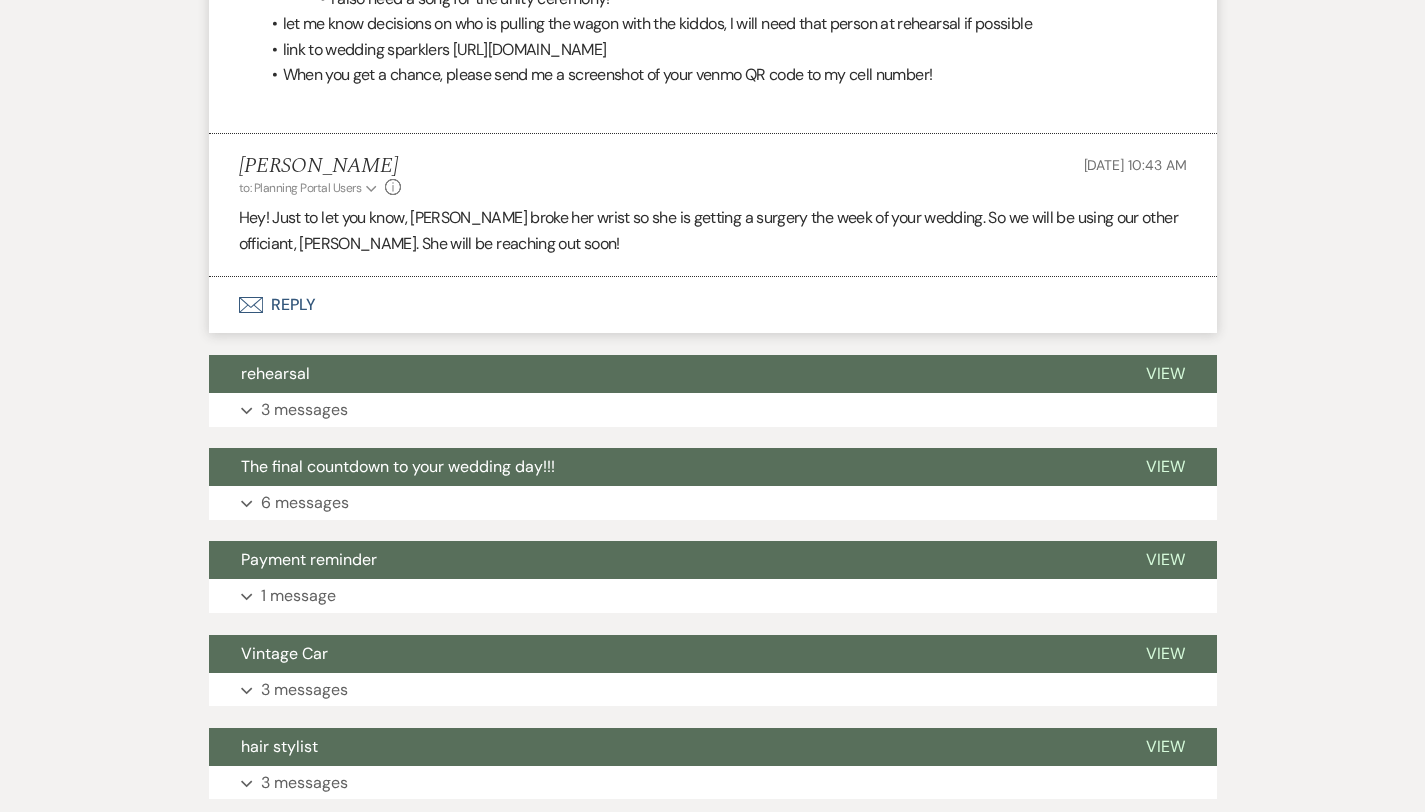 scroll, scrollTop: 931, scrollLeft: 0, axis: vertical 